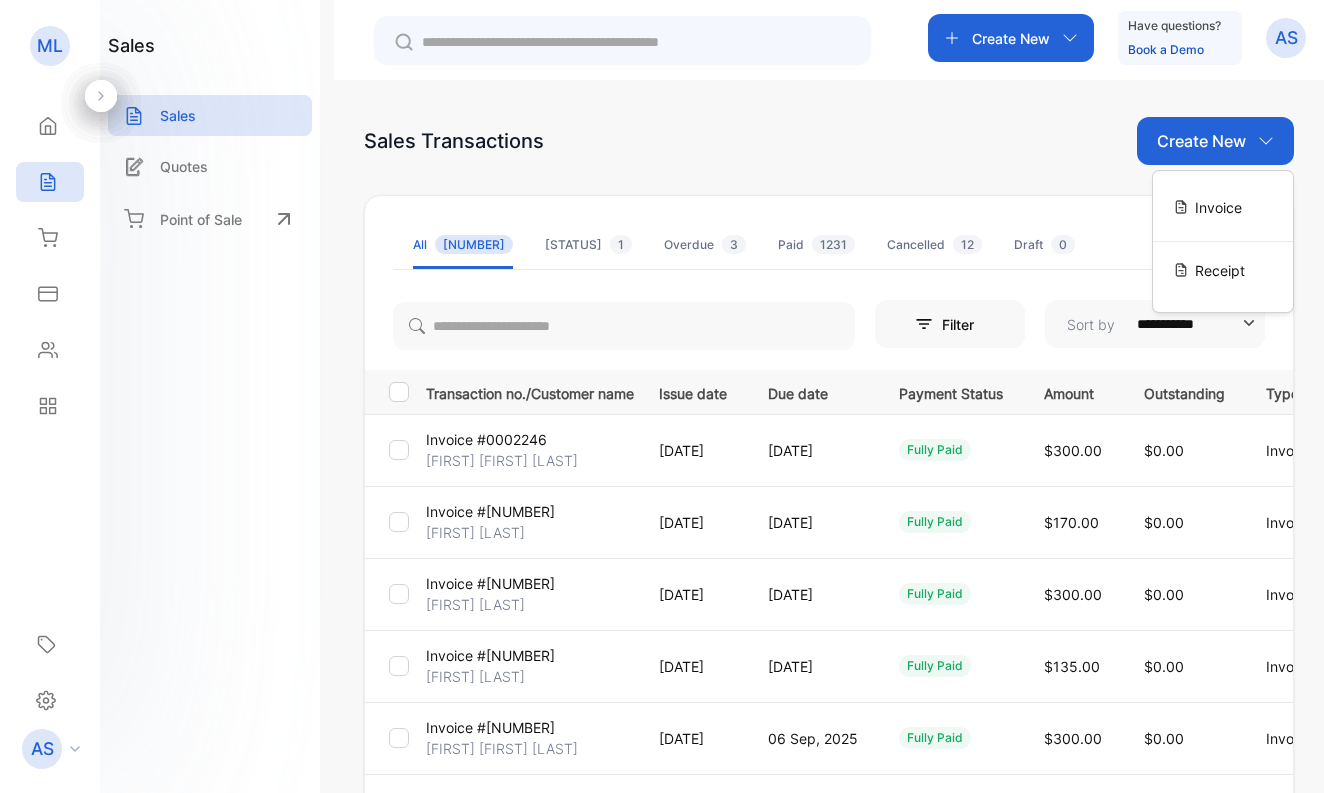 scroll, scrollTop: 0, scrollLeft: 0, axis: both 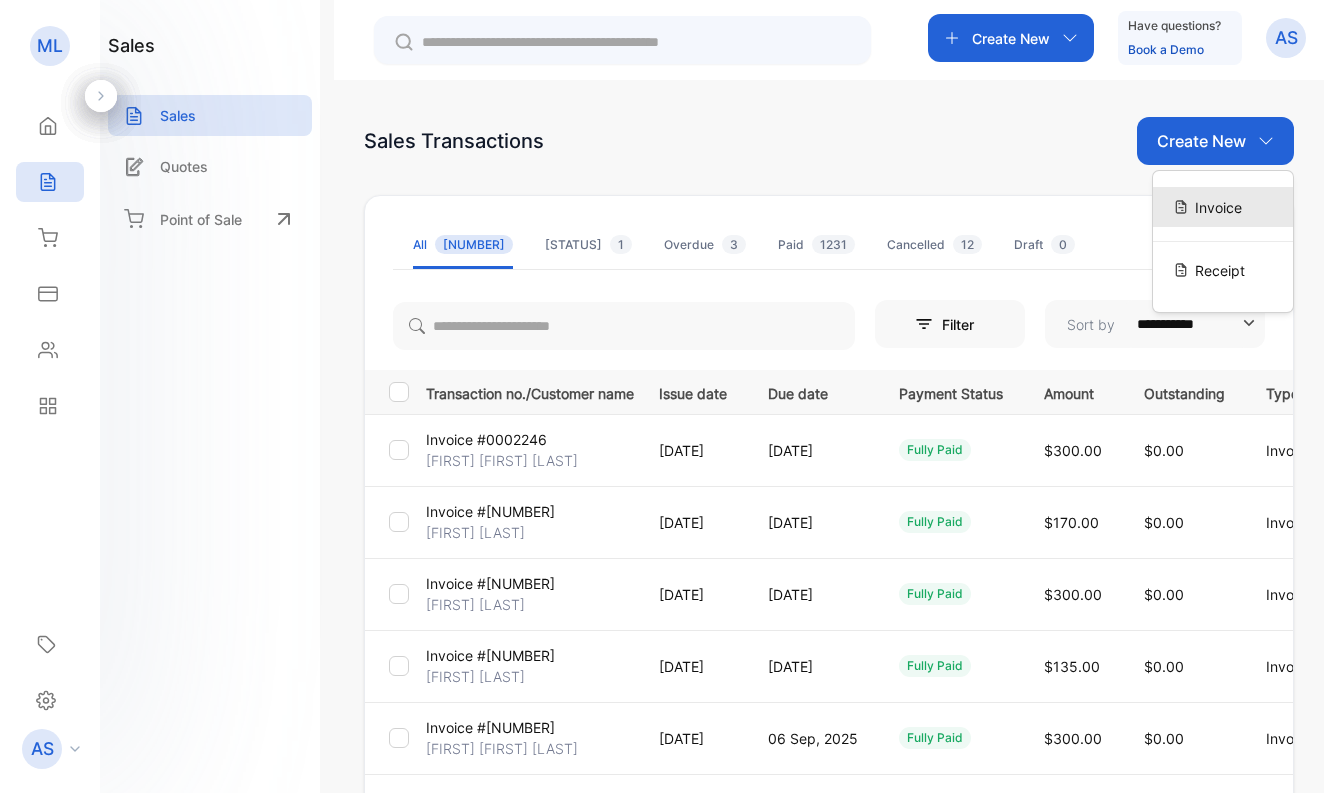 click on "Invoice" at bounding box center [1218, 207] 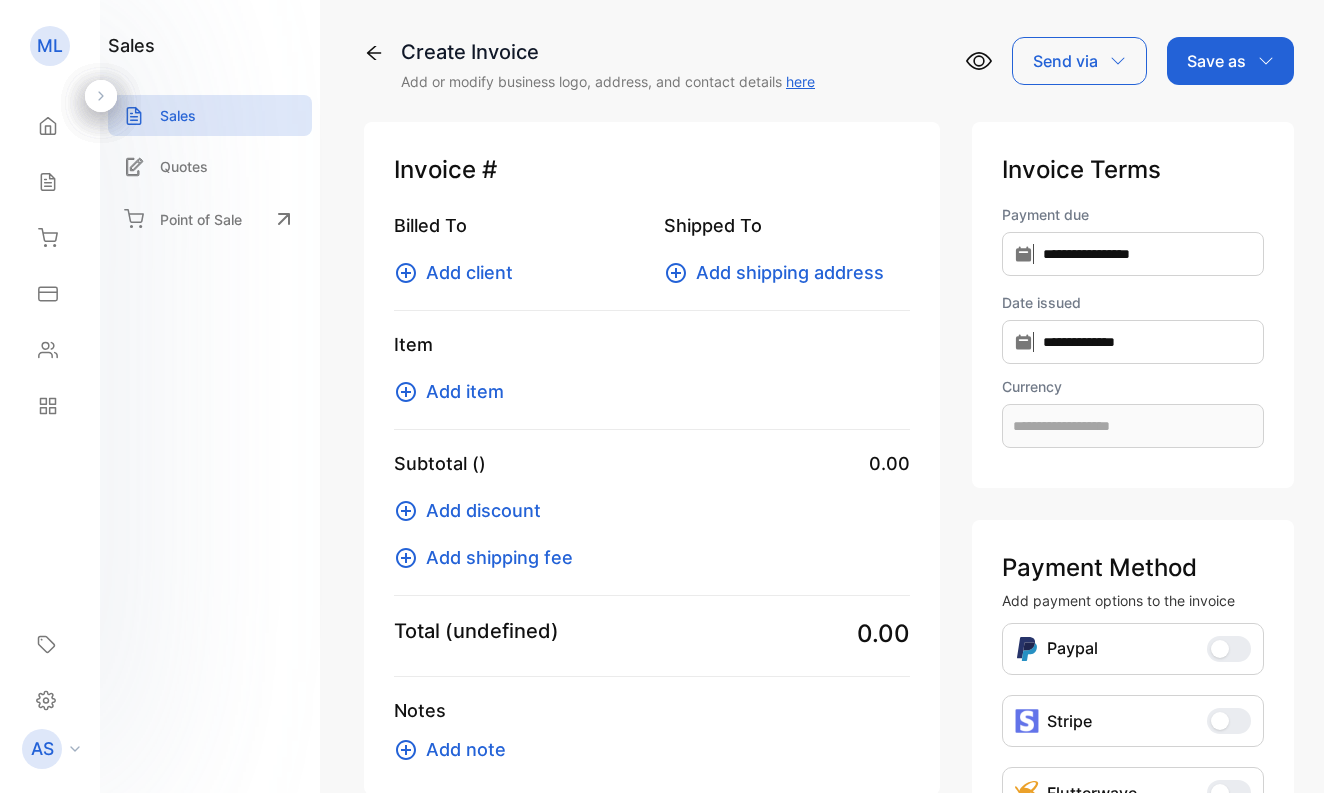 type on "**********" 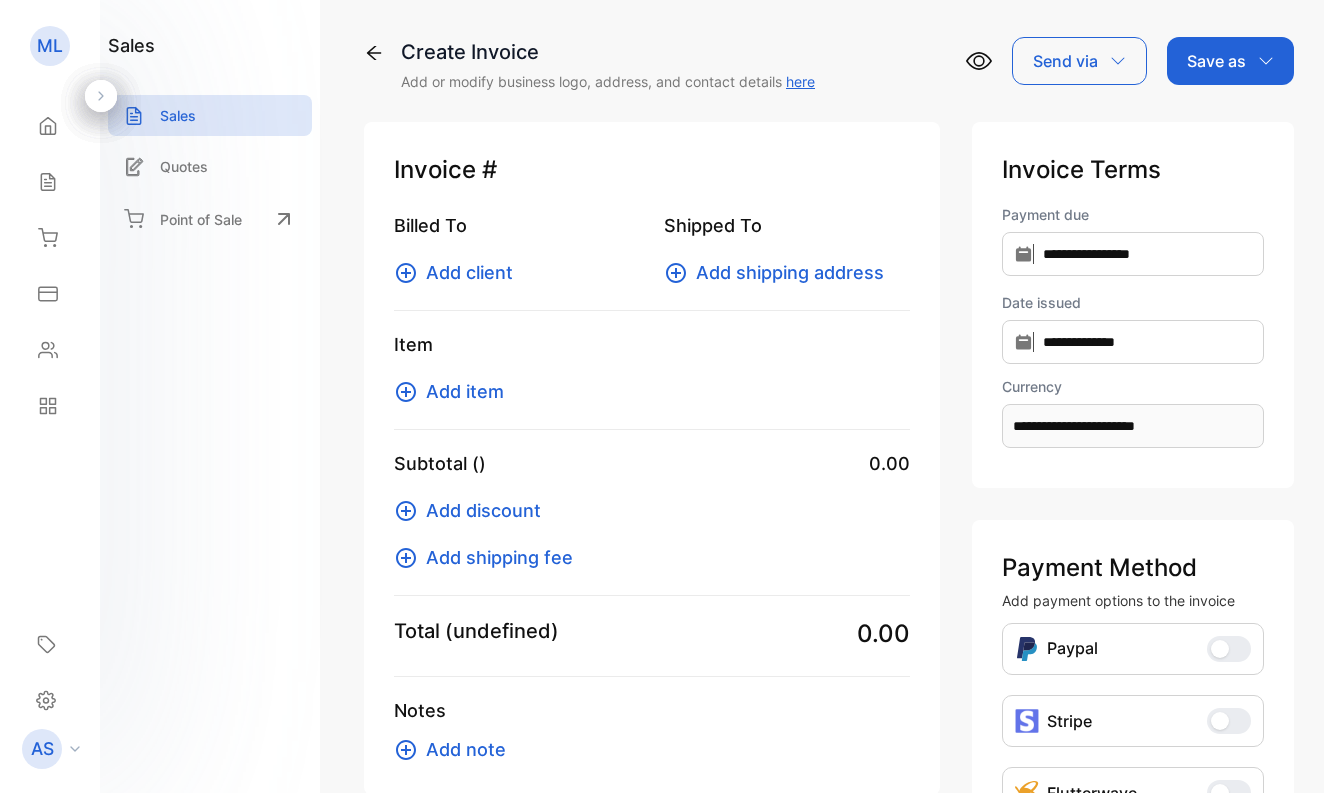 click on "Add client" at bounding box center [469, 272] 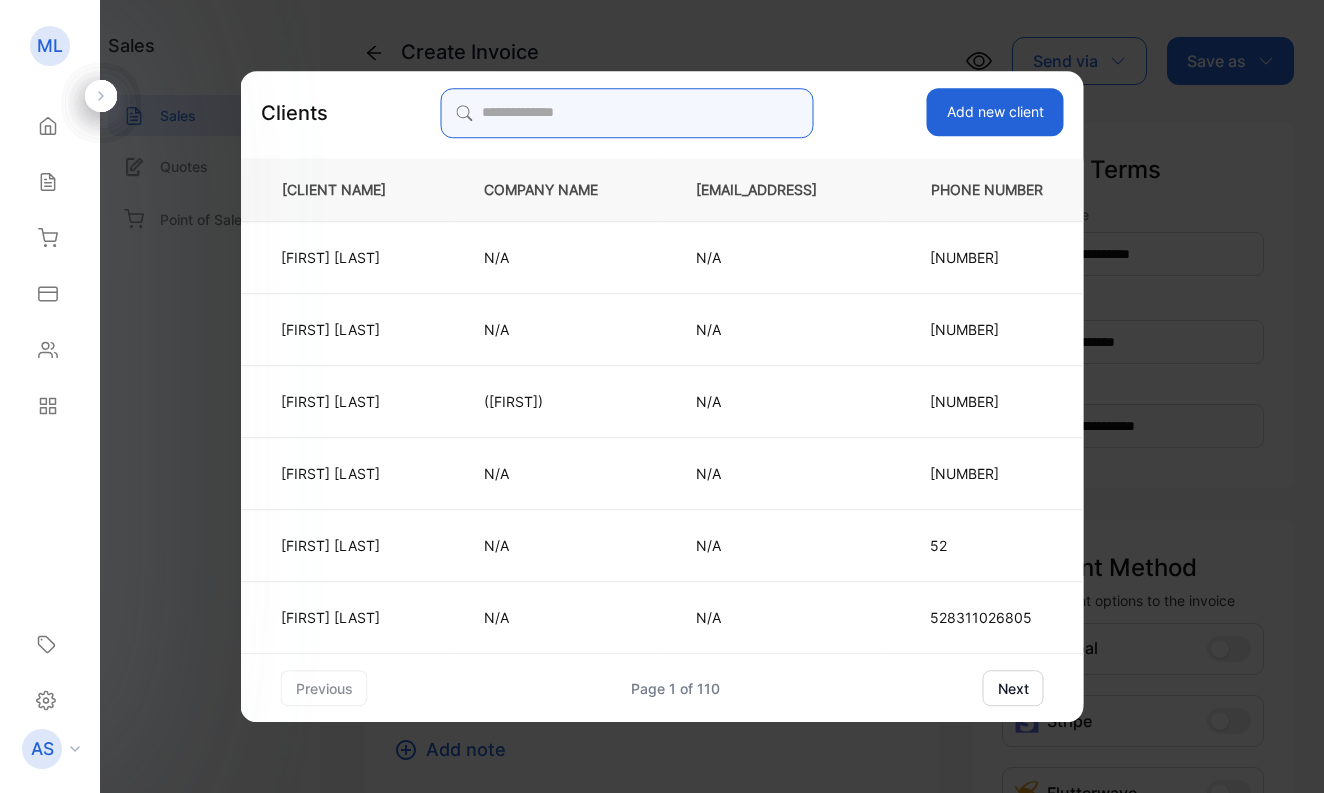 click at bounding box center (627, 113) 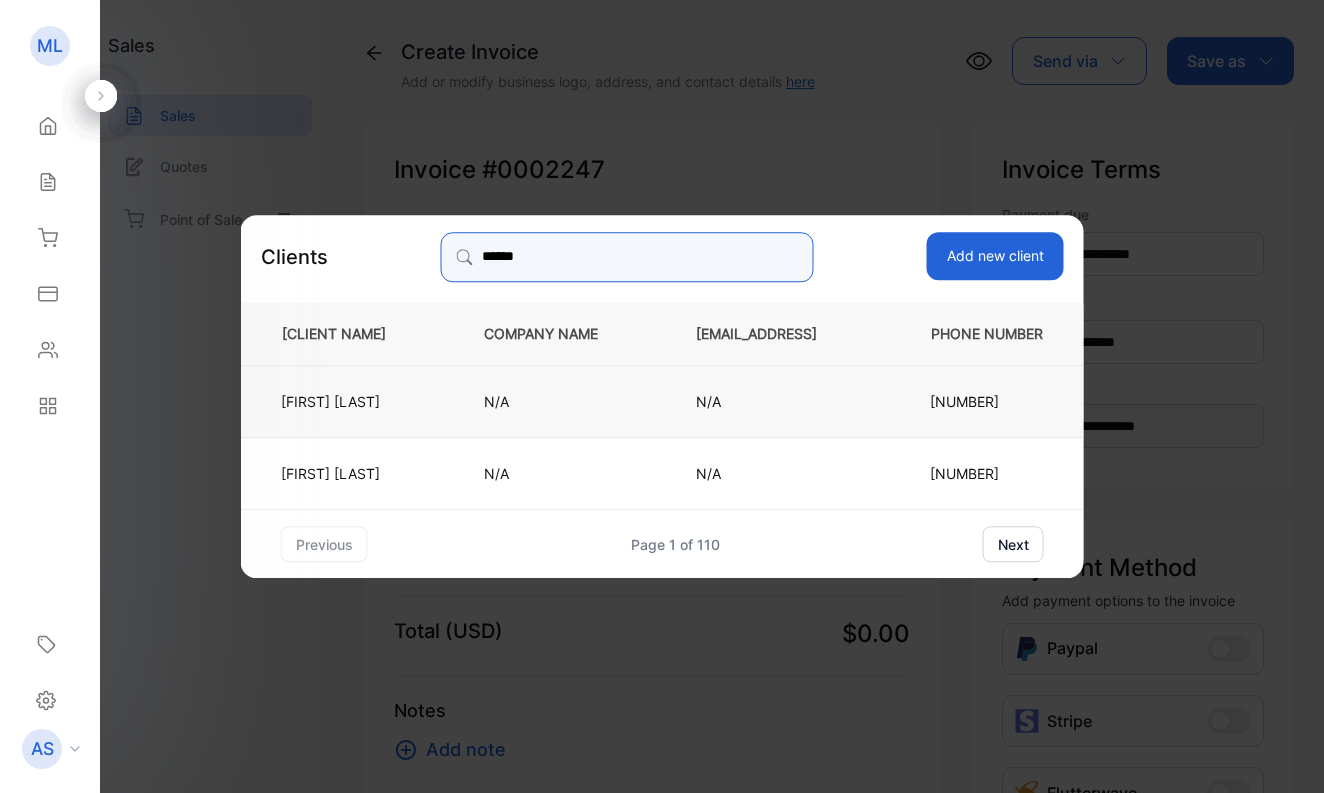 type on "*****" 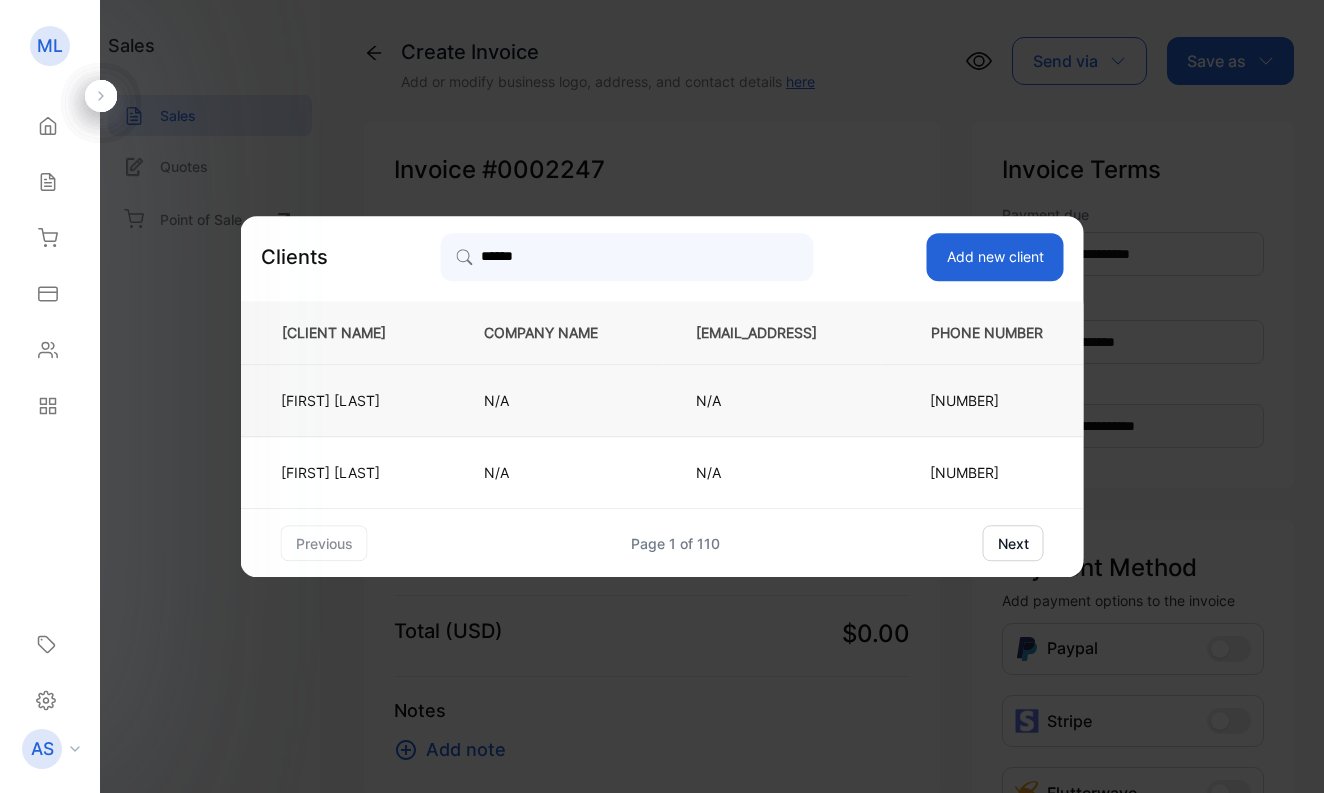 click on "[FIRST] [LAST]" at bounding box center (342, 400) 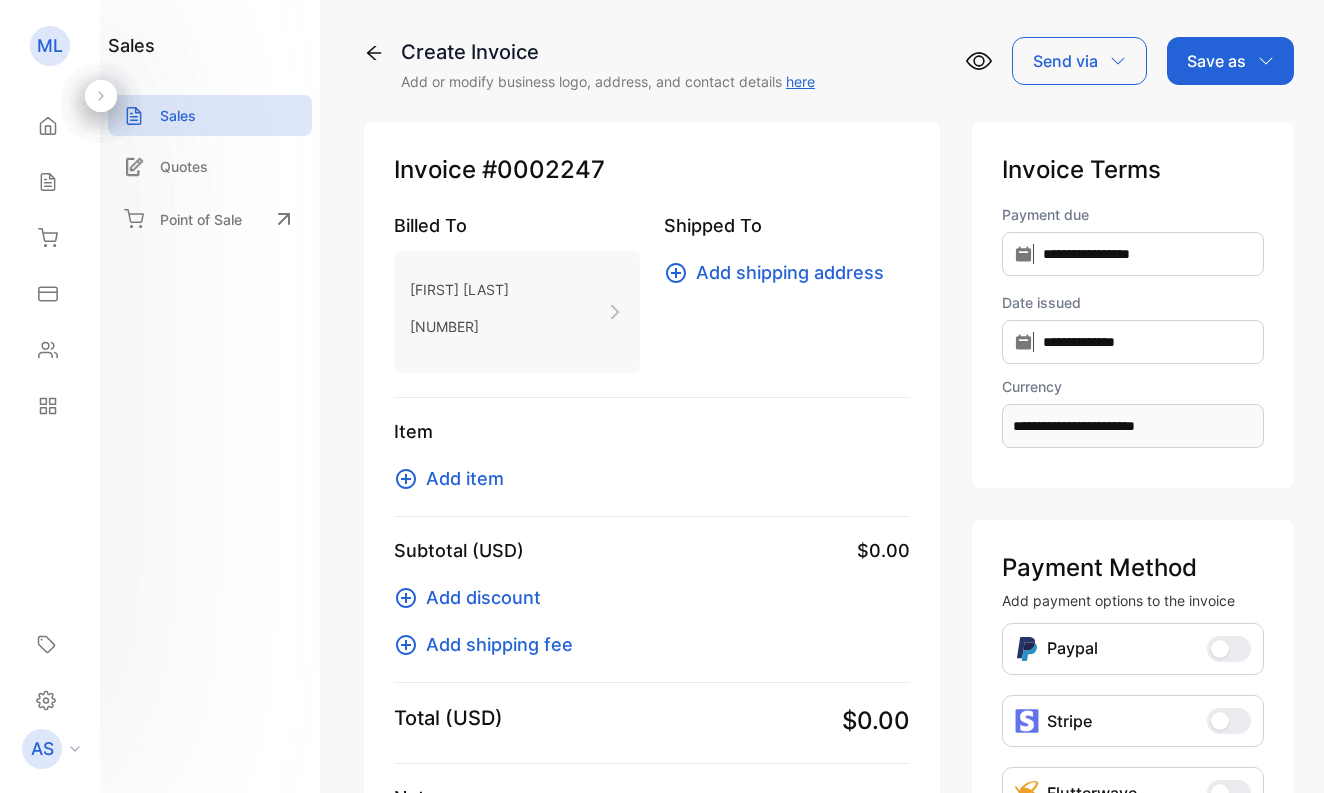 click on "Add item" at bounding box center [465, 478] 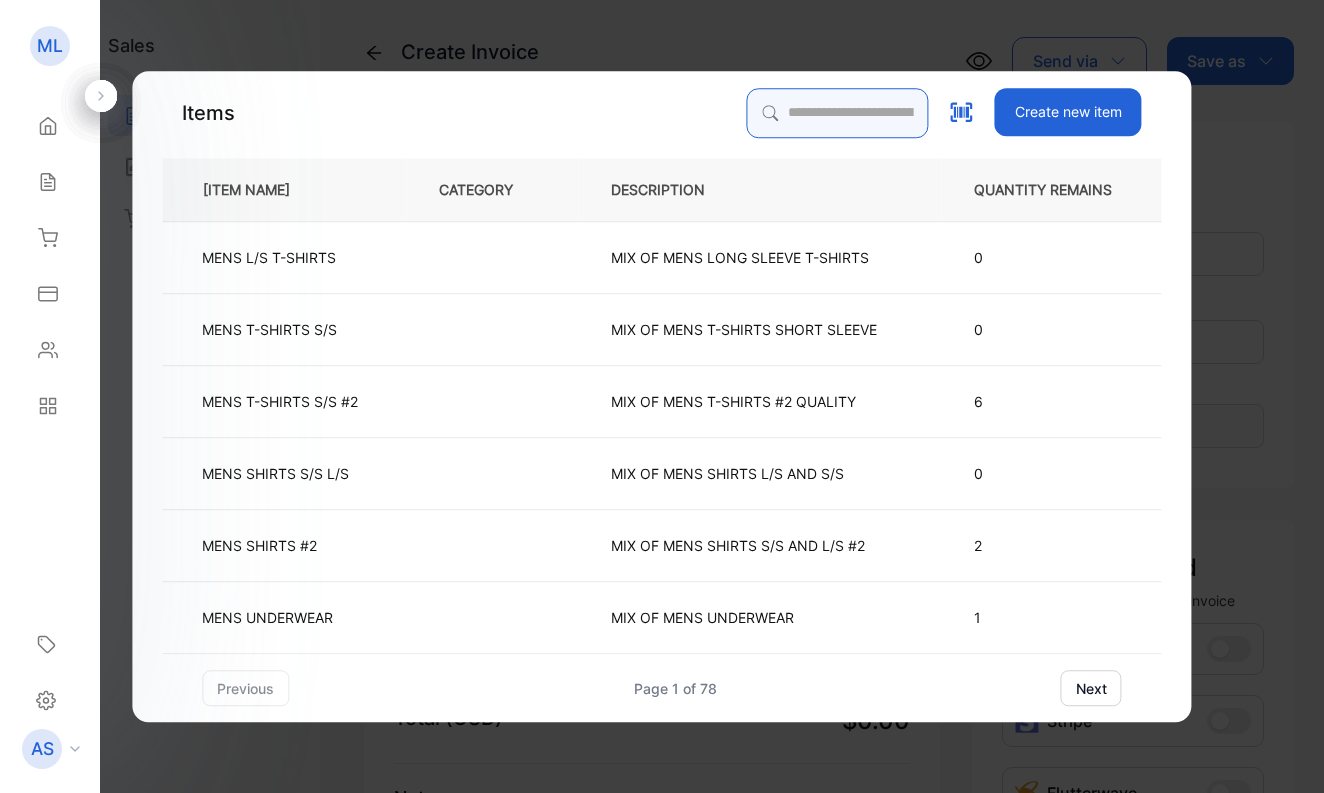 click at bounding box center [838, 113] 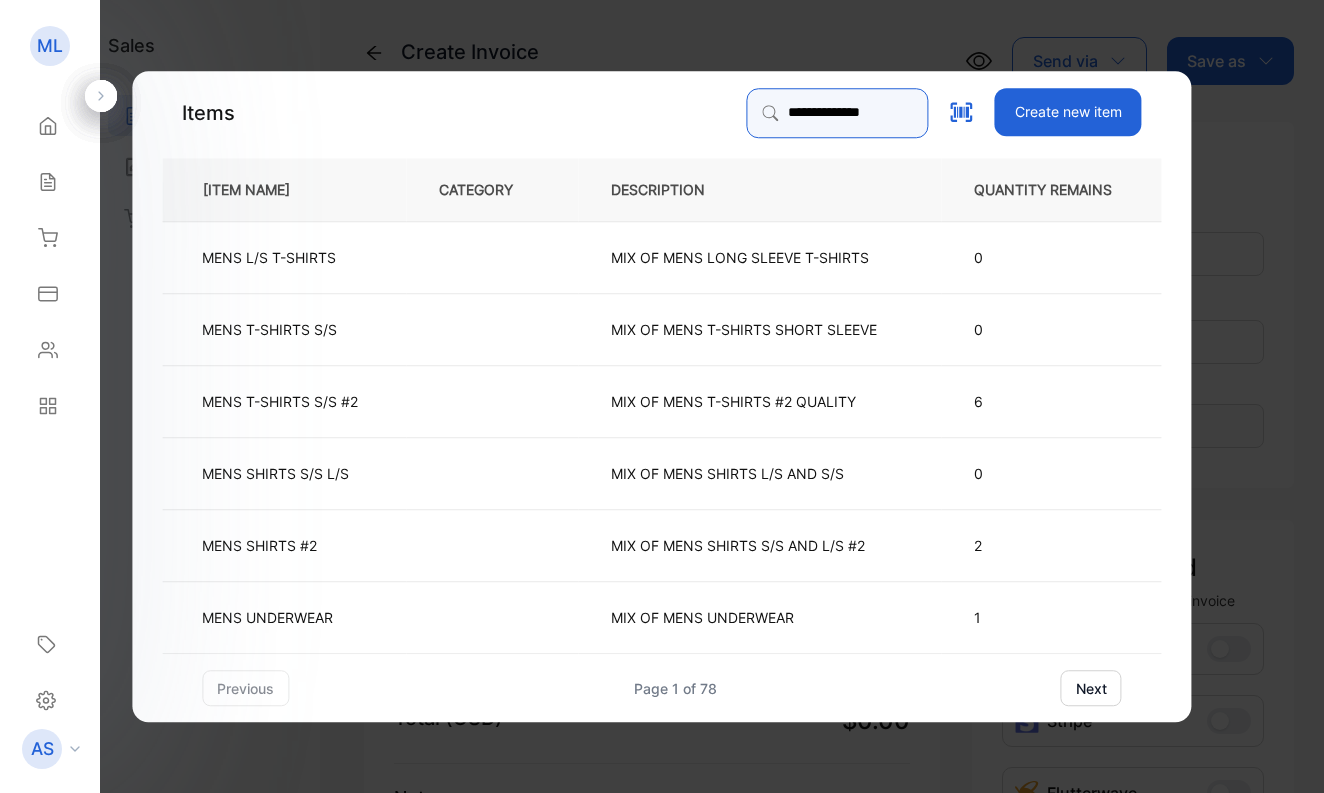 type on "**********" 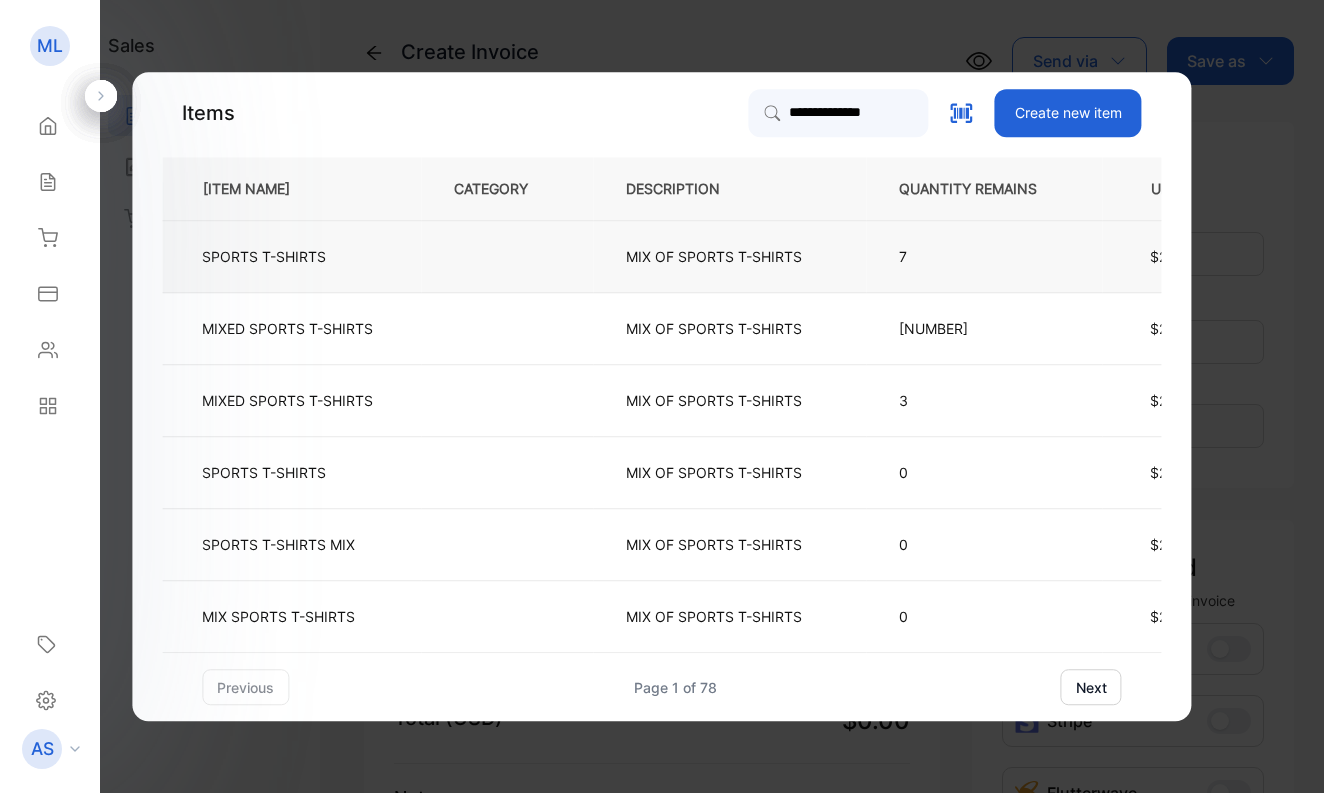 click on "SPORTS T-SHIRTS" at bounding box center (264, 256) 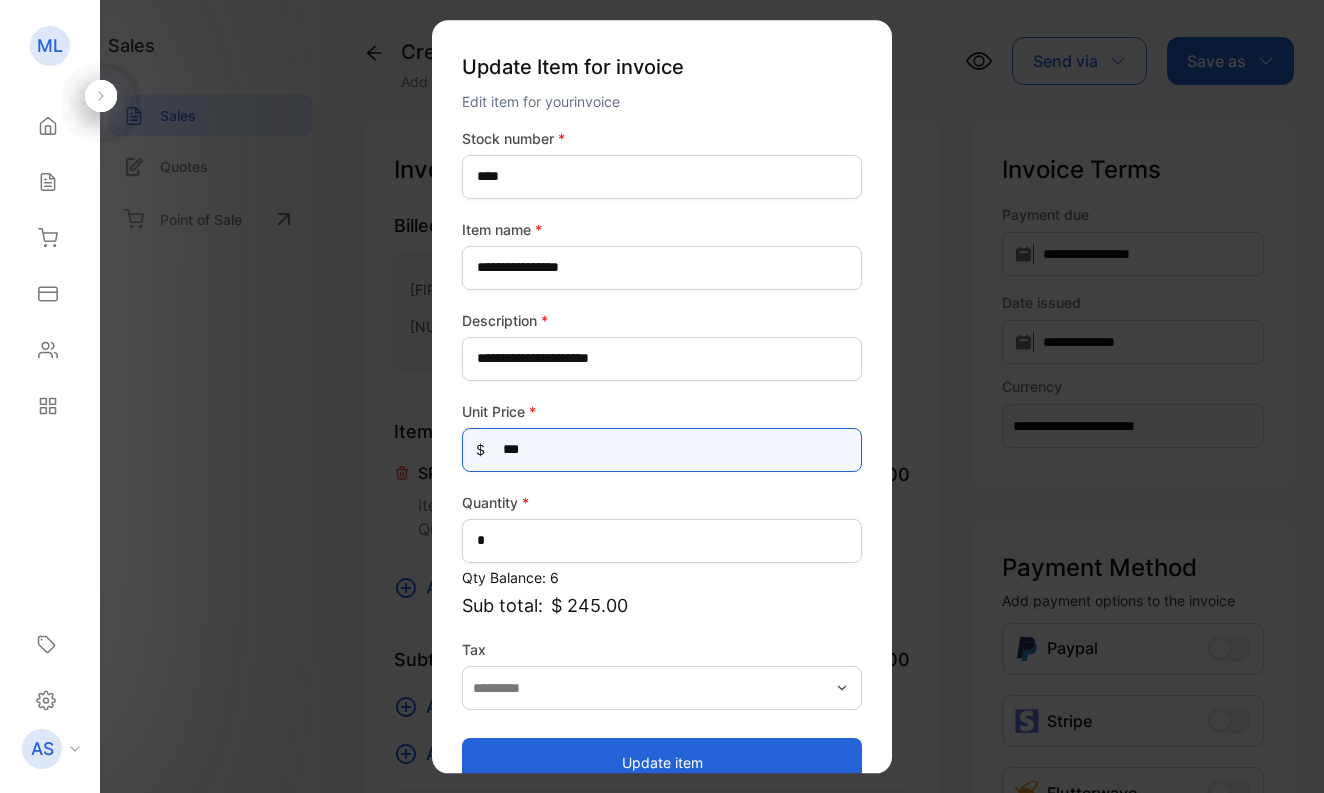 click on "[CREDIT_CARD_NUMBER]" at bounding box center [662, 450] 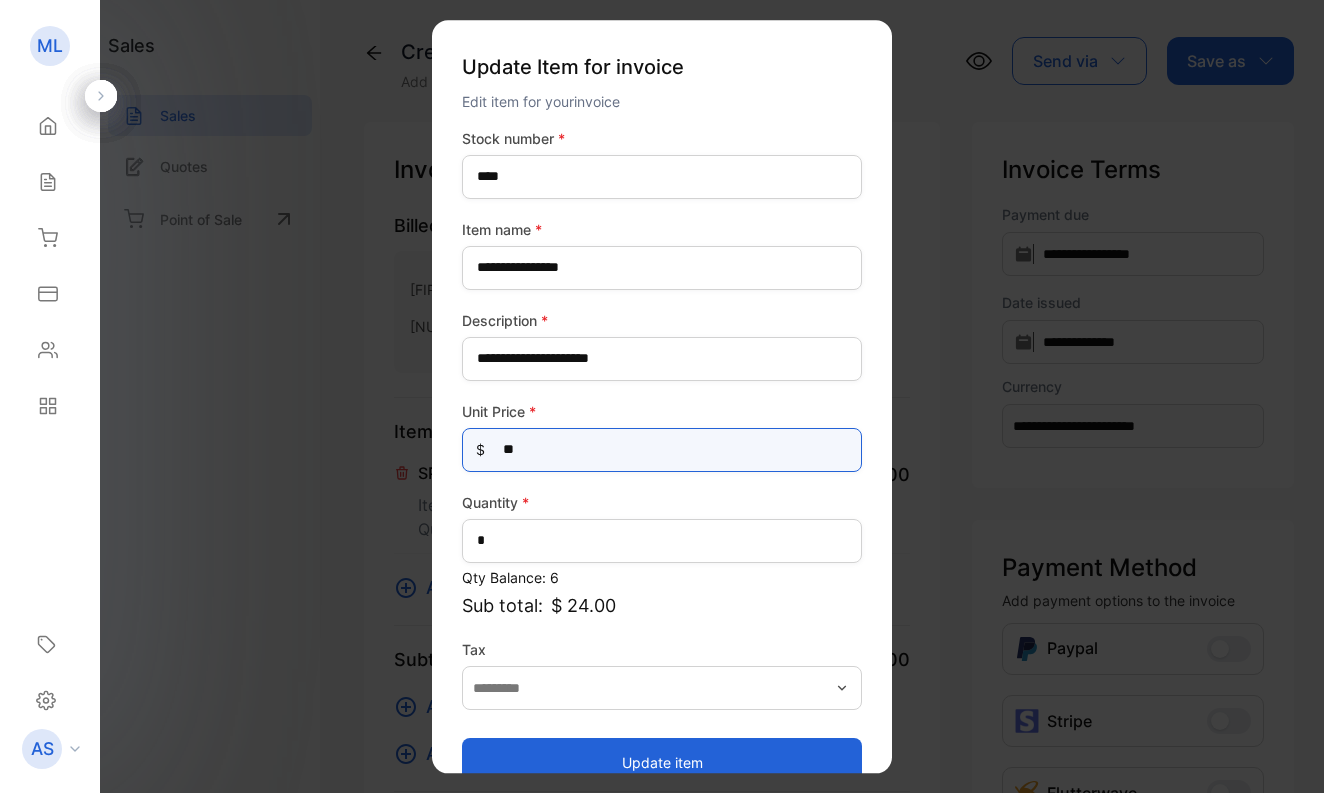 type on "[CREDIT_CARD_NUMBER]" 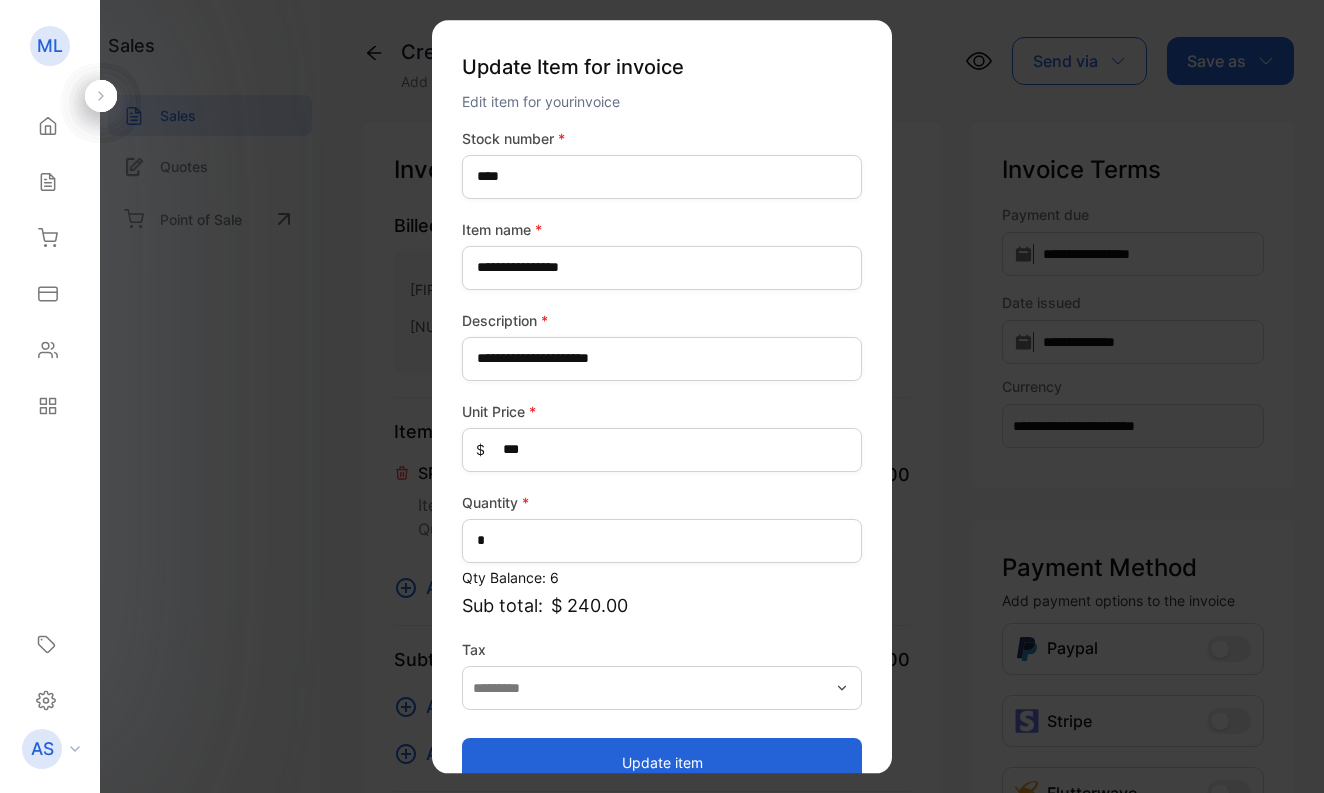 click on "Update item" at bounding box center (662, 762) 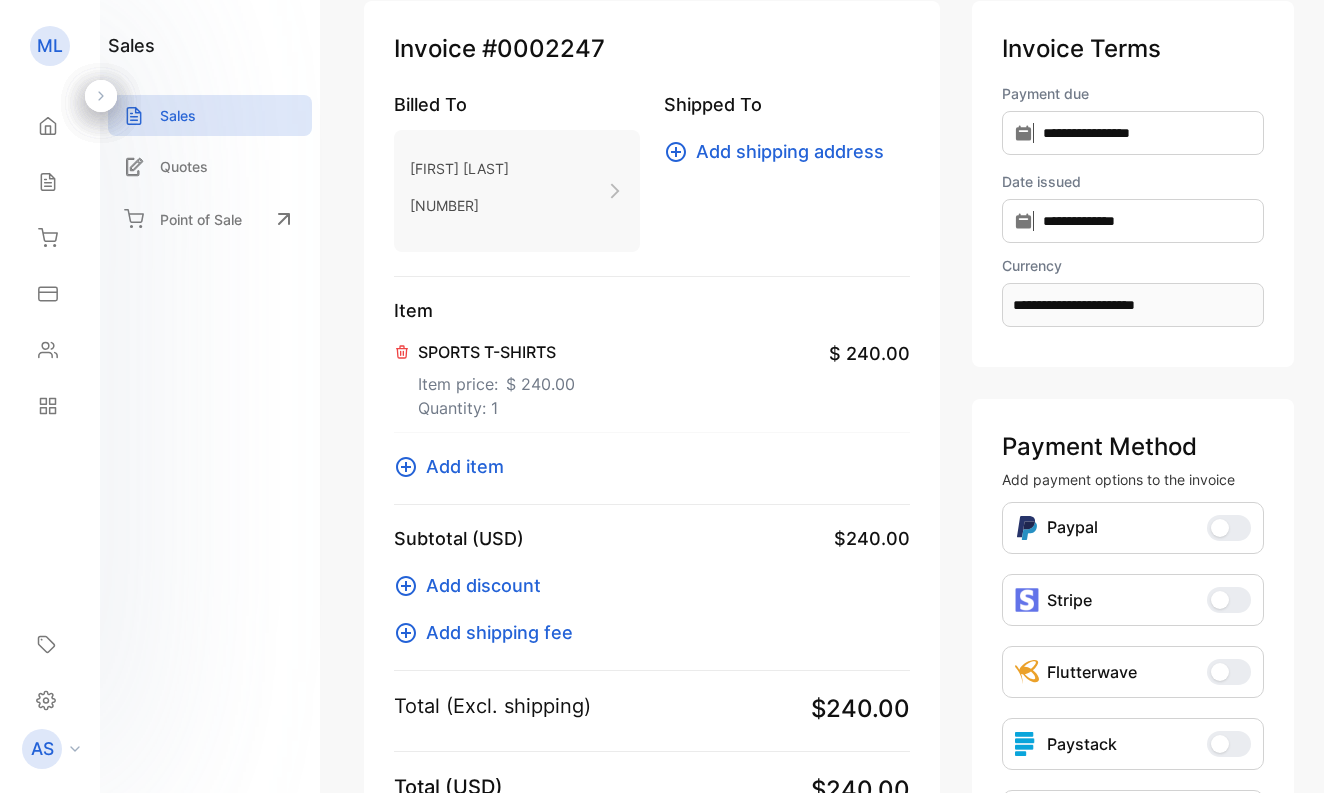 scroll, scrollTop: 181, scrollLeft: 0, axis: vertical 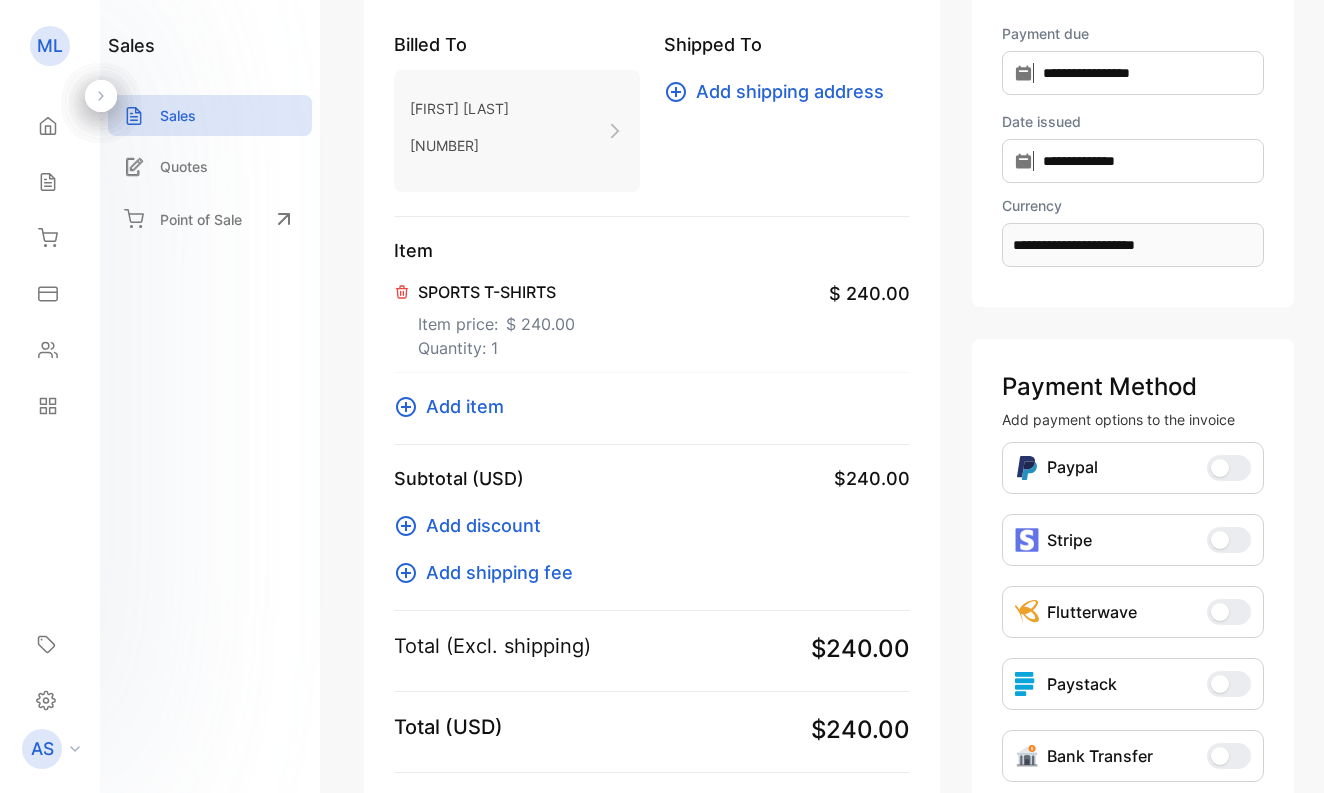 click on "Add item" at bounding box center [465, 406] 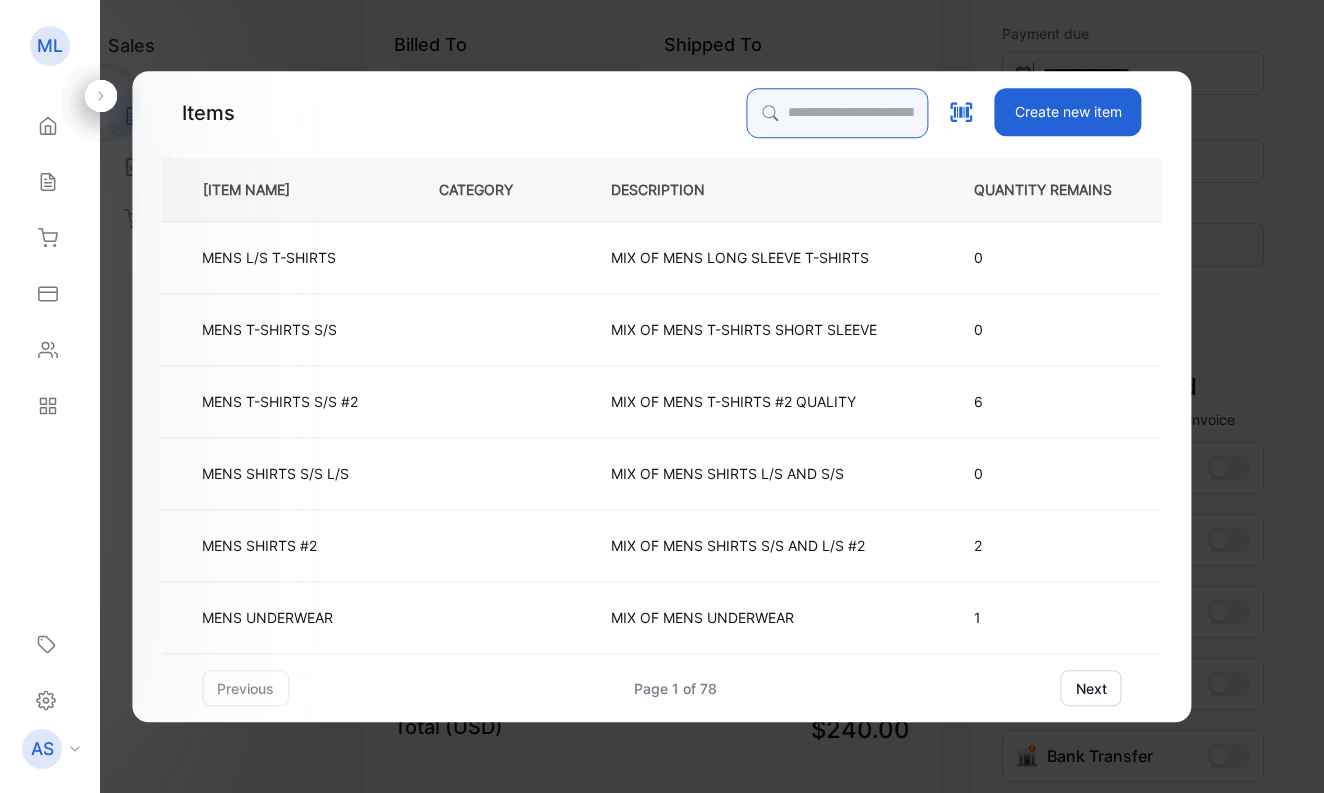 click at bounding box center [838, 113] 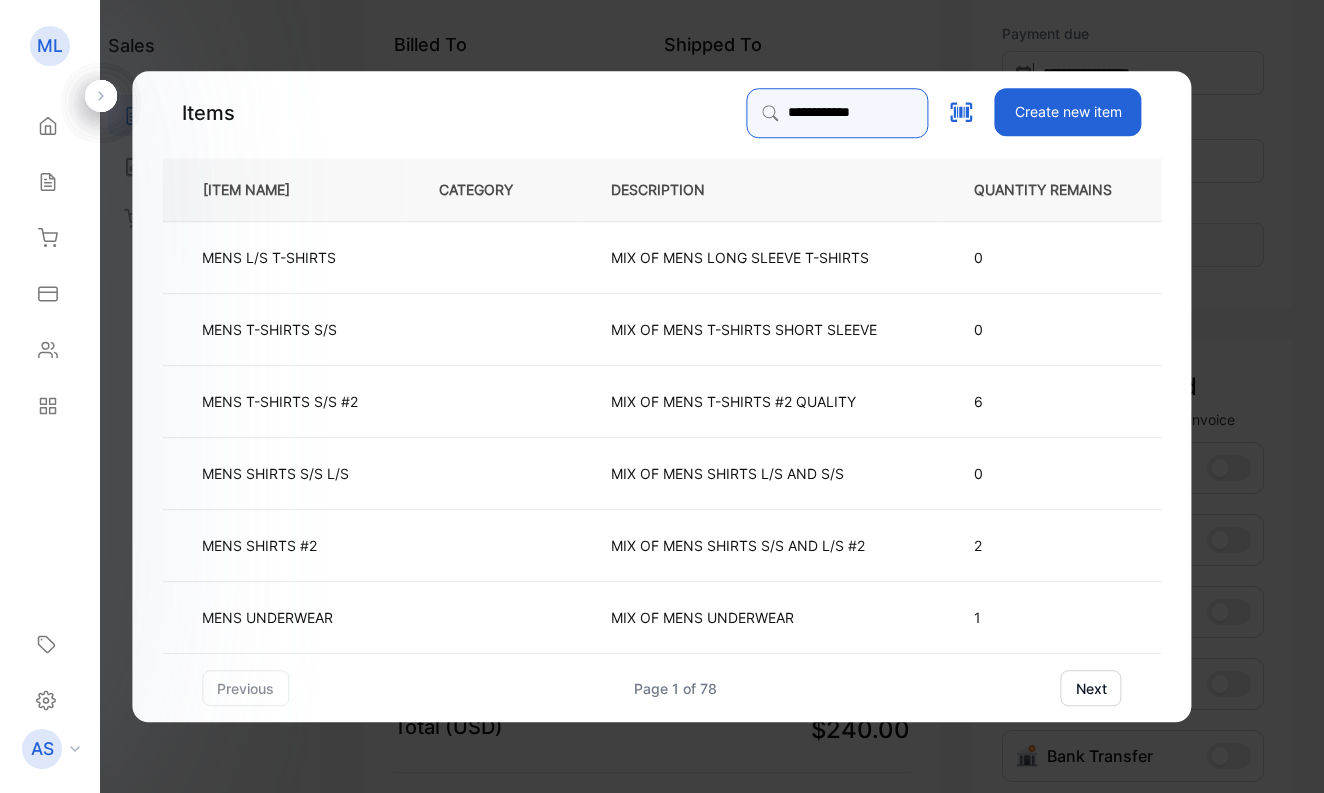 type on "**********" 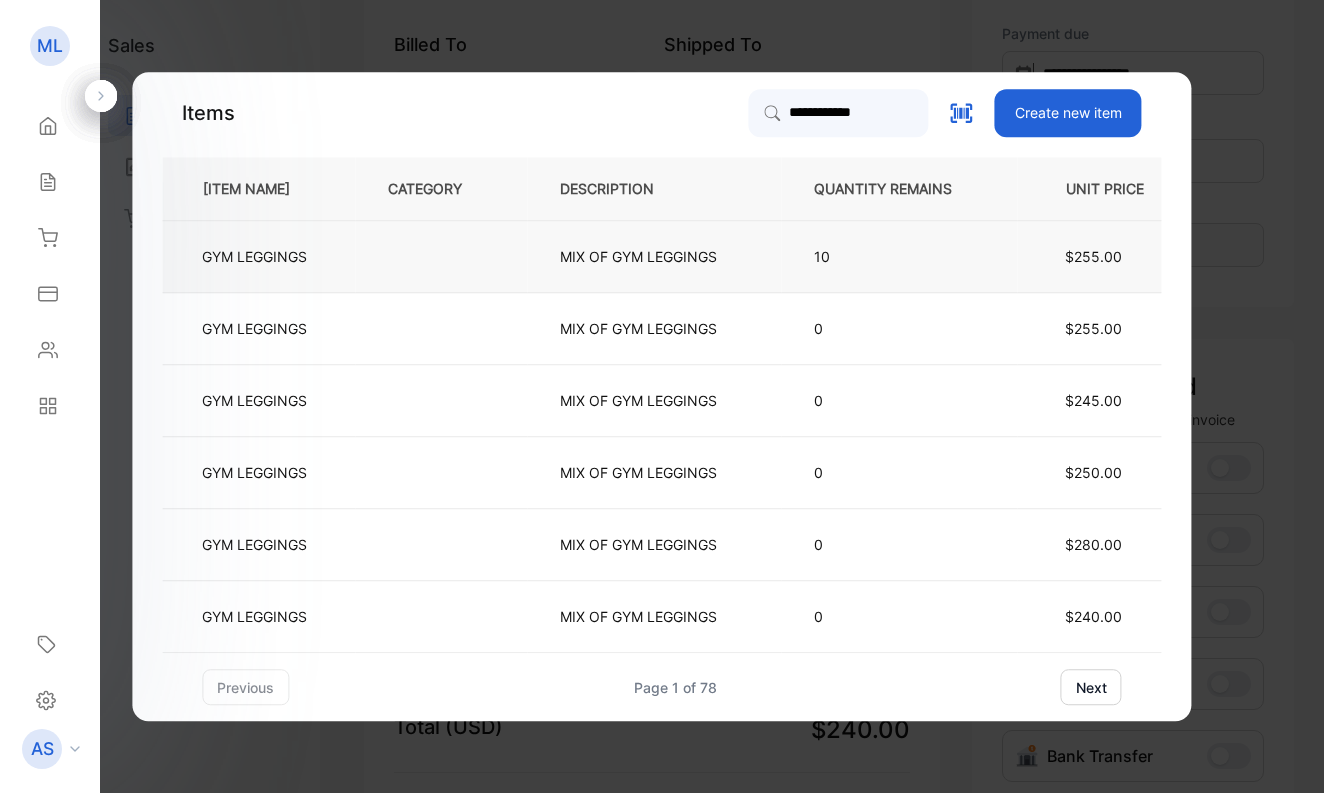 click on "GYM LEGGINGS" at bounding box center (254, 256) 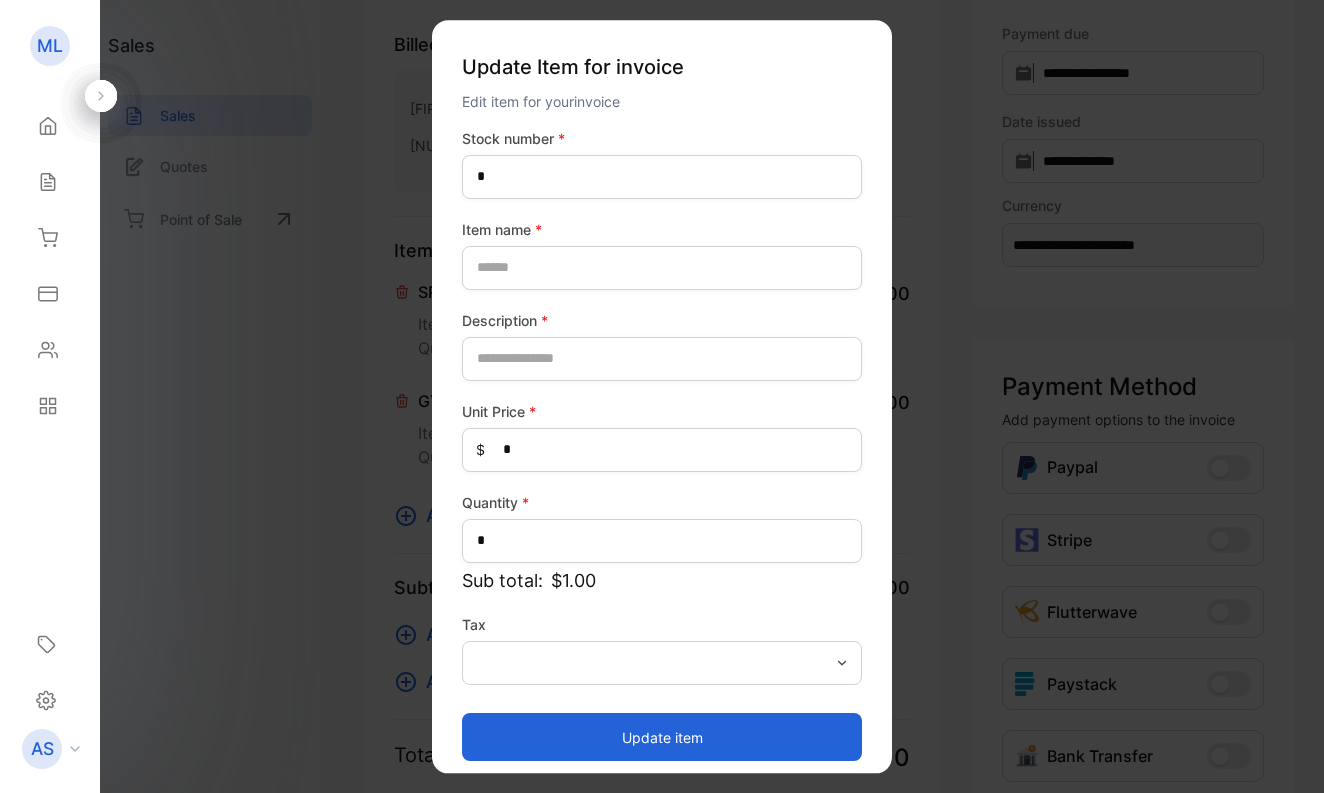 type on "****" 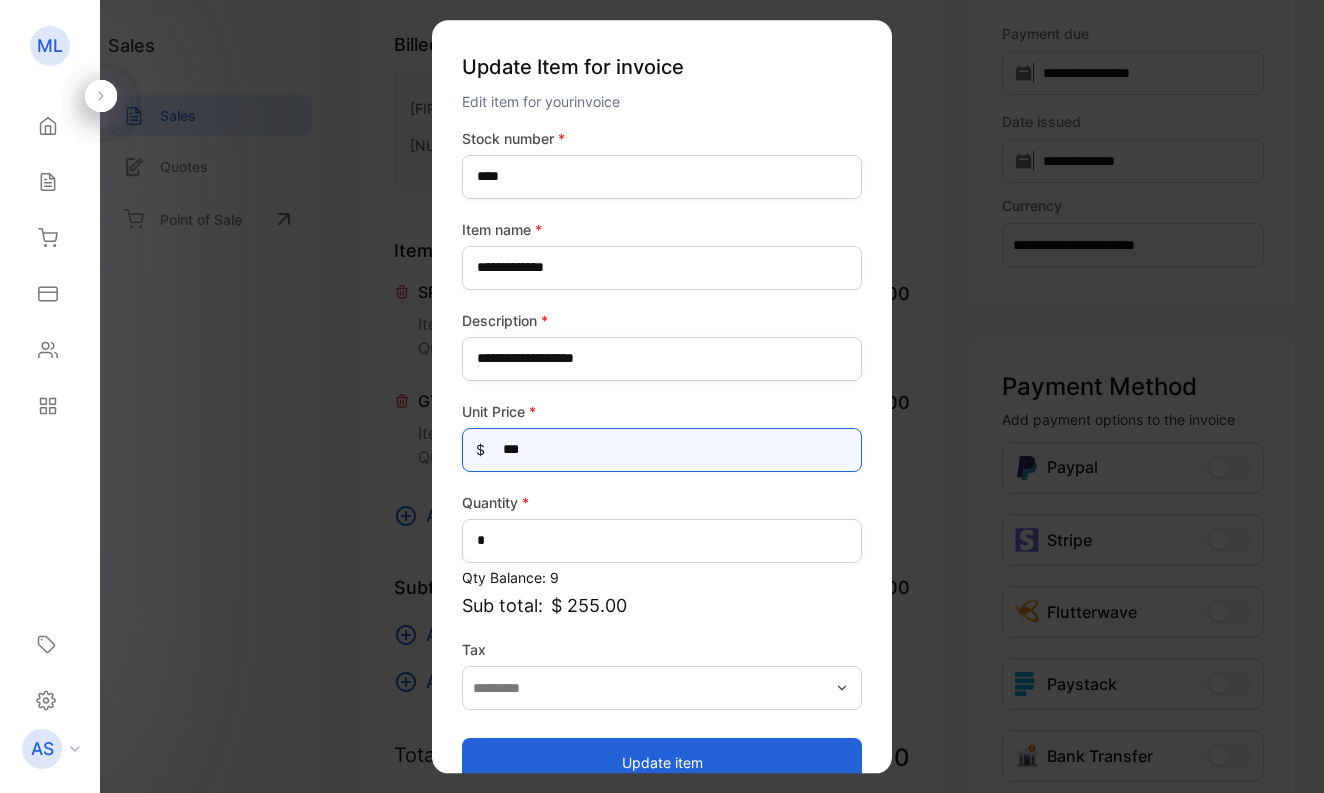 click on "[CREDIT_CARD_NUMBER]" at bounding box center [662, 450] 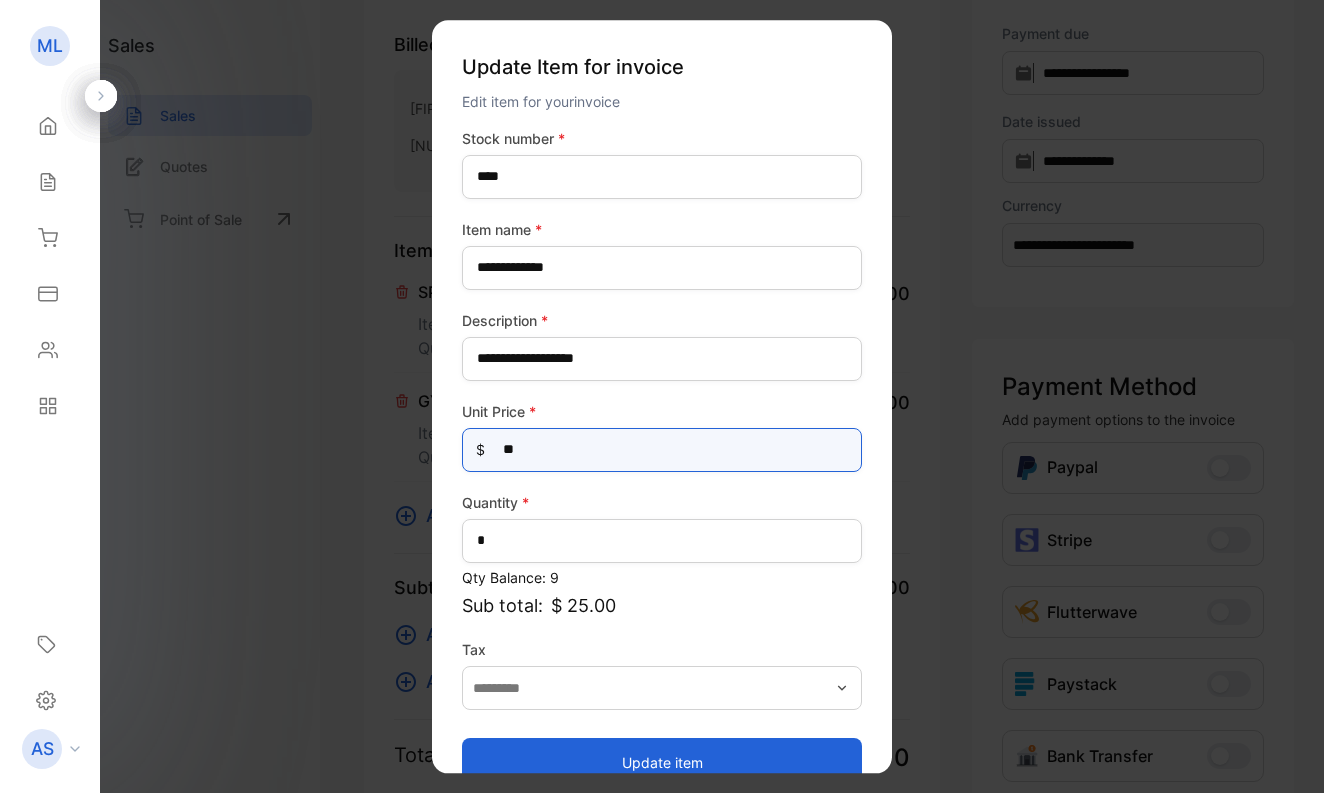type on "[CREDIT_CARD_NUMBER]" 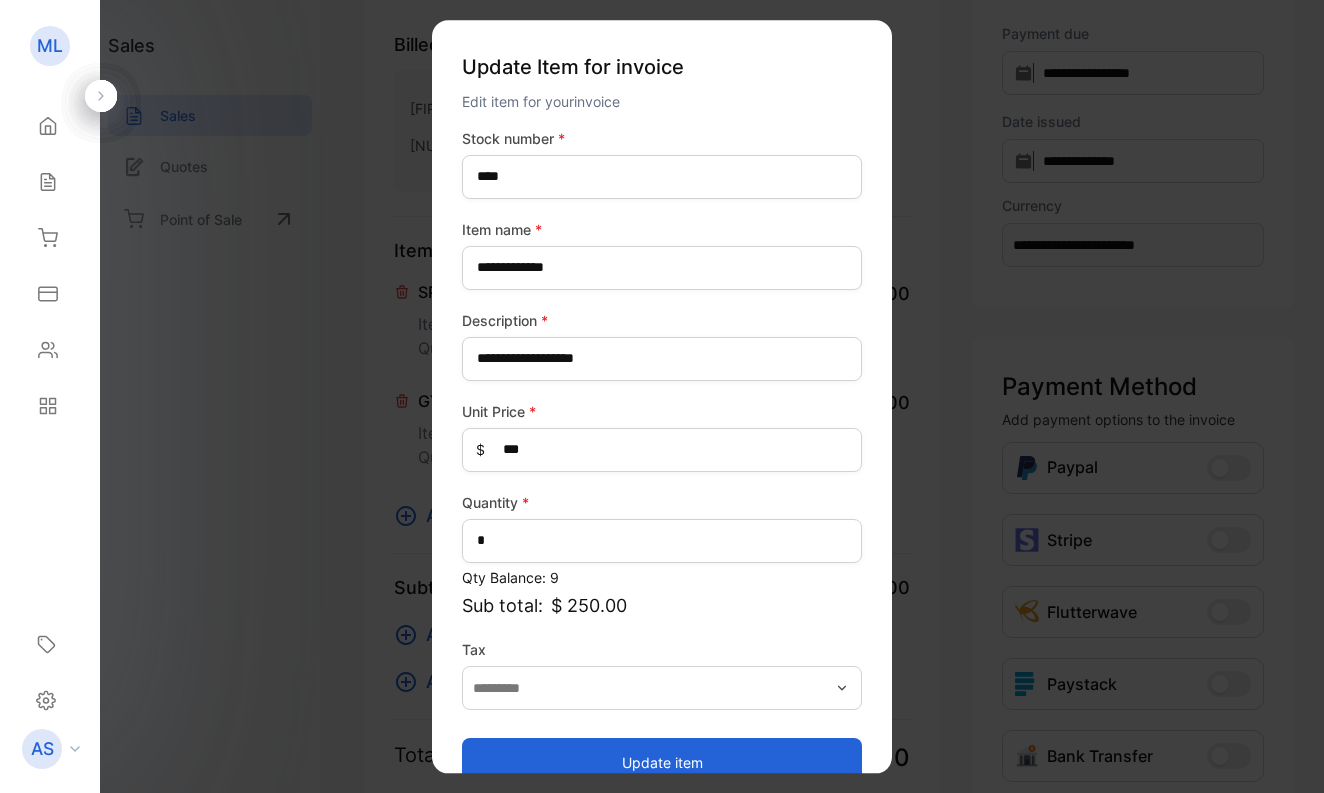 click on "Update item" at bounding box center (662, 762) 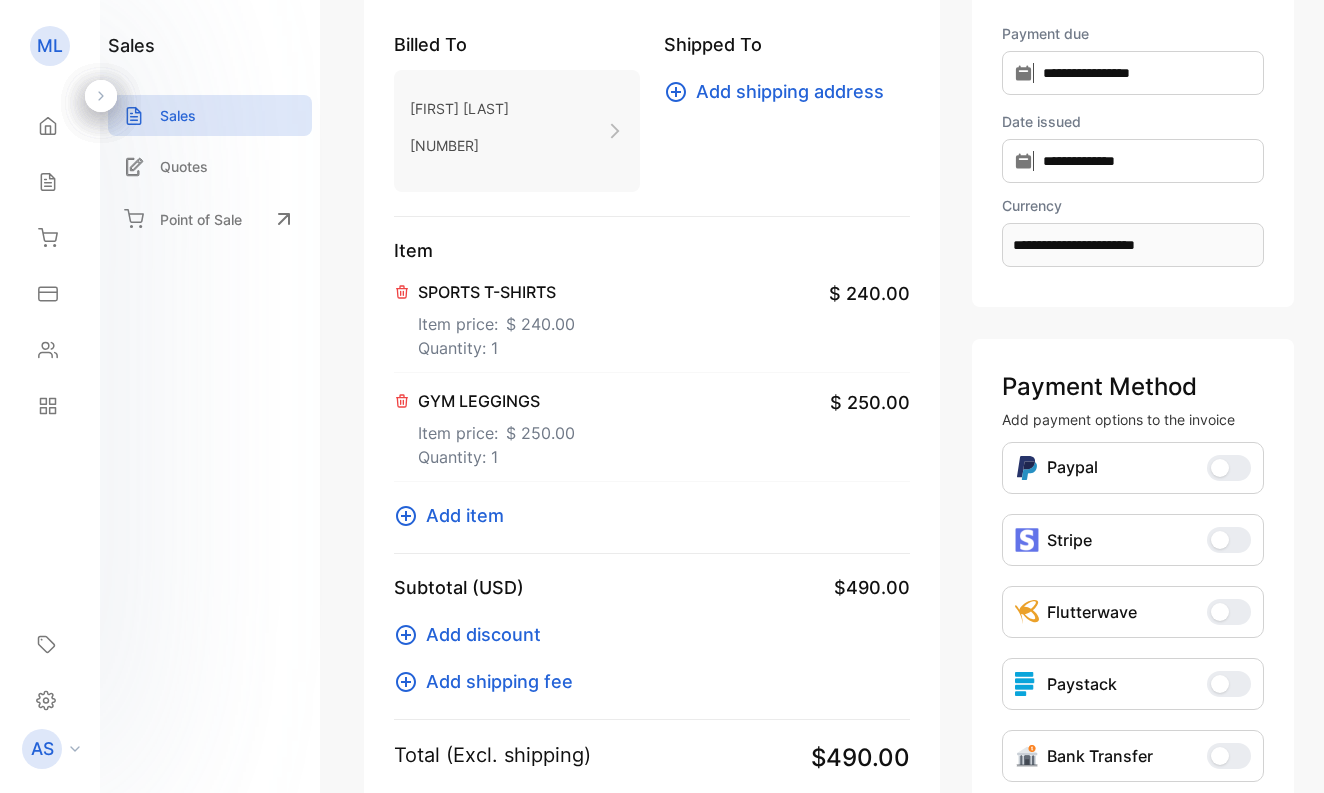 click on "Add item" at bounding box center [465, 515] 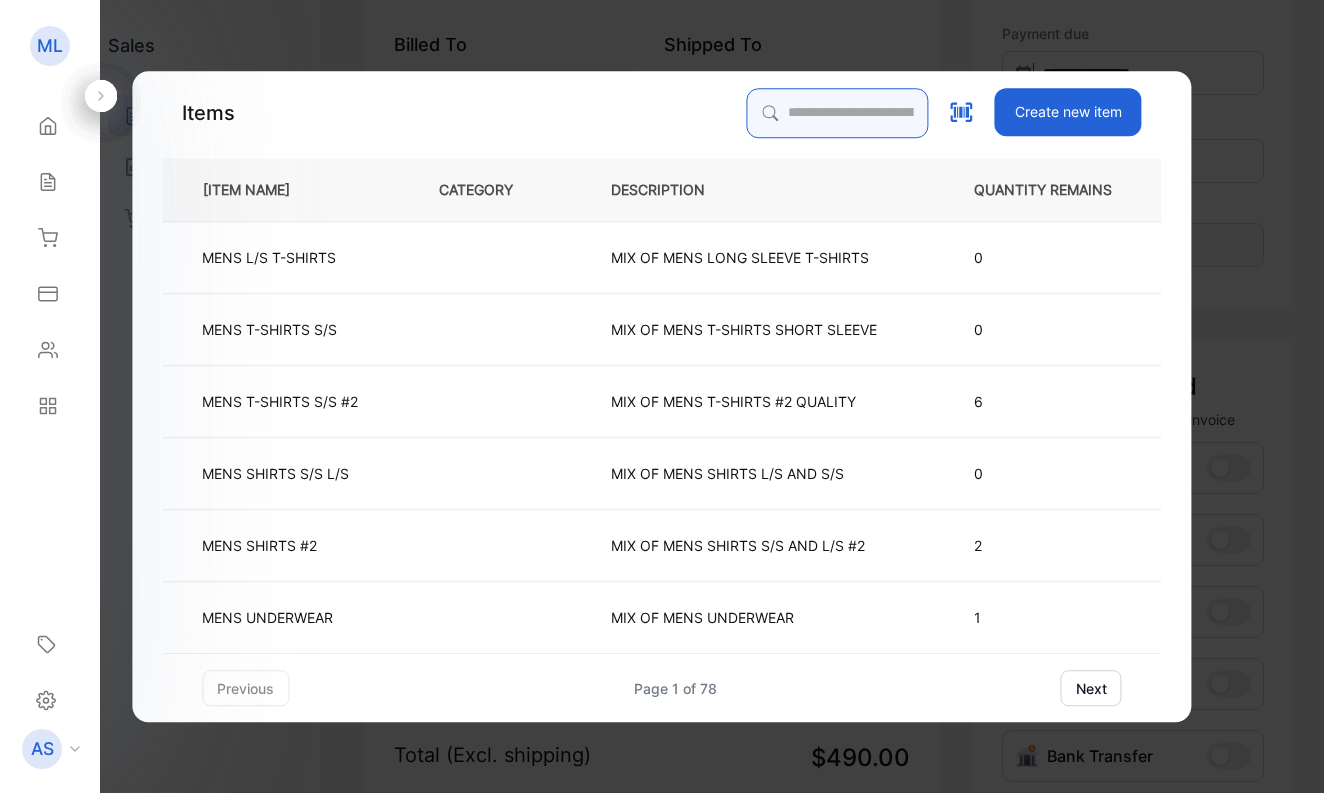click at bounding box center (838, 113) 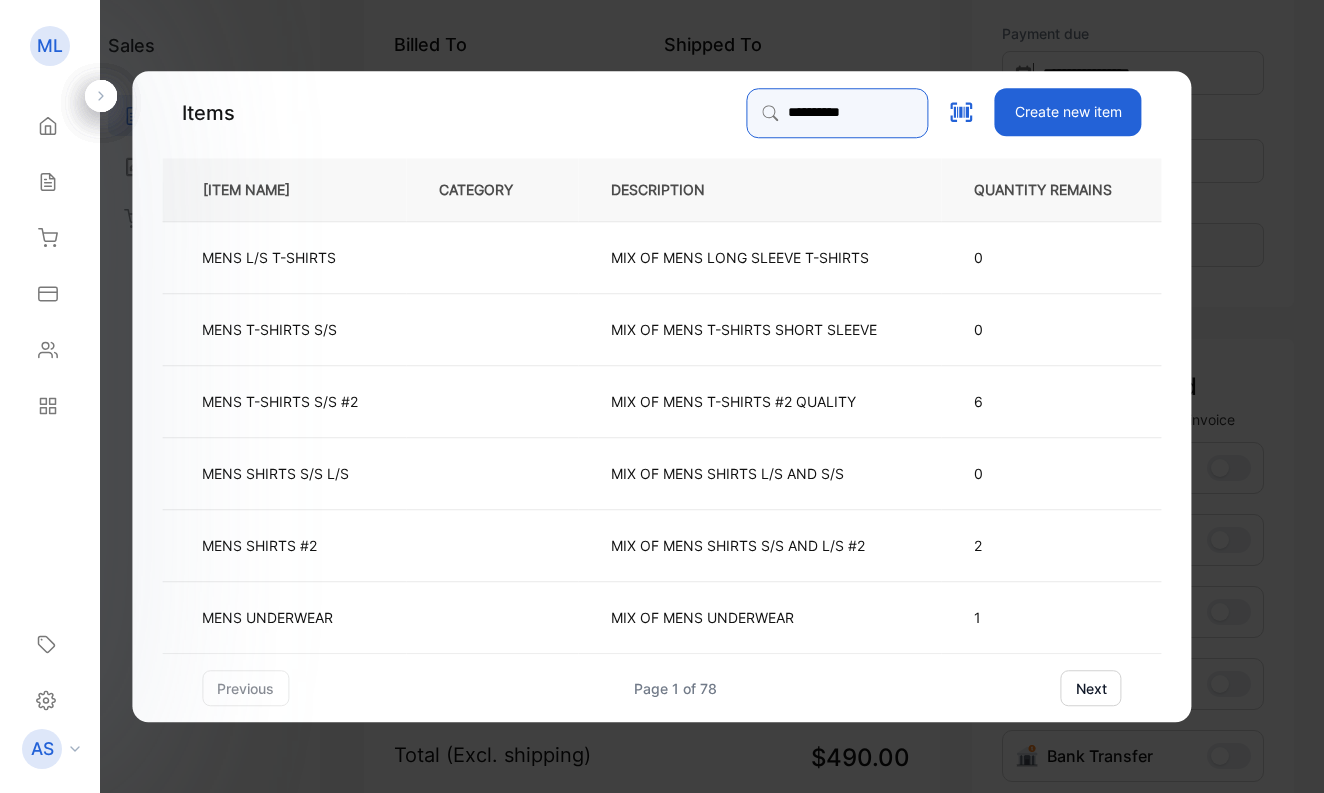 type on "**********" 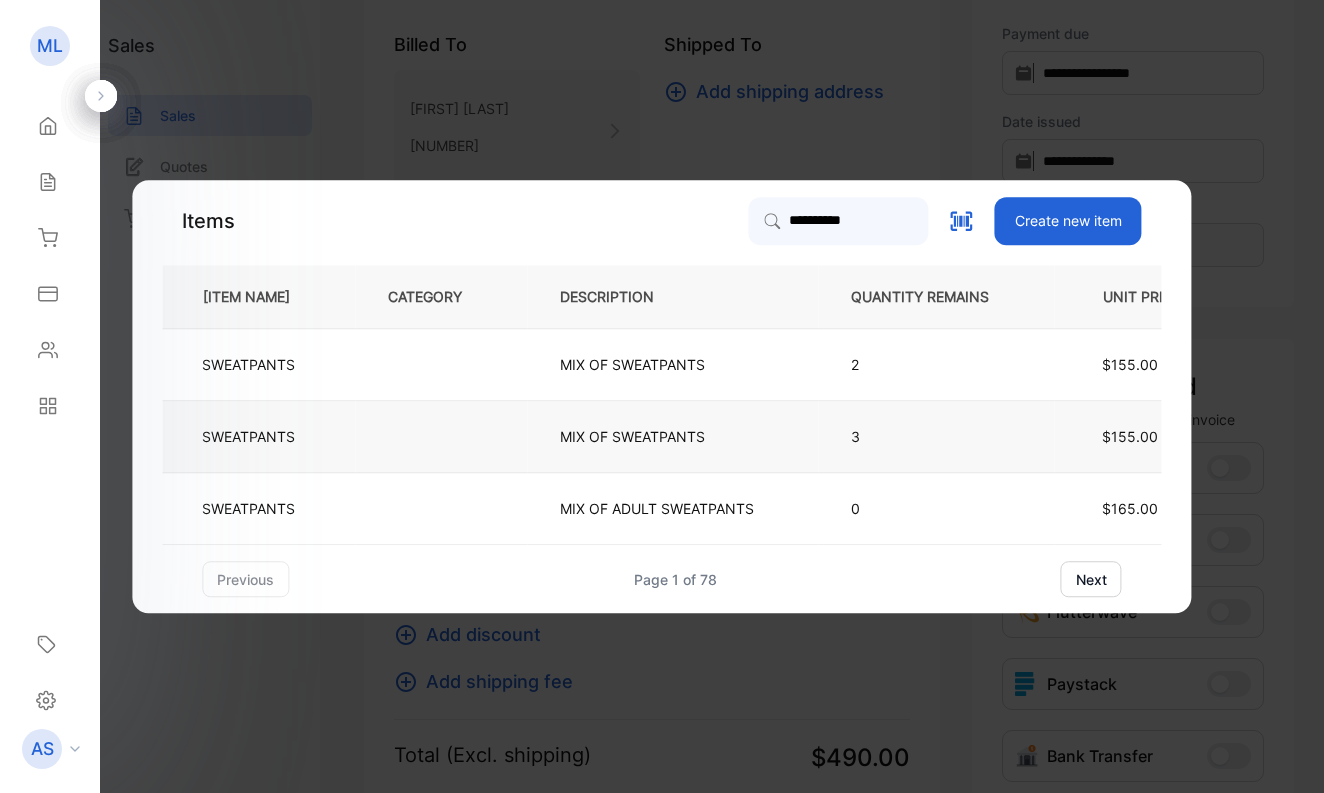 click on "SWEATPANTS" at bounding box center (248, 436) 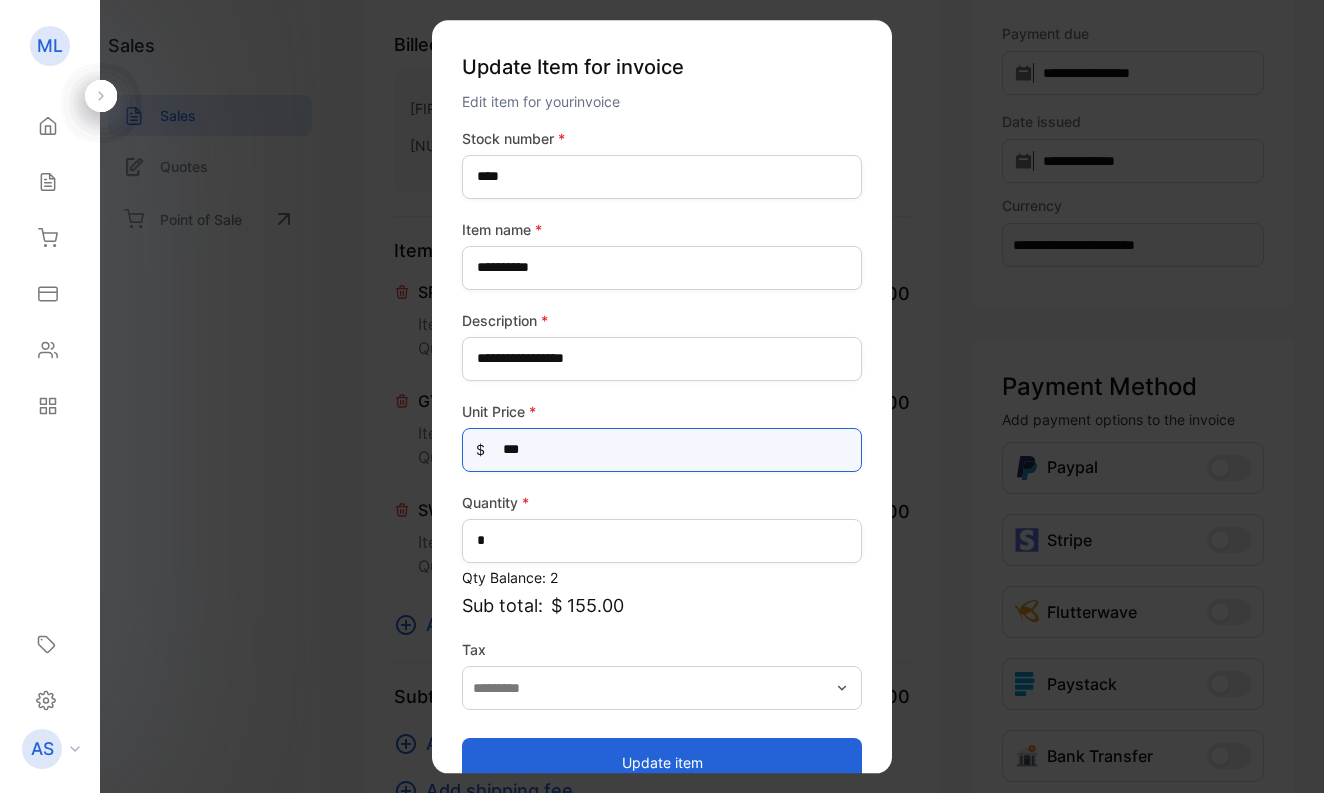 click on "[CREDIT_CARD_NUMBER]" at bounding box center (662, 450) 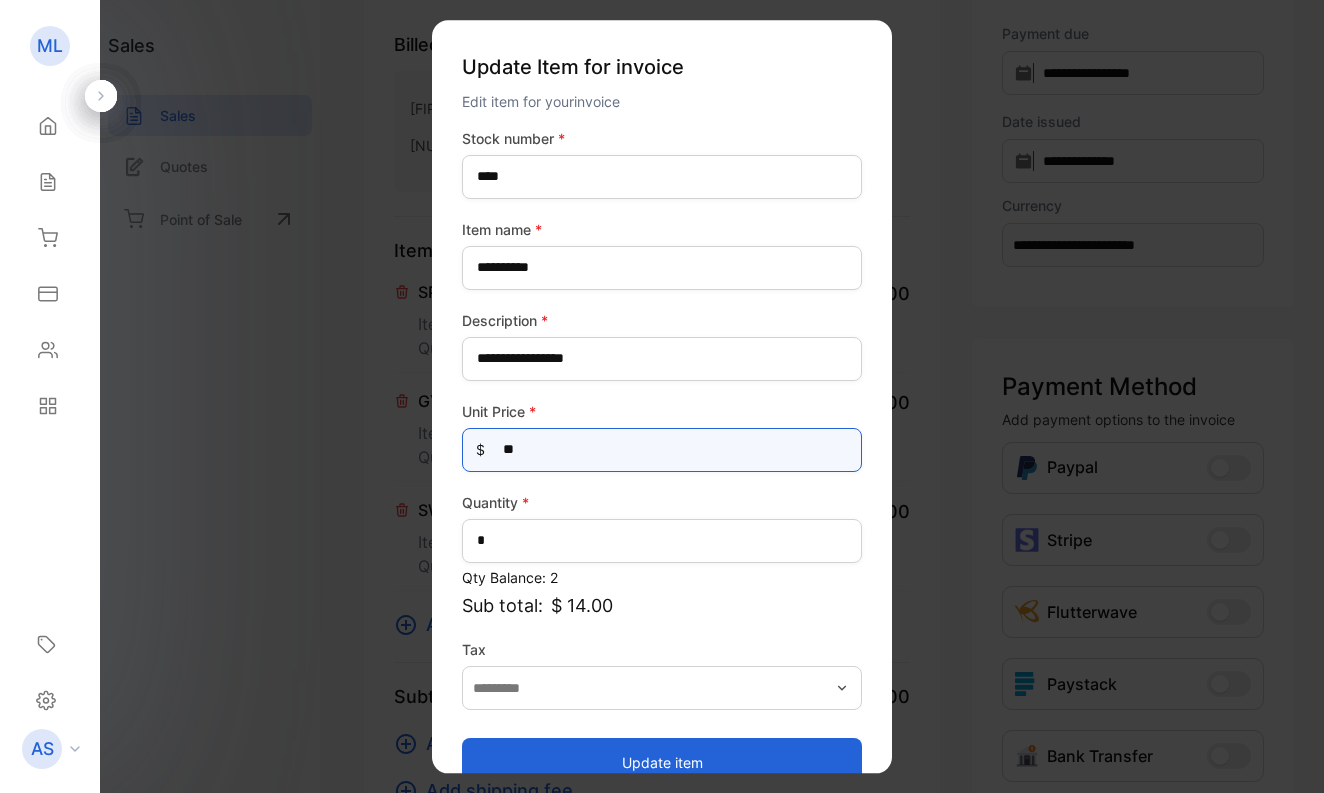 type on "[CREDIT_CARD_NUMBER]" 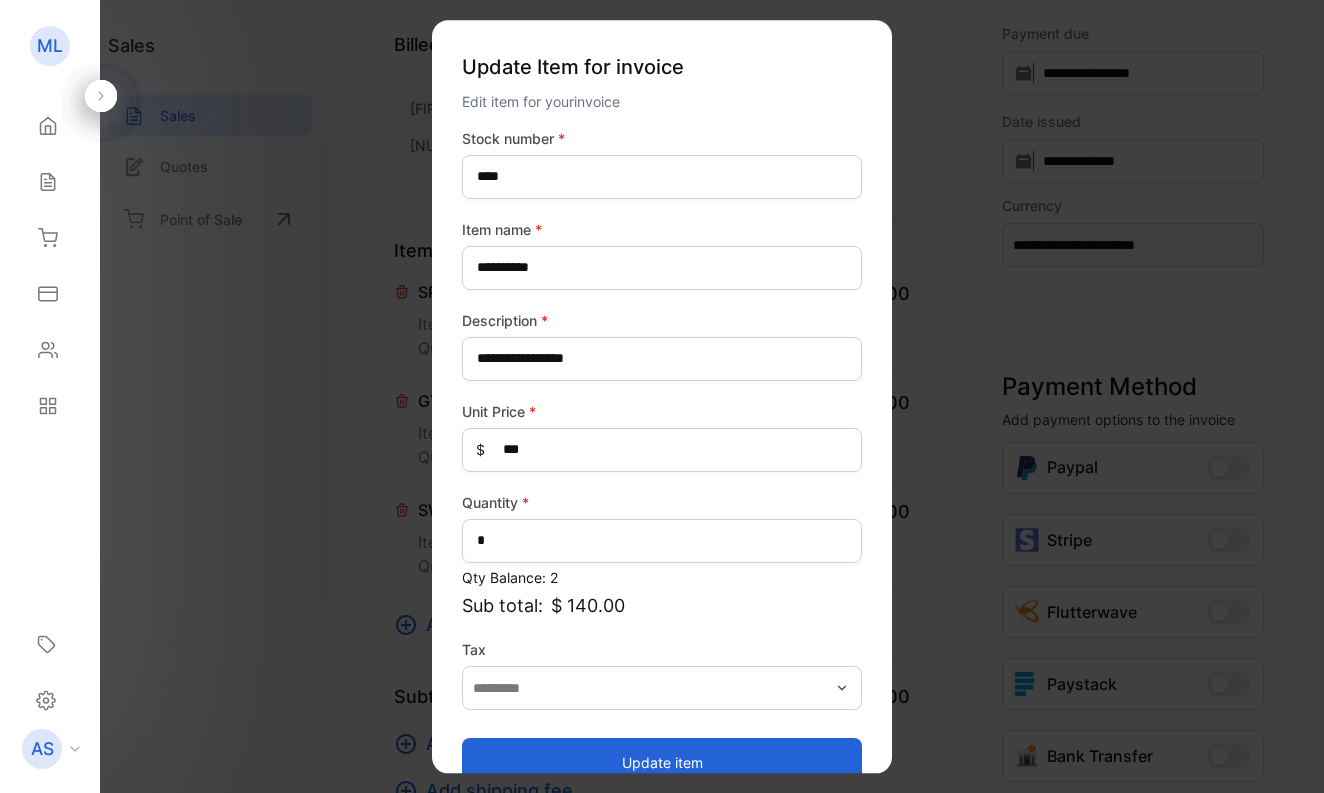 click on "Update item" at bounding box center (662, 762) 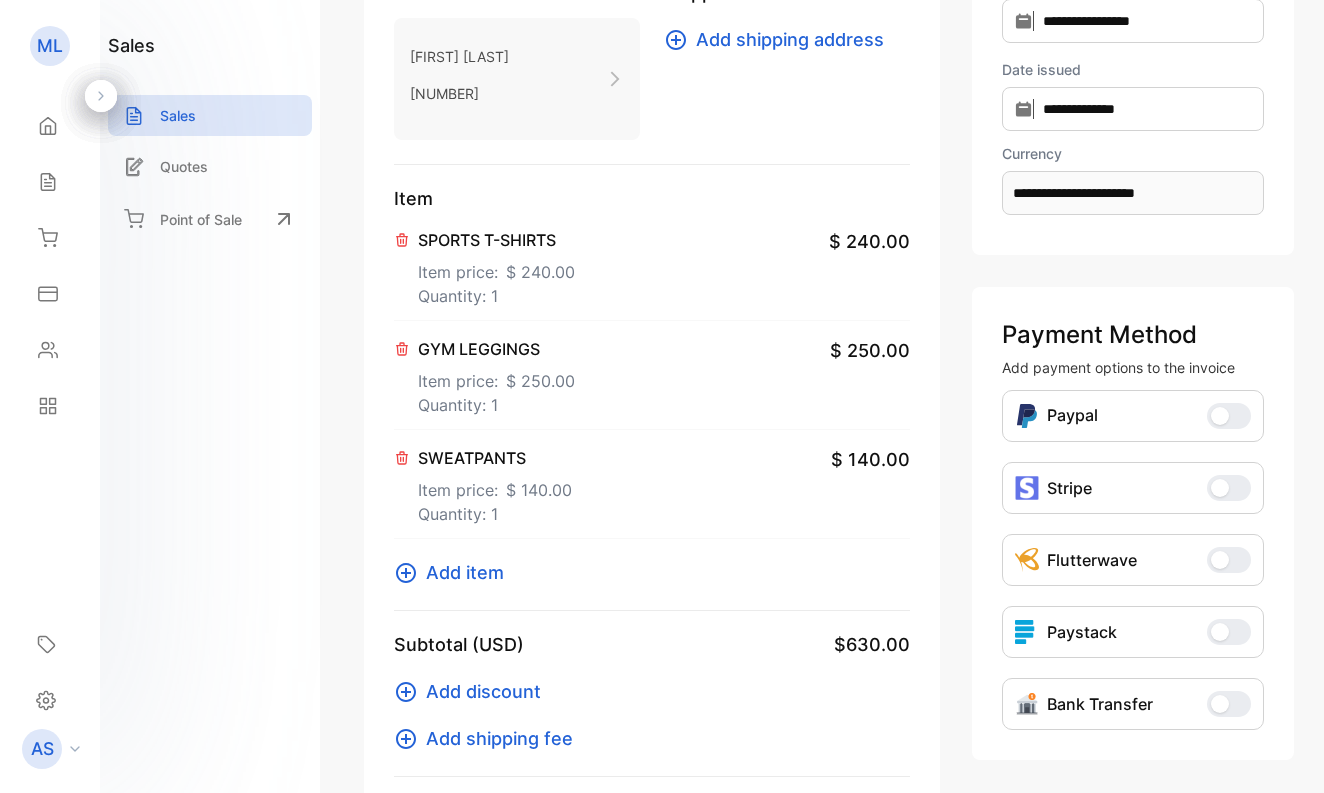scroll, scrollTop: 258, scrollLeft: 0, axis: vertical 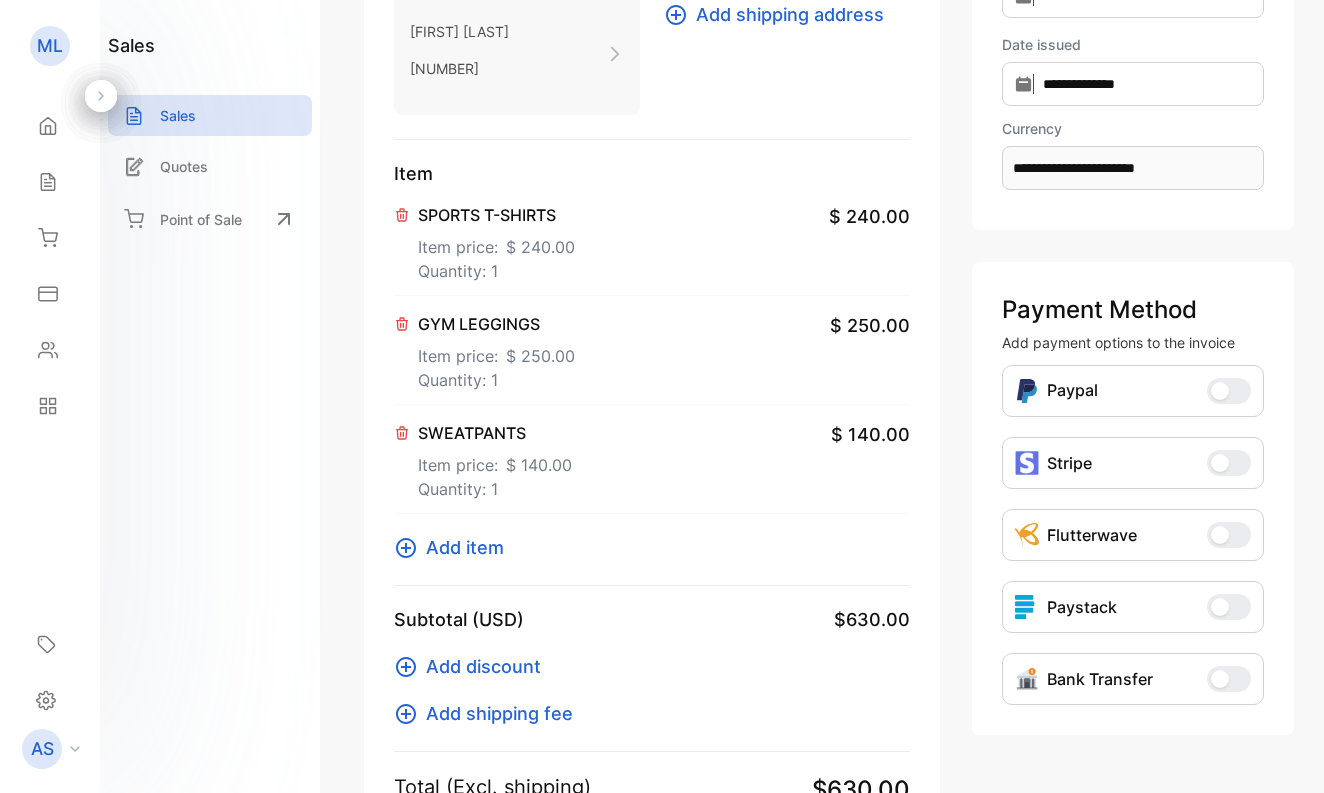 click on "Add item" at bounding box center [465, 547] 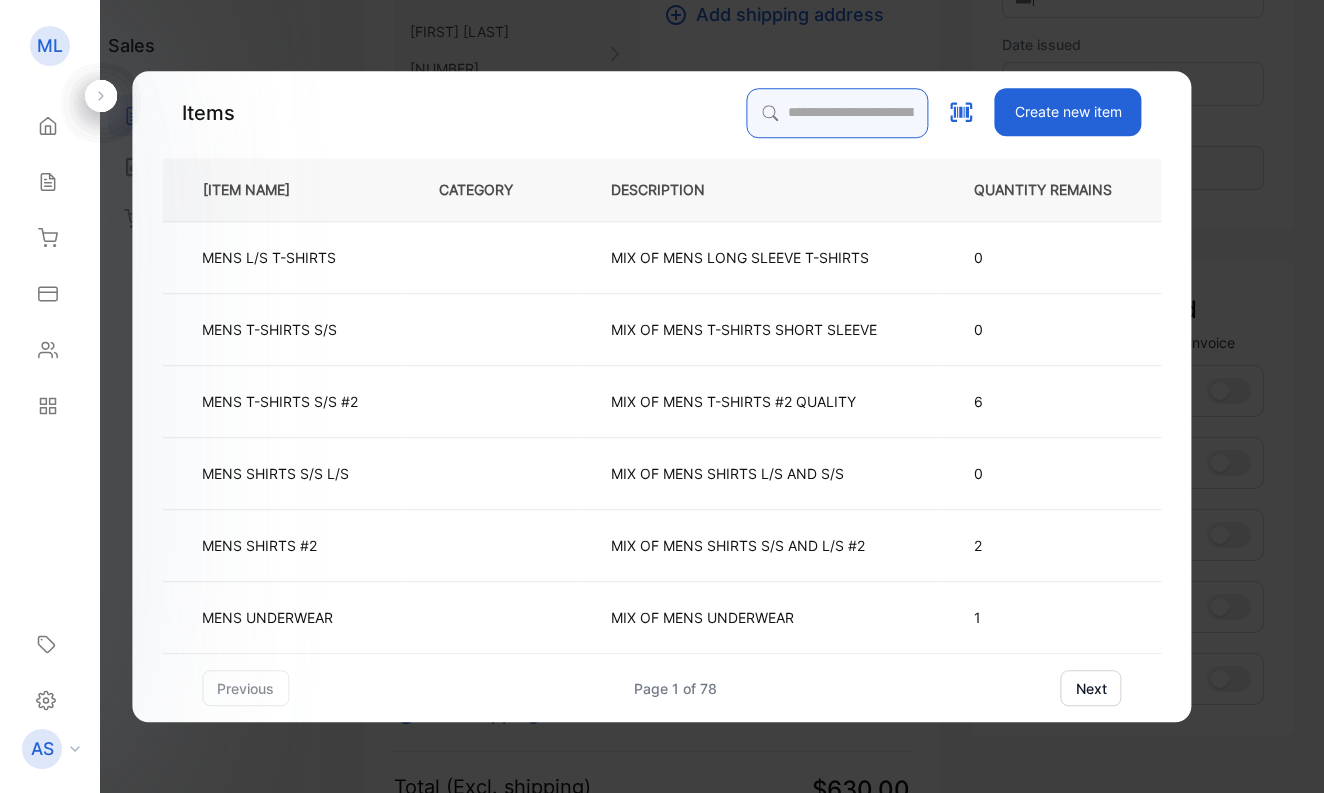 click at bounding box center [838, 113] 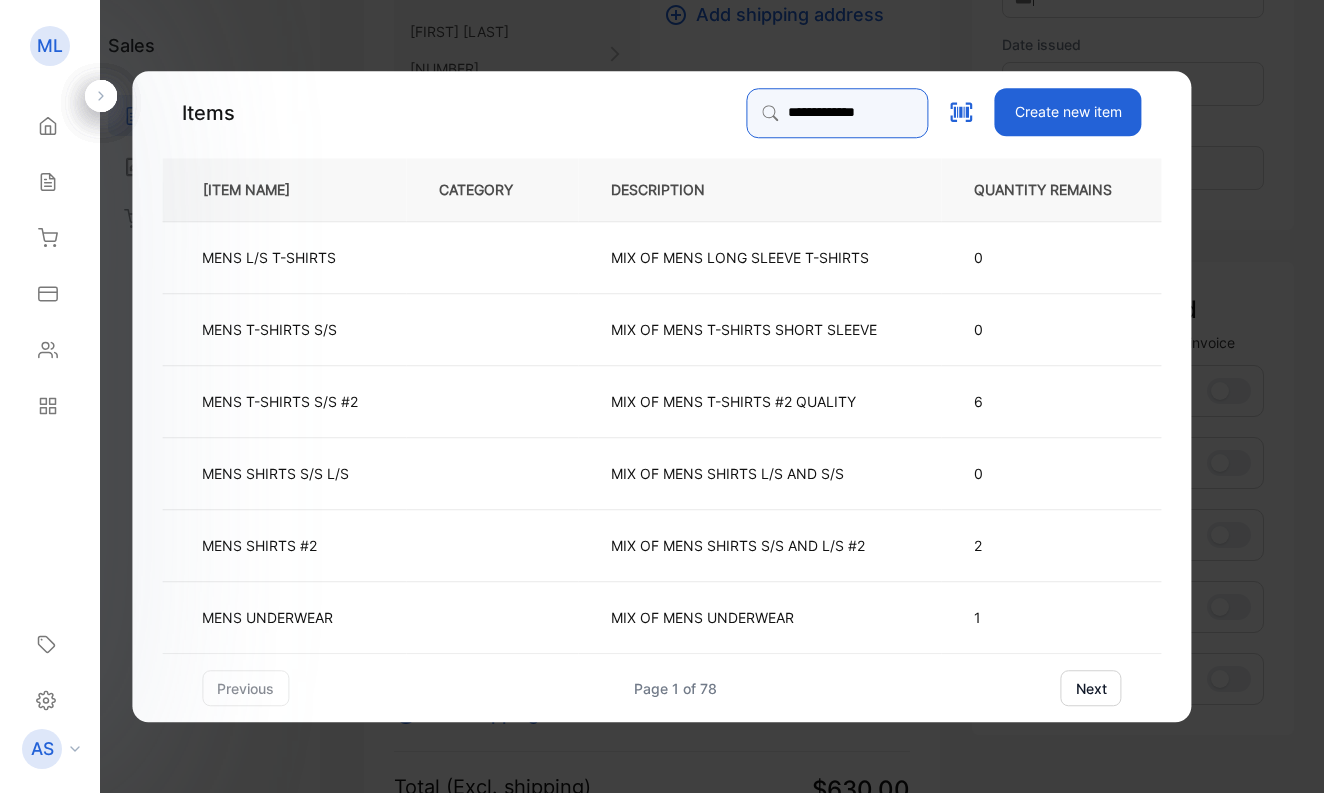 type on "**********" 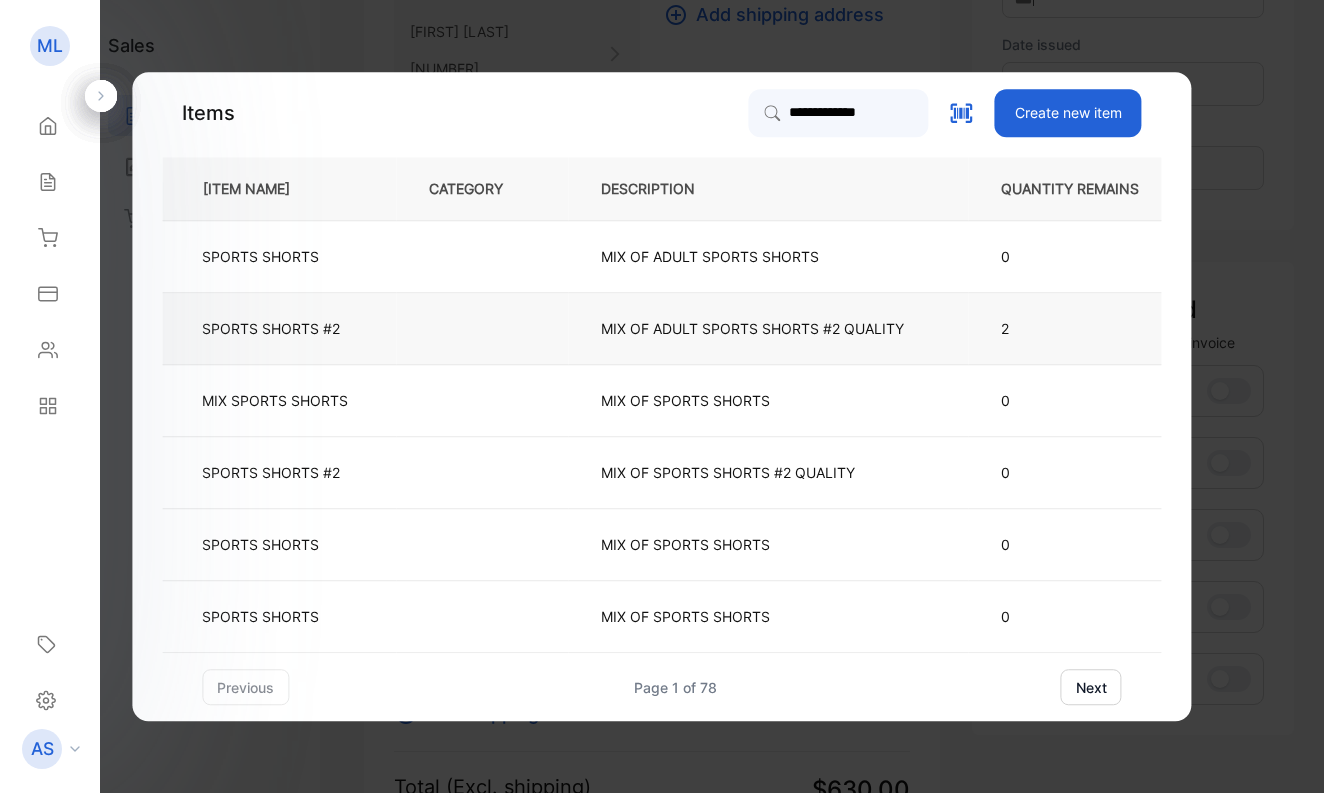 click on "SPORTS SHORTS #2" at bounding box center [271, 328] 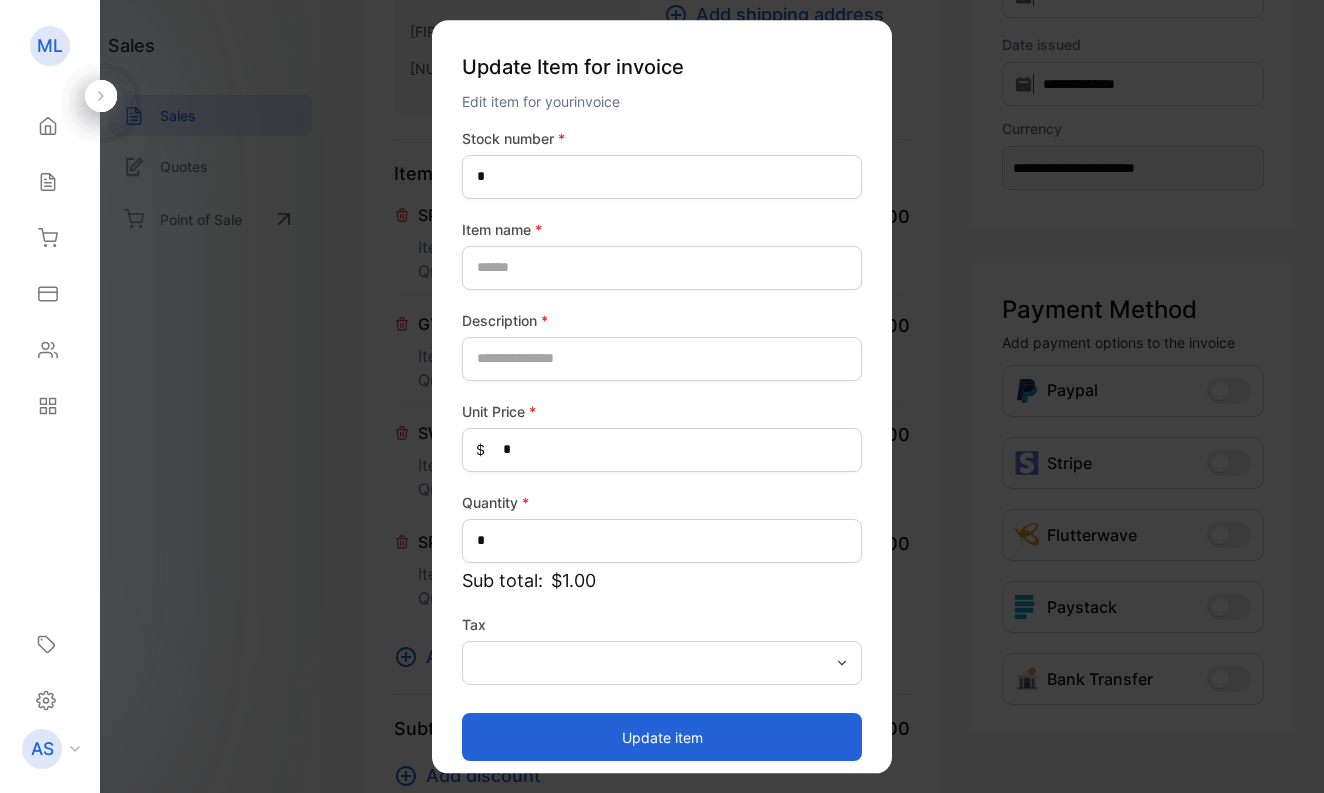 type on "****" 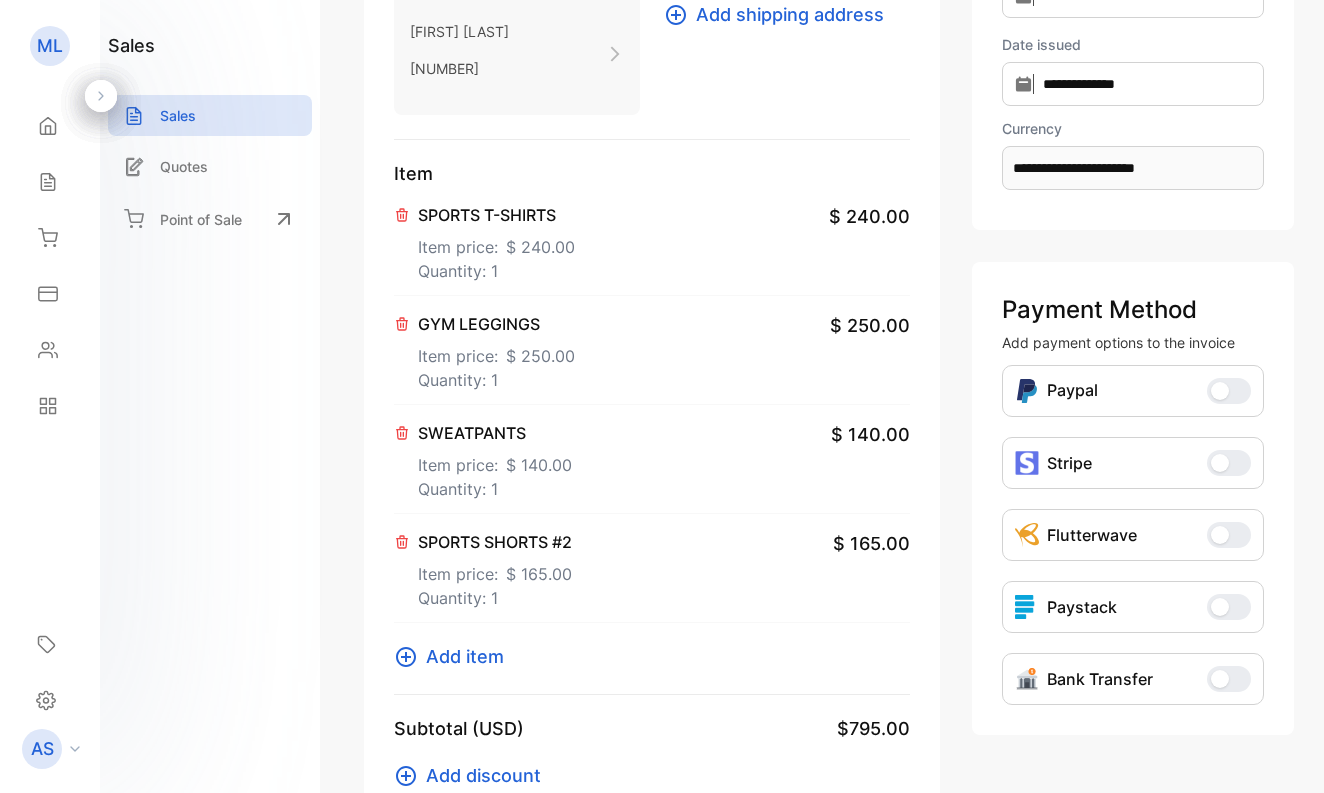 click 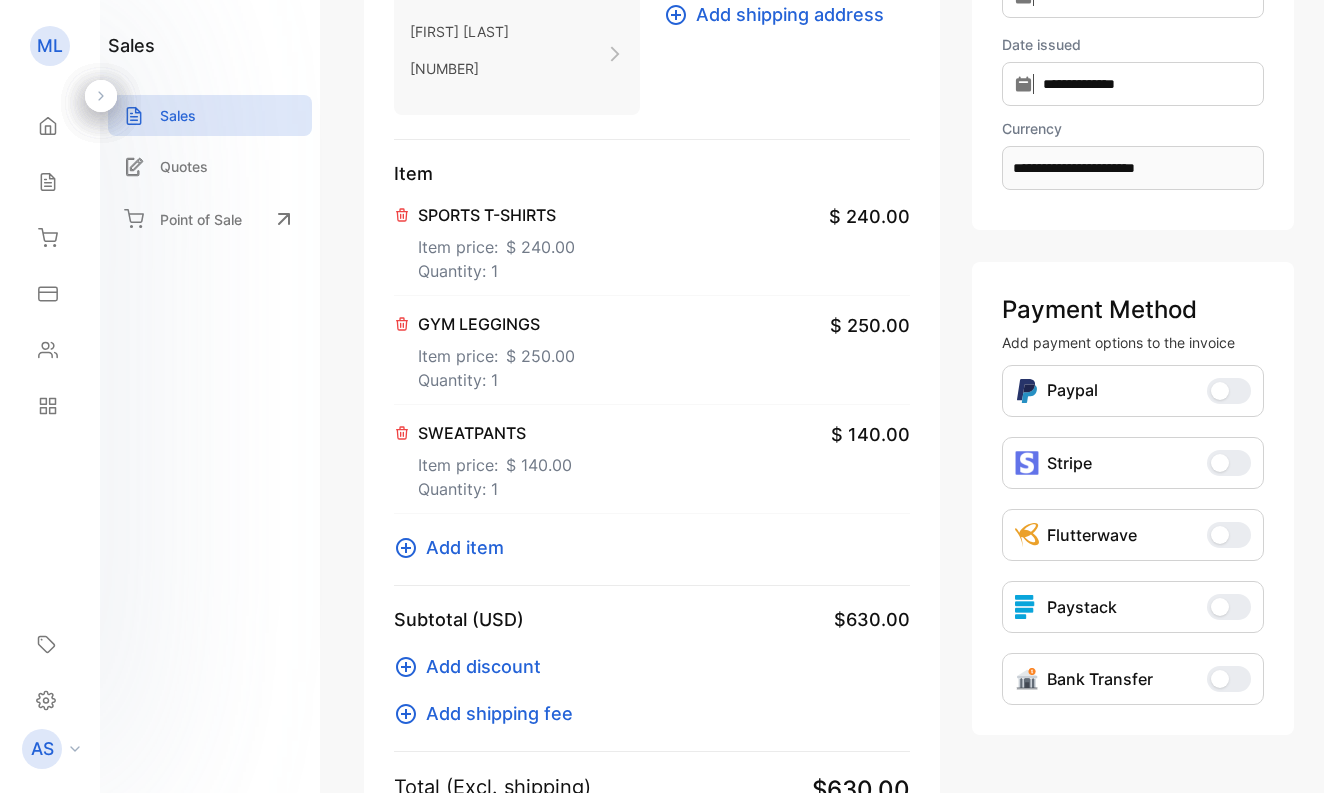 click on "Add item" at bounding box center [465, 547] 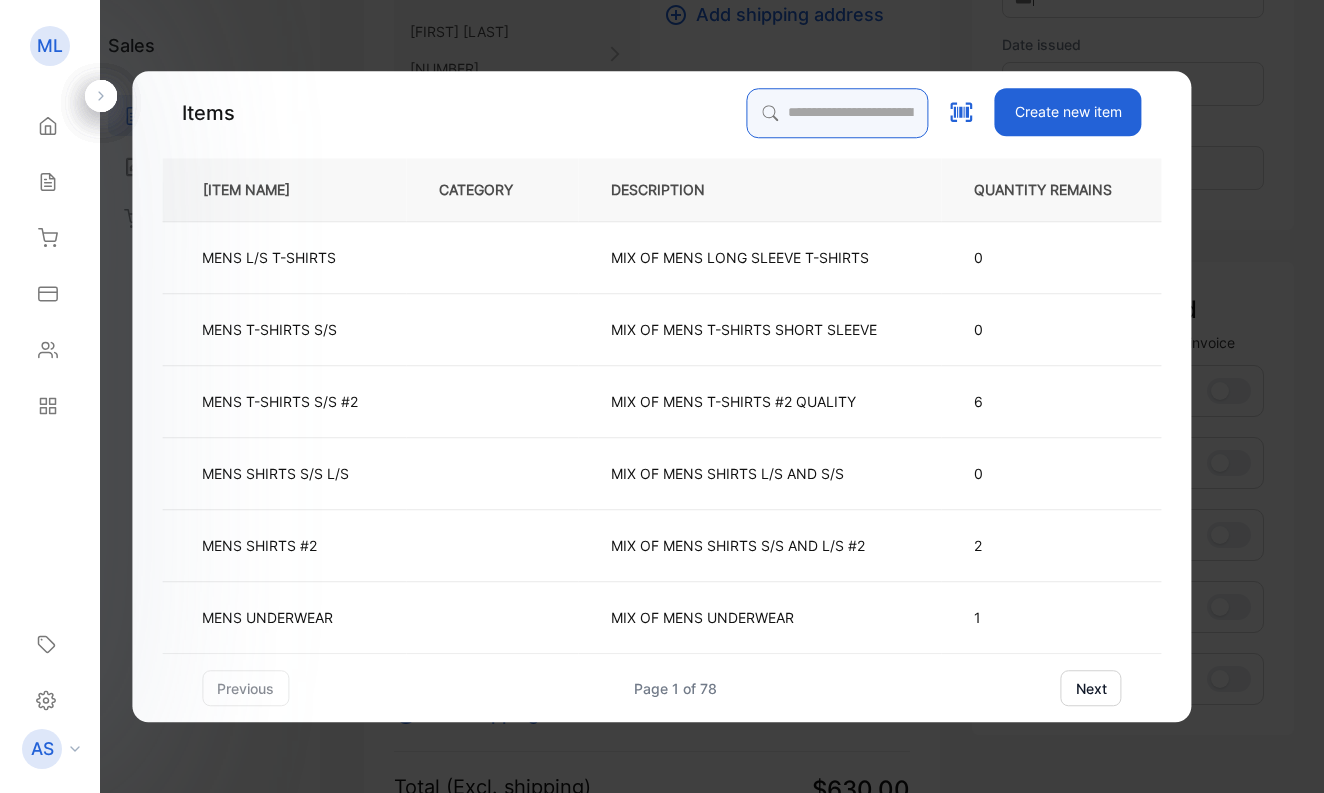 click at bounding box center [838, 113] 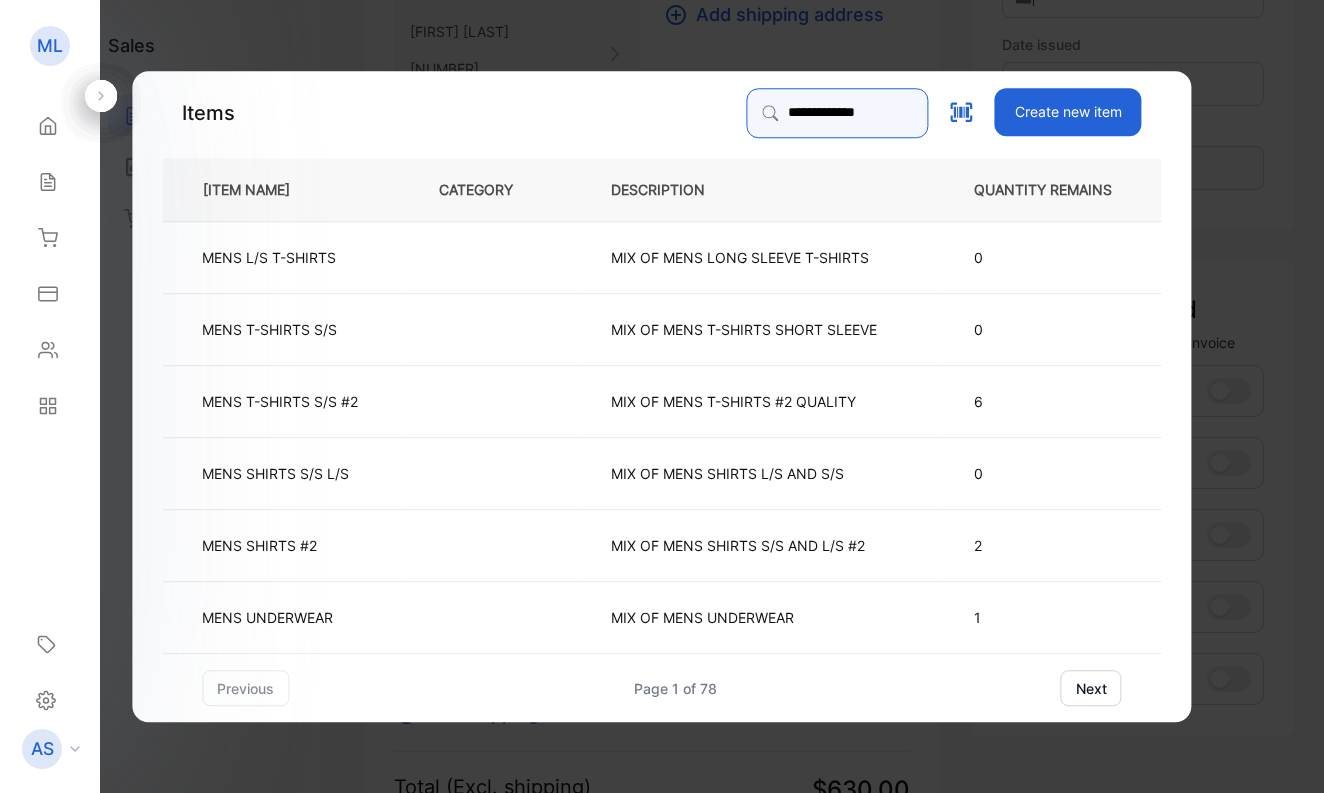 type on "**********" 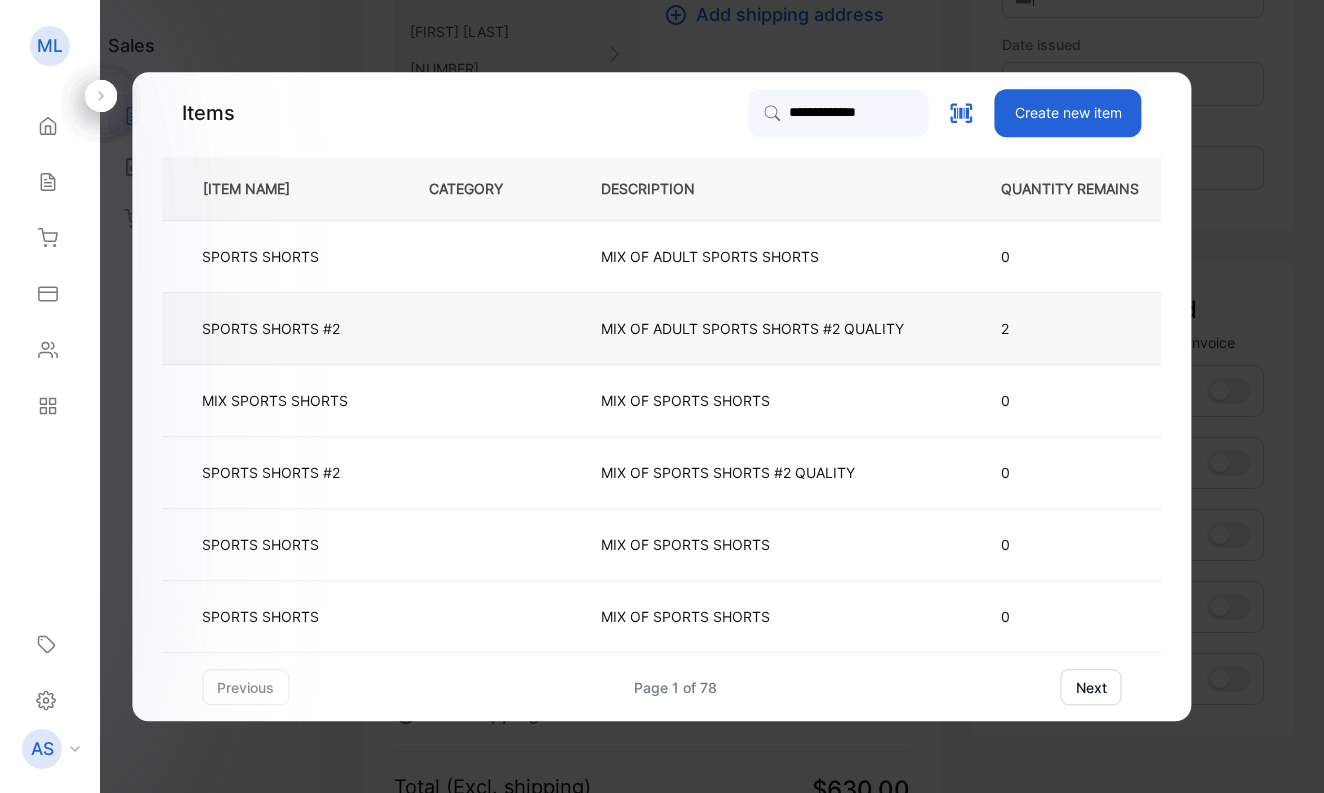 click on "SPORTS SHORTS #2" at bounding box center [271, 328] 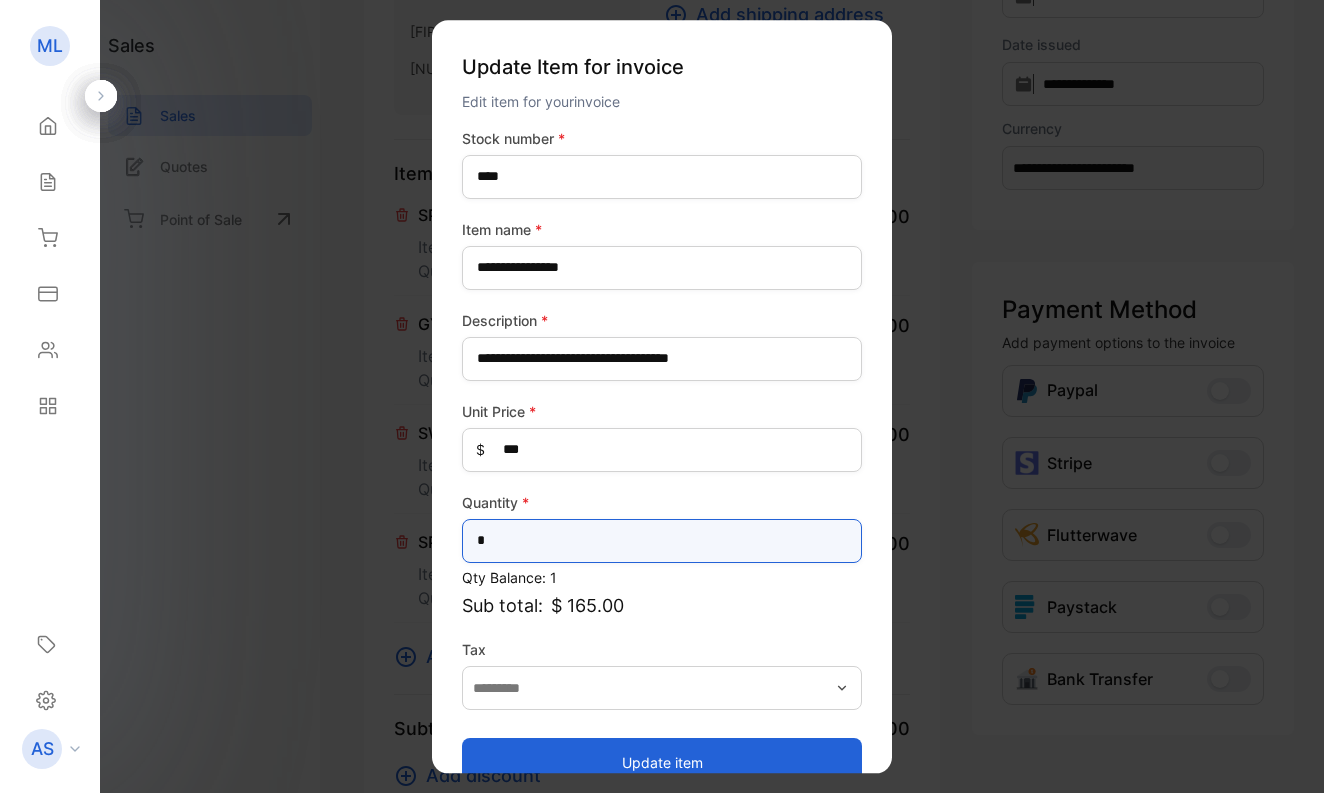 click on "*" at bounding box center (662, 541) 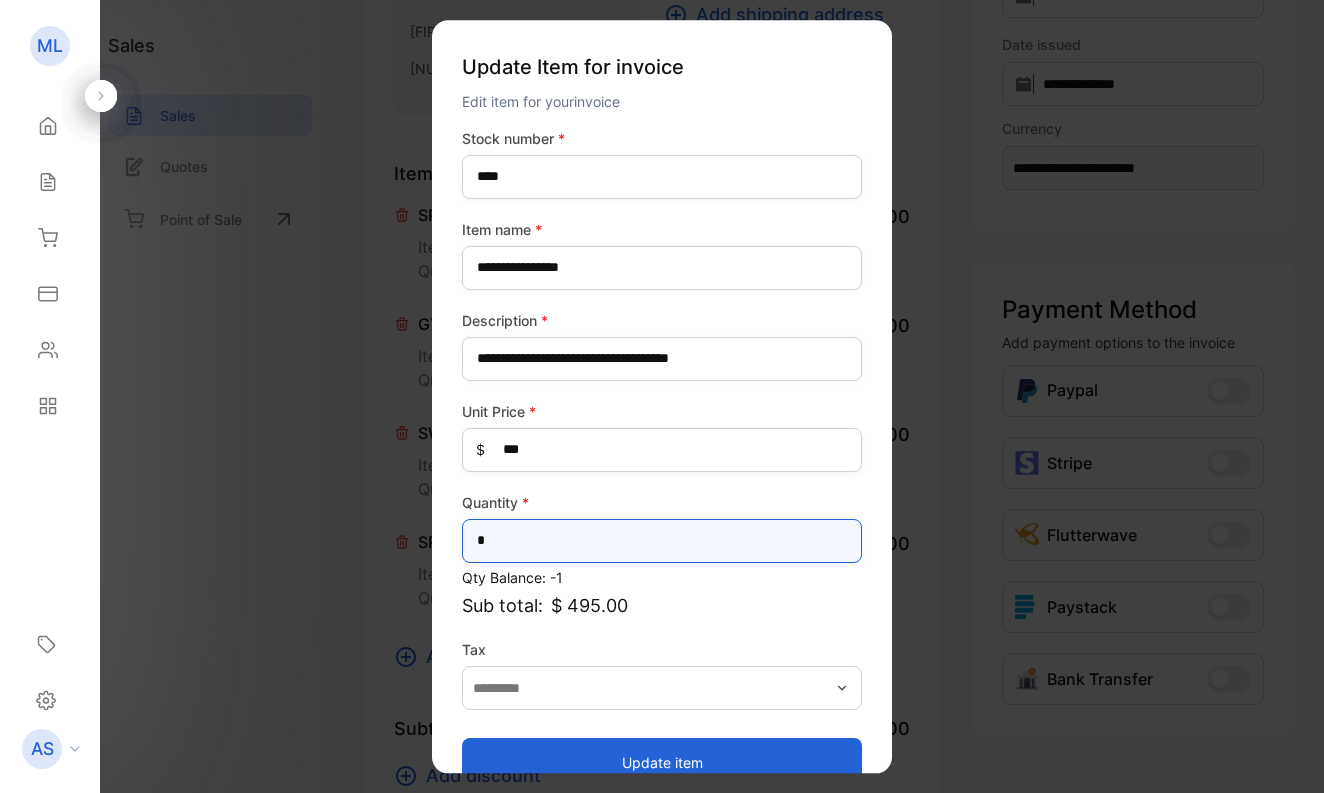 type on "*" 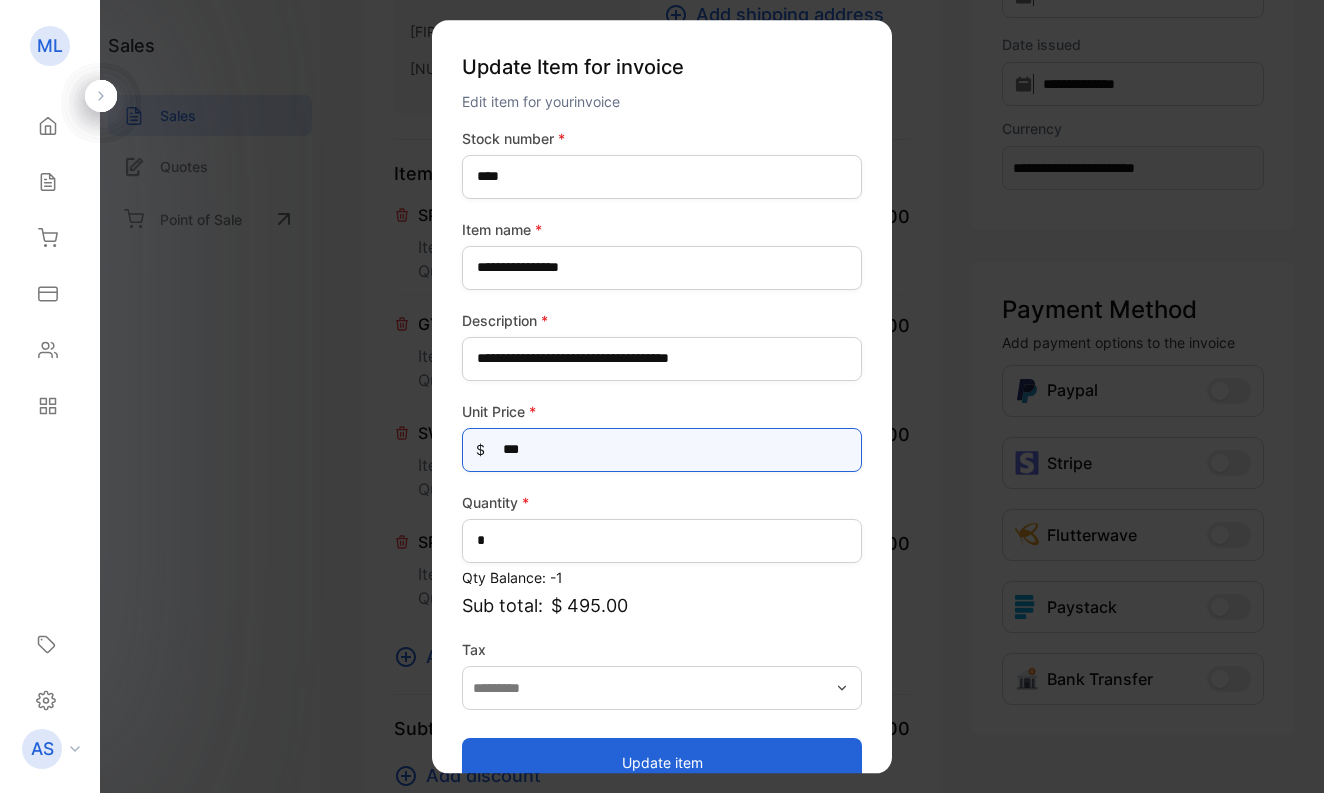 click on "[CREDIT_CARD_NUMBER]" at bounding box center [662, 450] 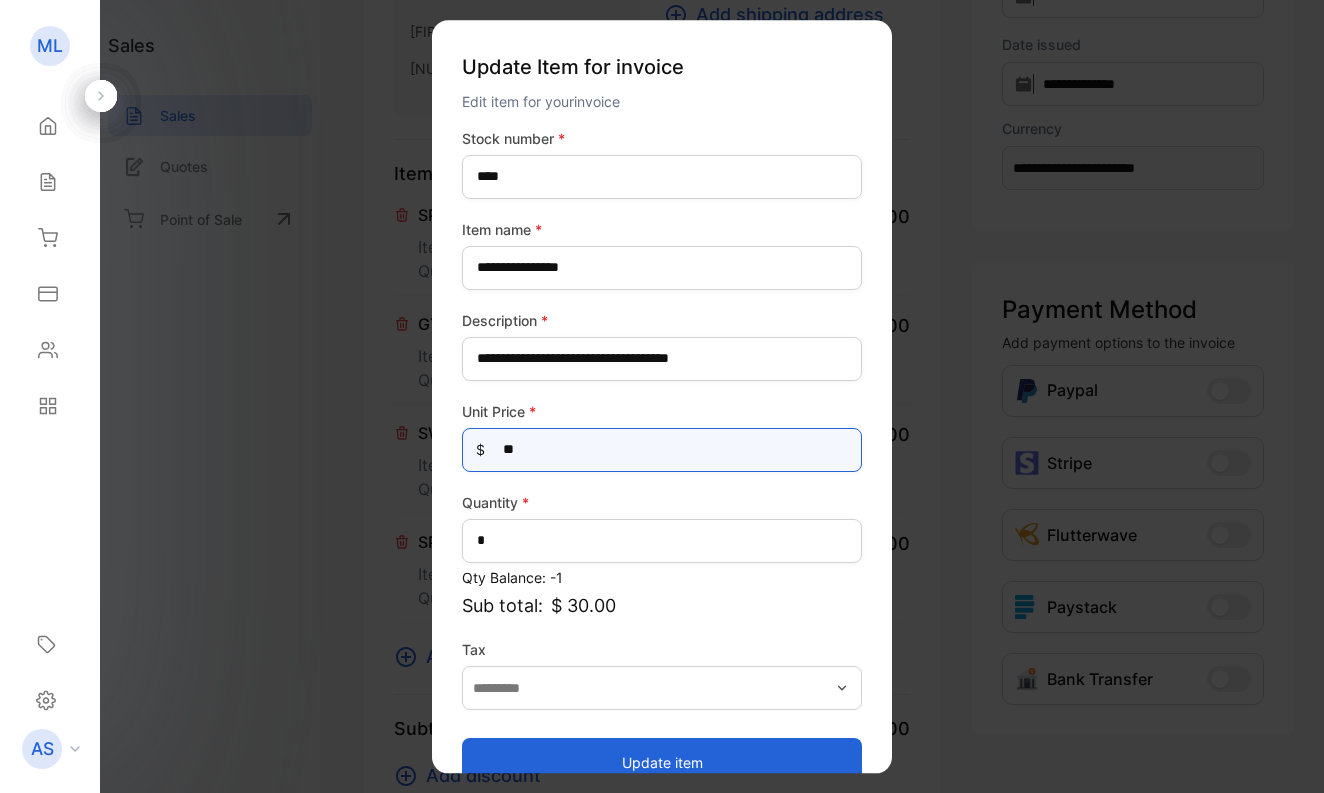 type on "[CREDIT_CARD_NUMBER]" 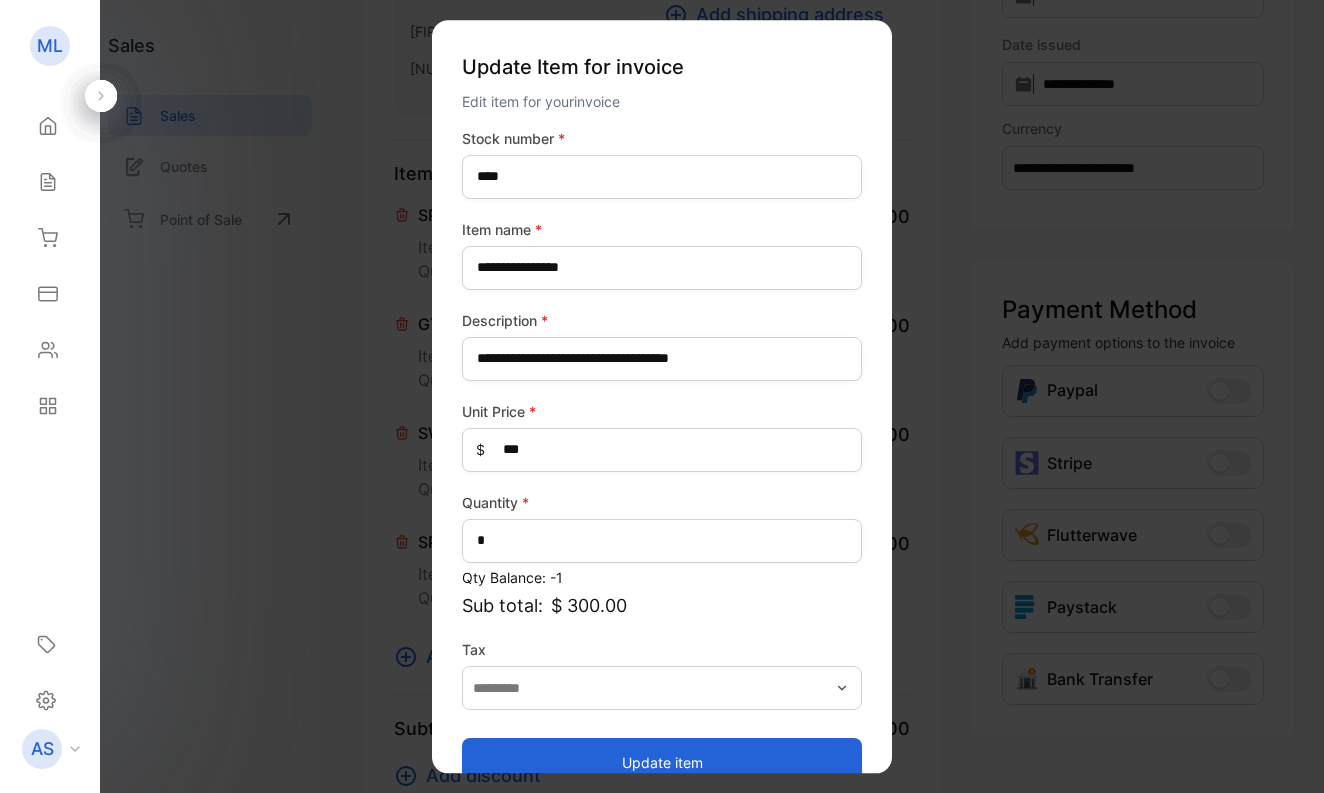 click on "Update item" at bounding box center [662, 762] 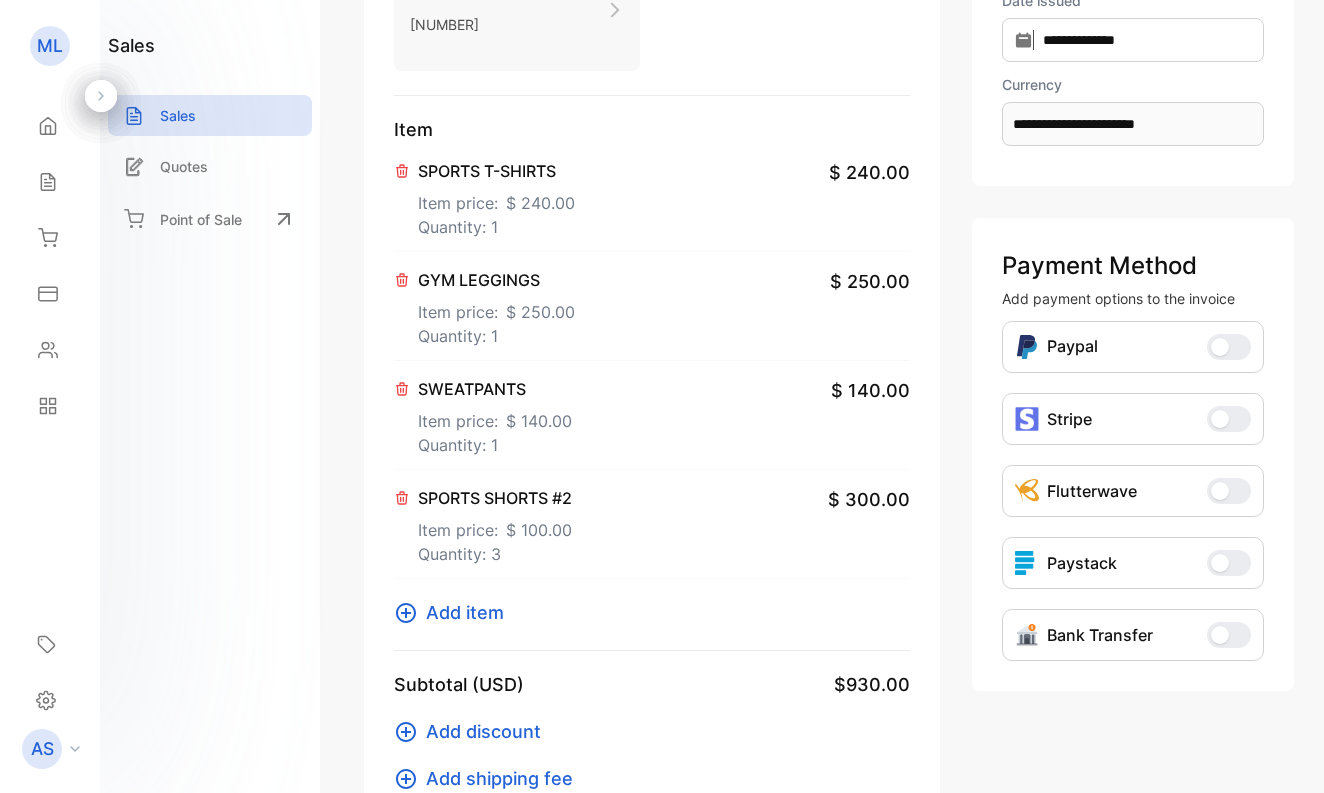 scroll, scrollTop: 321, scrollLeft: 0, axis: vertical 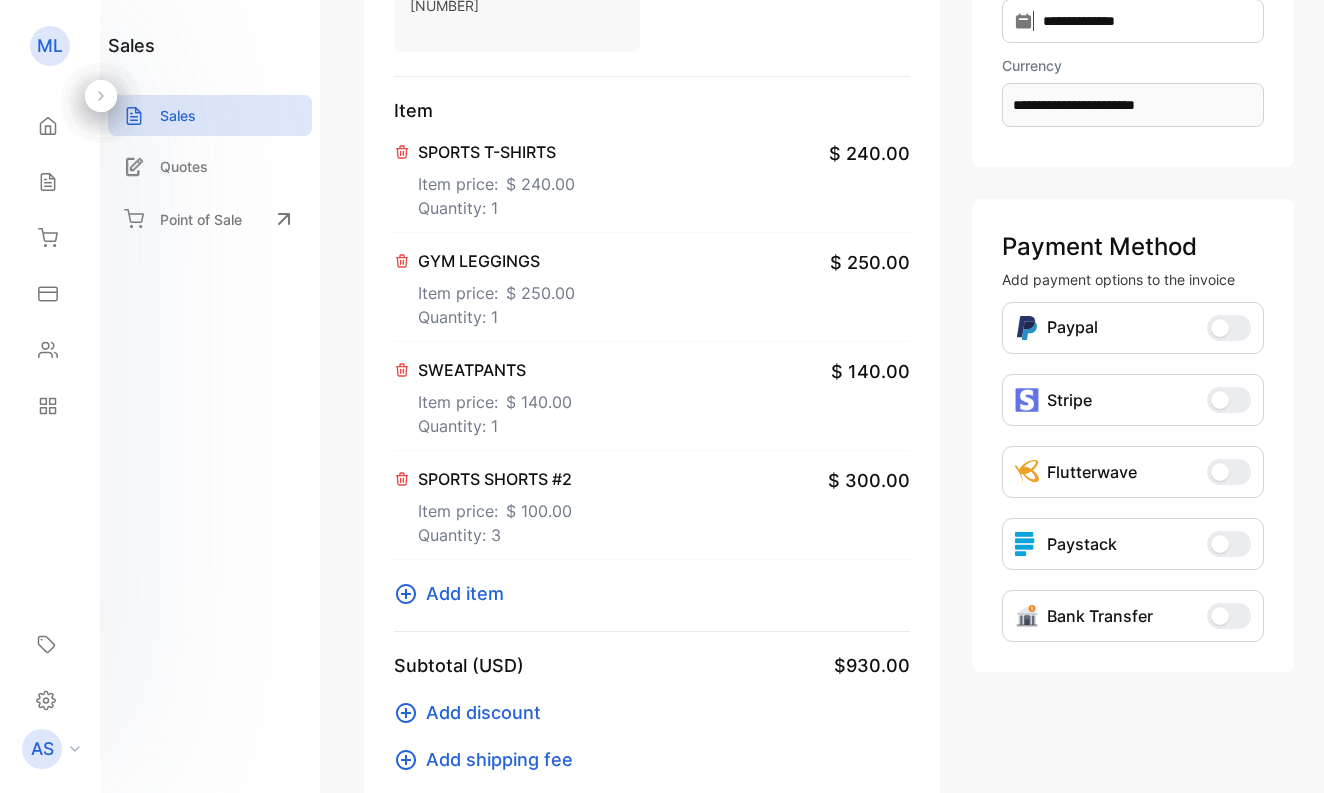 click on "Add item" at bounding box center [465, 593] 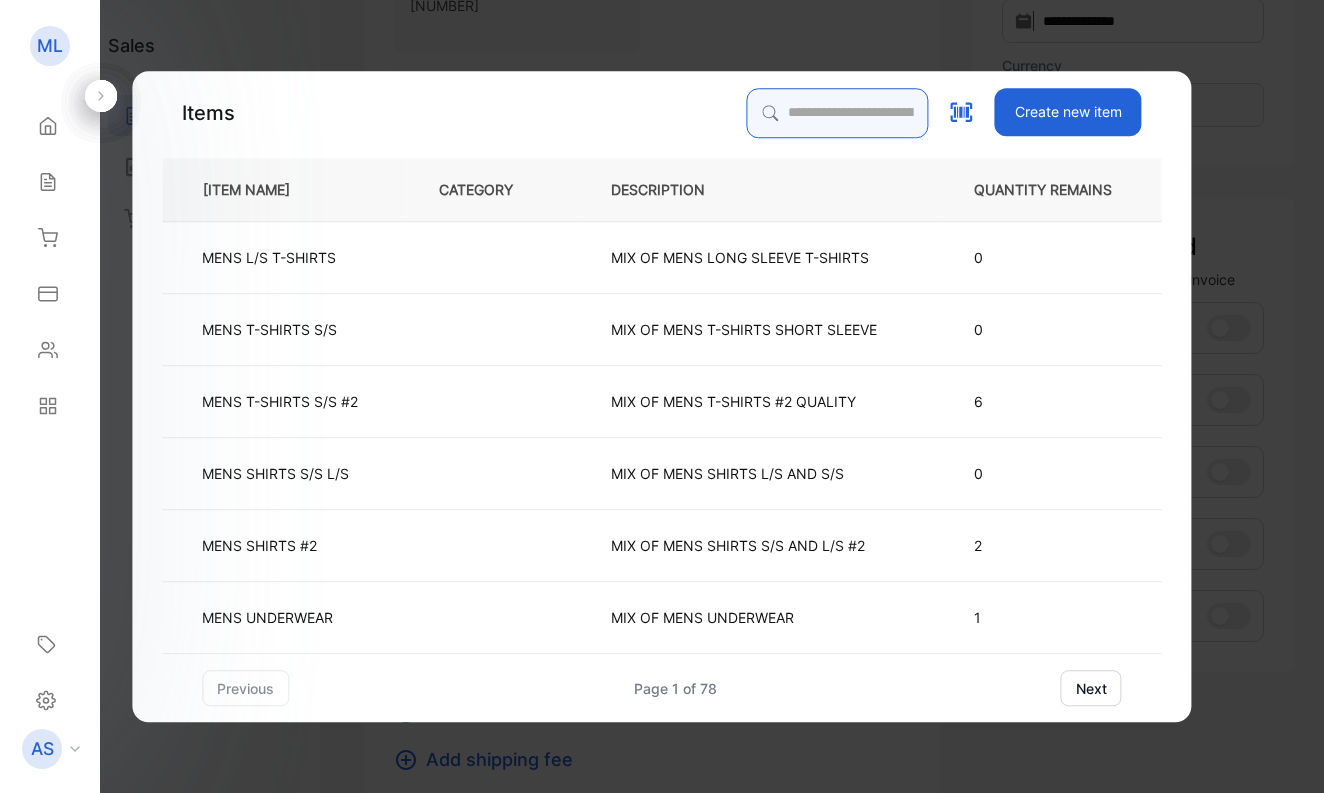 click at bounding box center [838, 113] 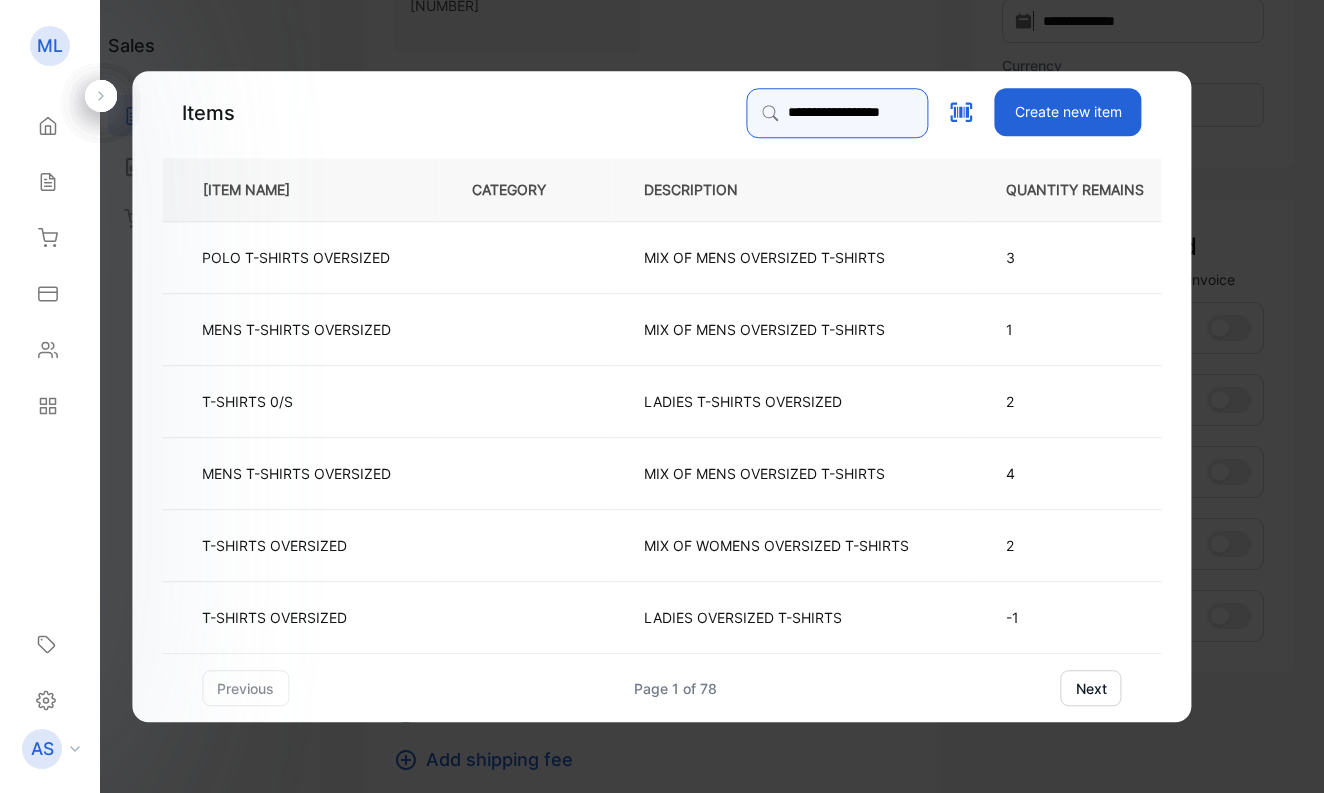 click on "[CREDIT_CARD_NUMBER]" at bounding box center (838, 113) 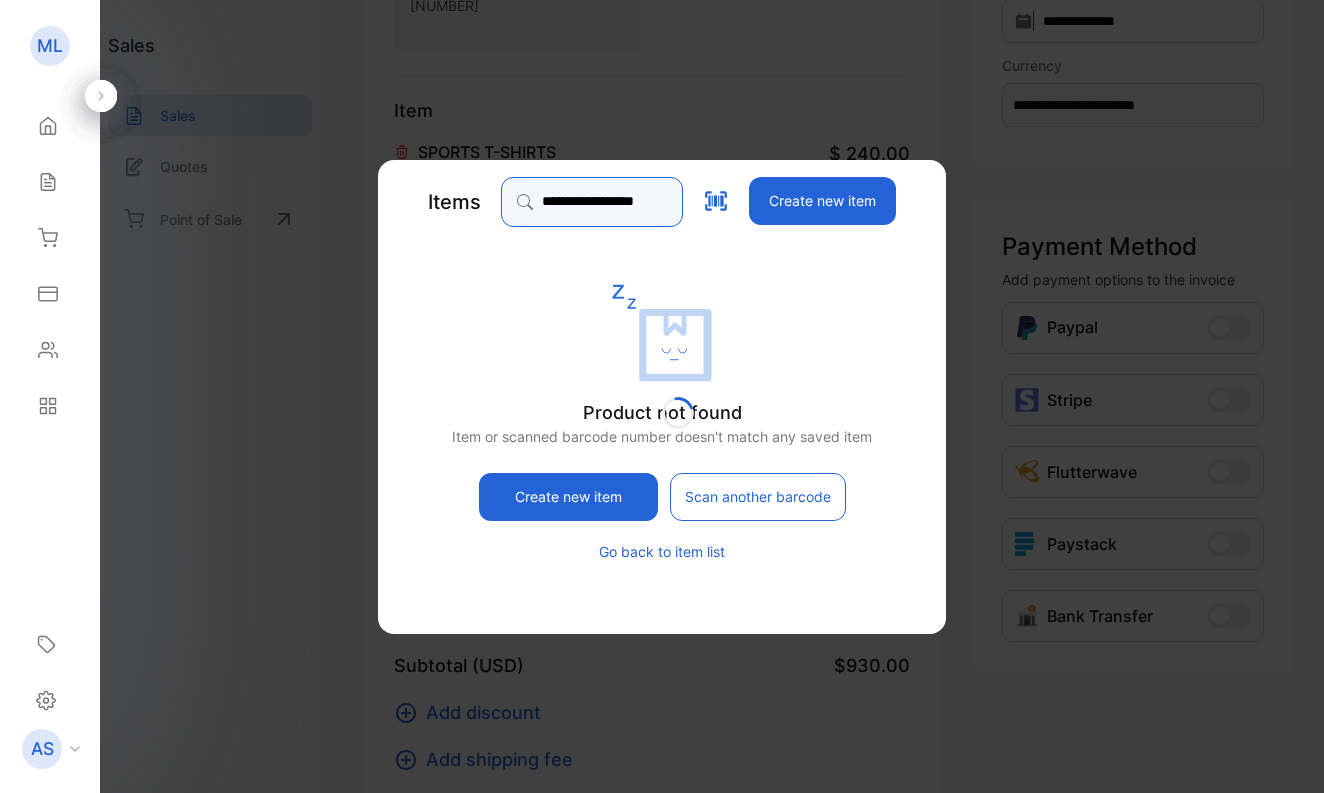 click on "[CREDIT_CARD_NUMBER]" at bounding box center (592, 202) 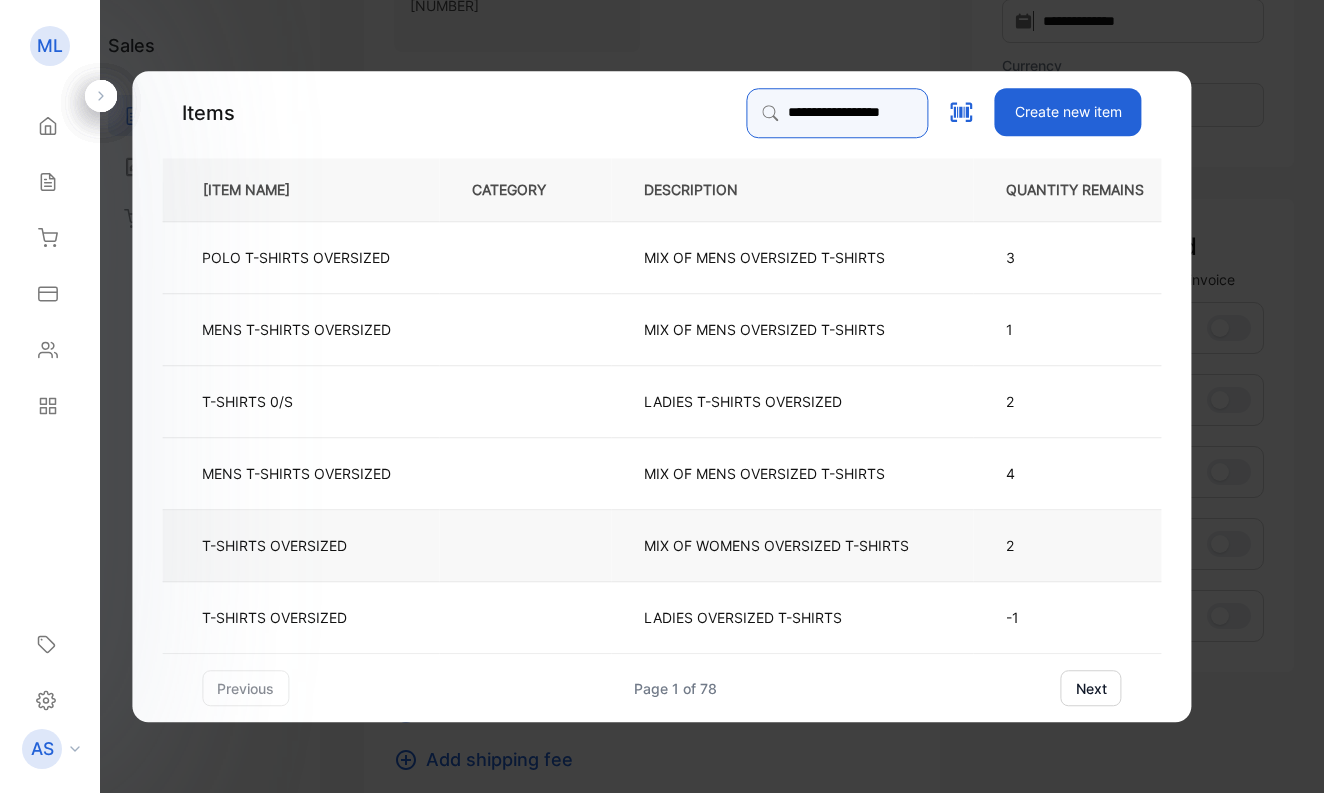type on "[CREDIT_CARD_NUMBER]" 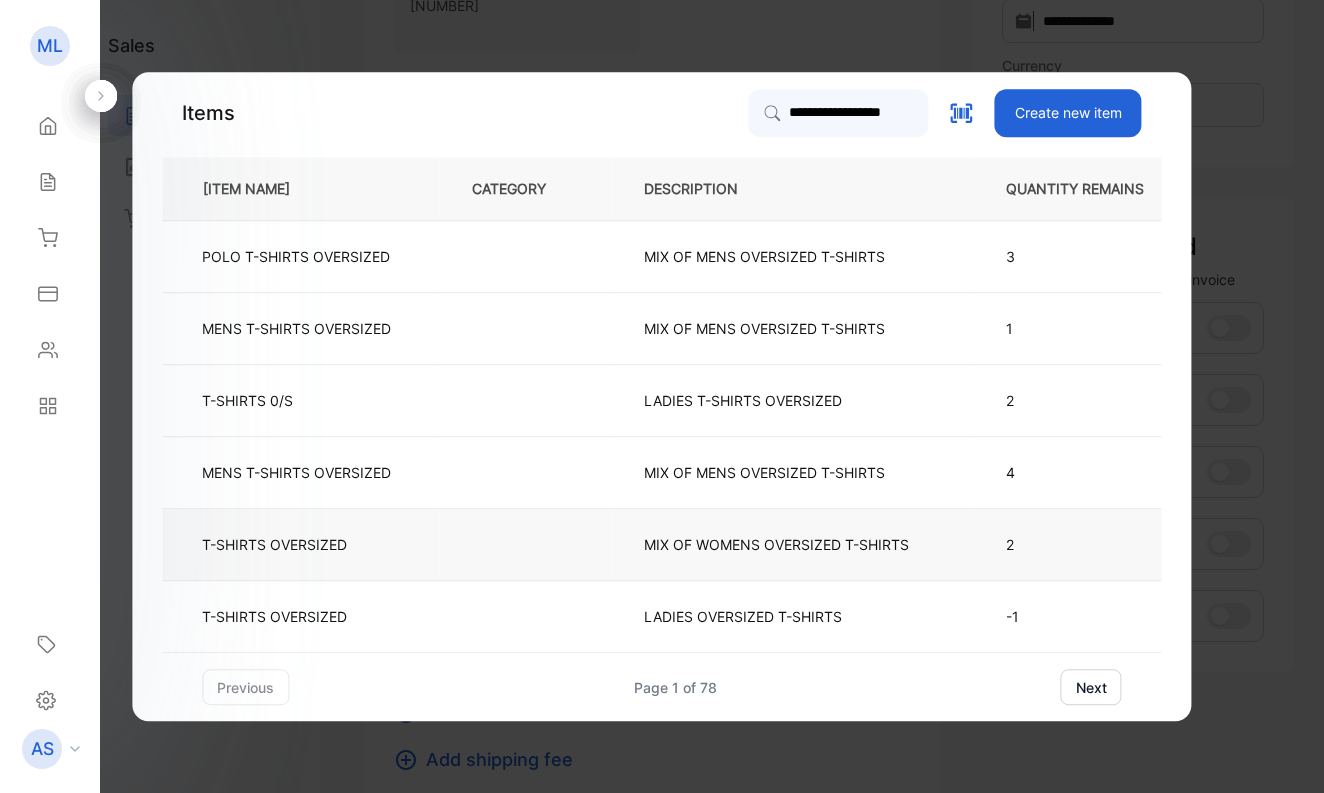 click on "T-SHIRTS OVERSIZED" at bounding box center (300, 545) 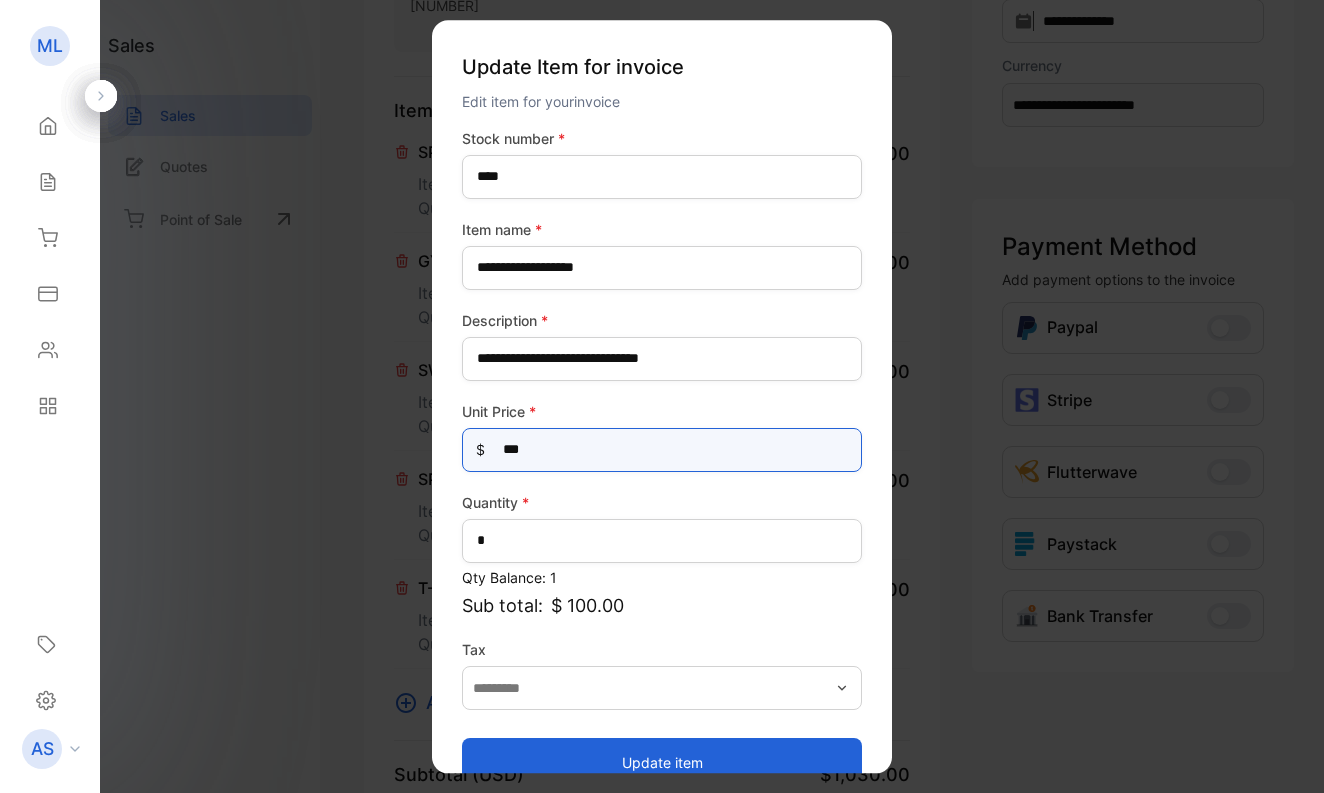 click on "[CREDIT_CARD_NUMBER]" at bounding box center [662, 450] 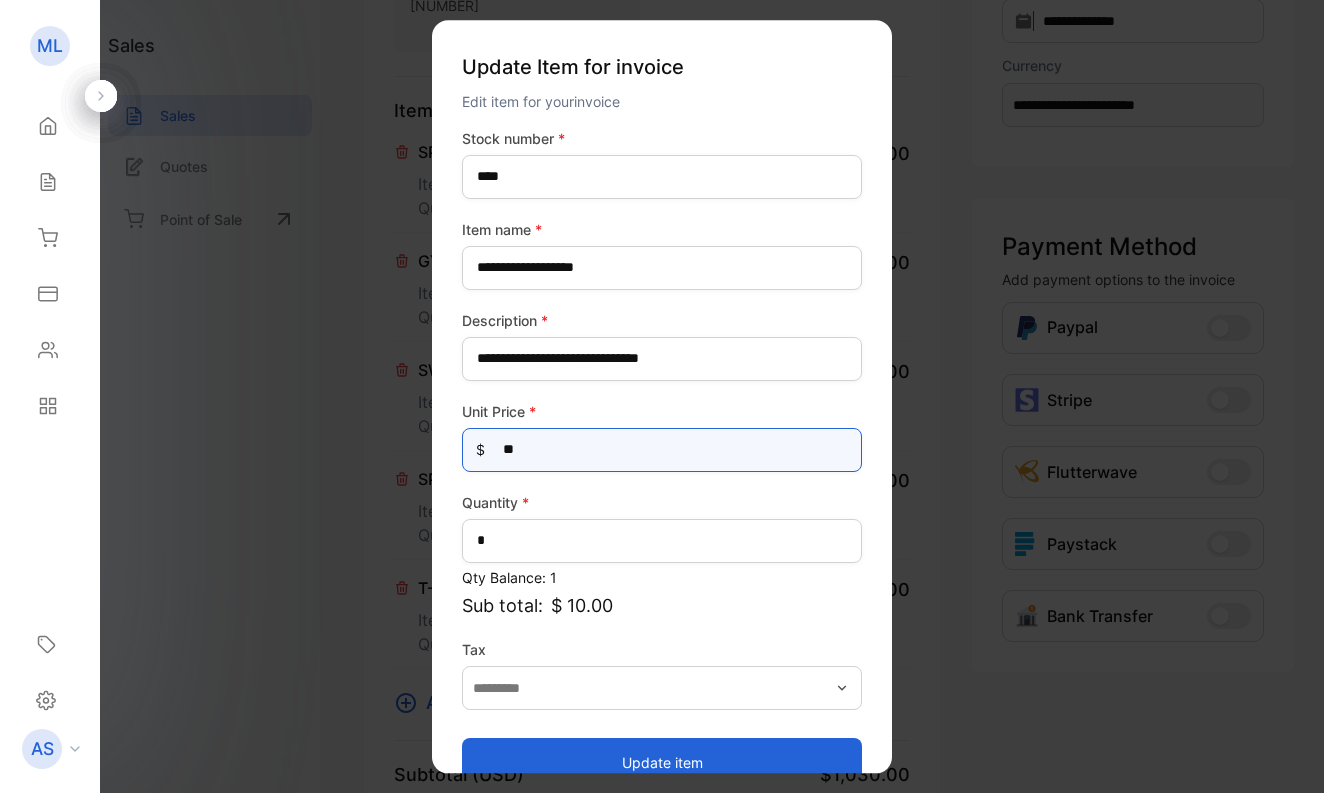 type on "*" 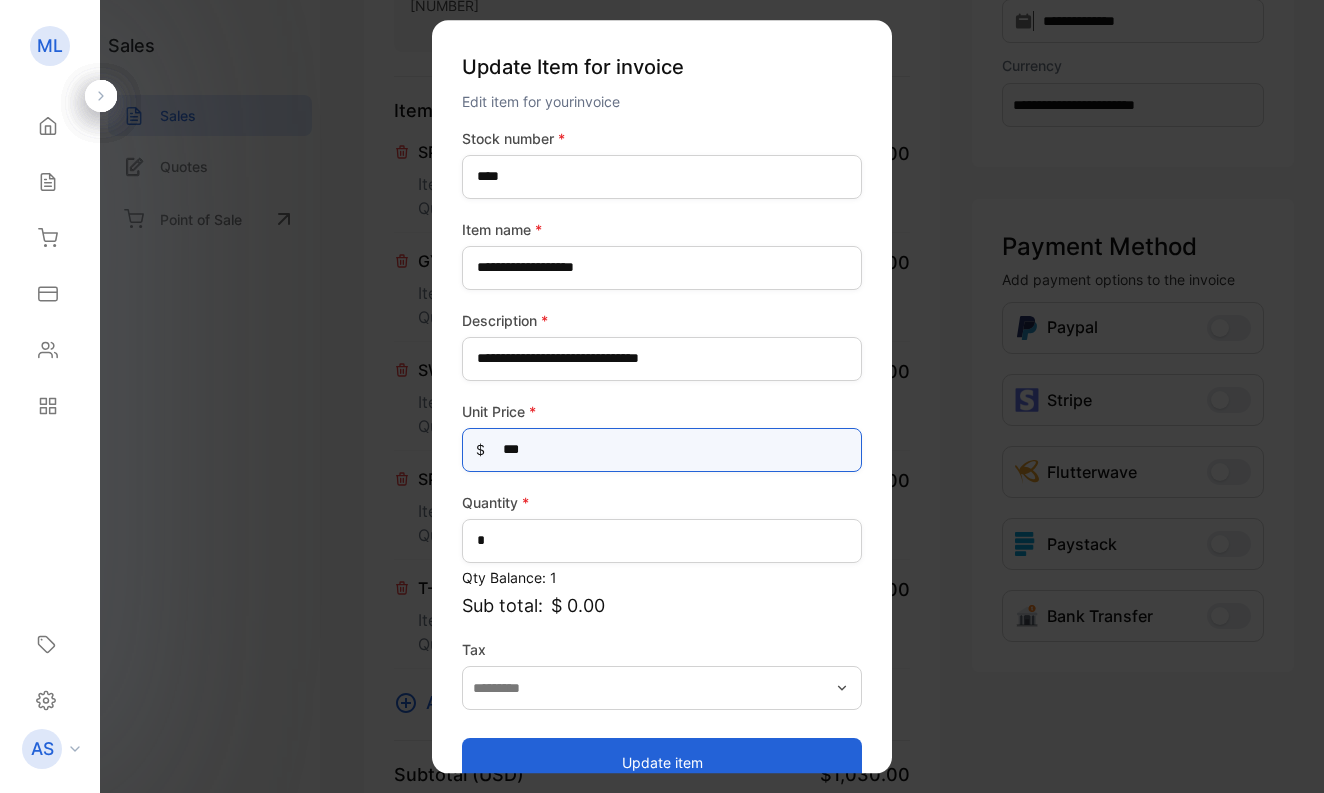 type on "****" 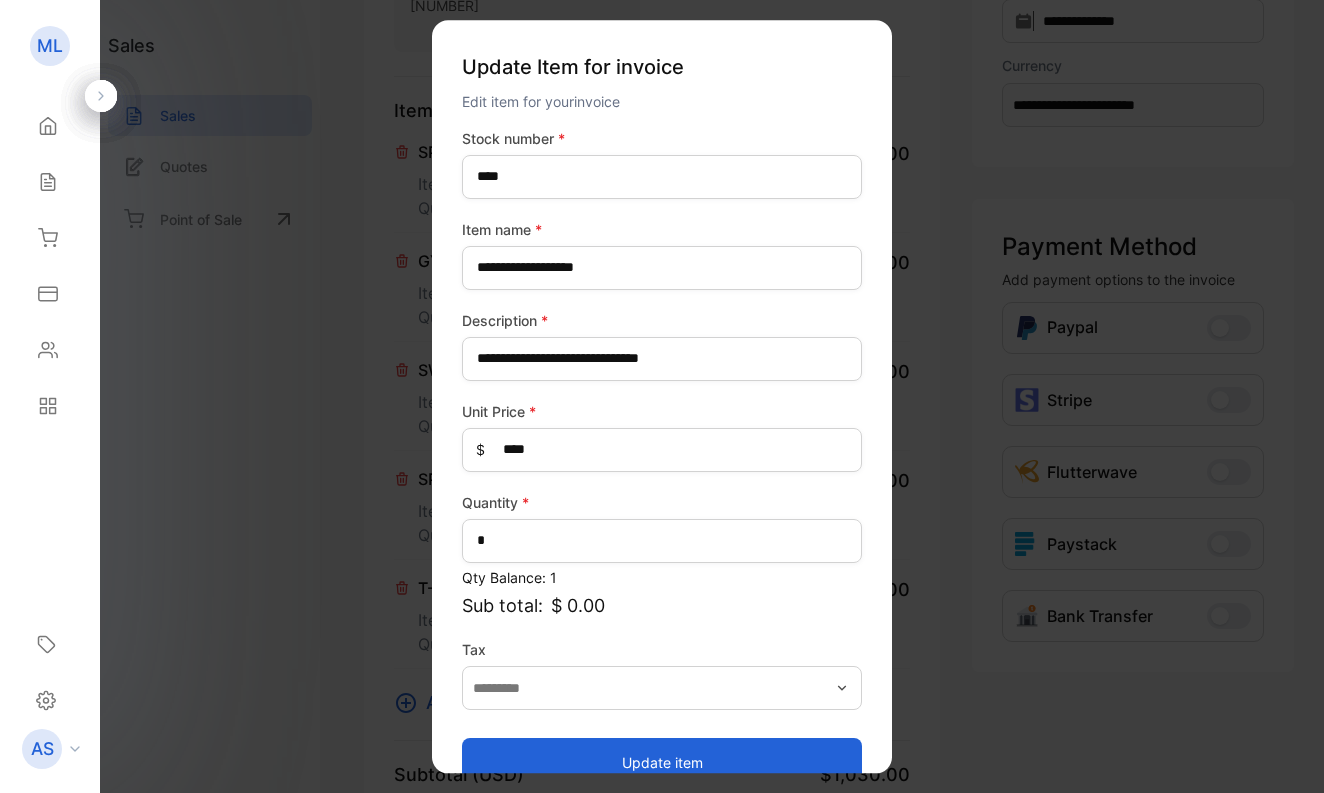 click on "Update item" at bounding box center [662, 762] 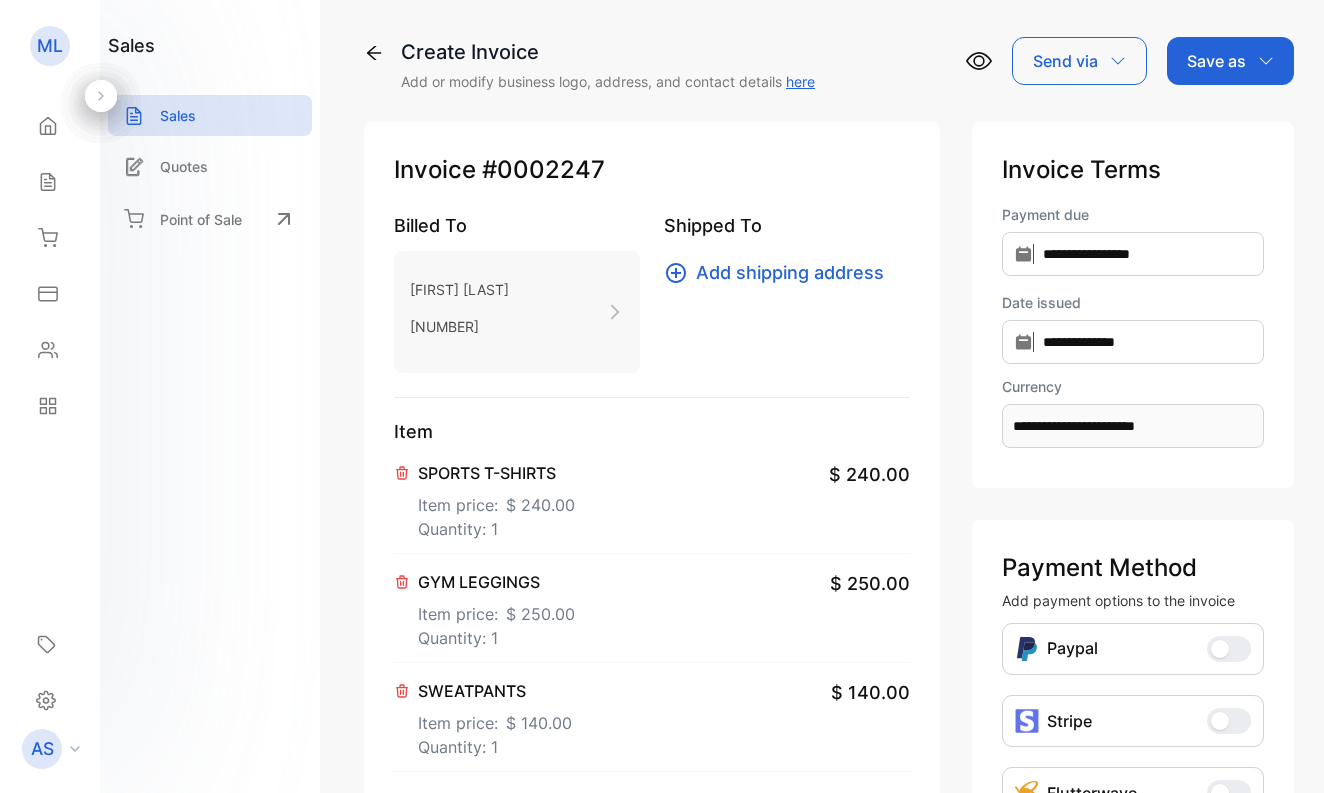 scroll, scrollTop: 0, scrollLeft: 0, axis: both 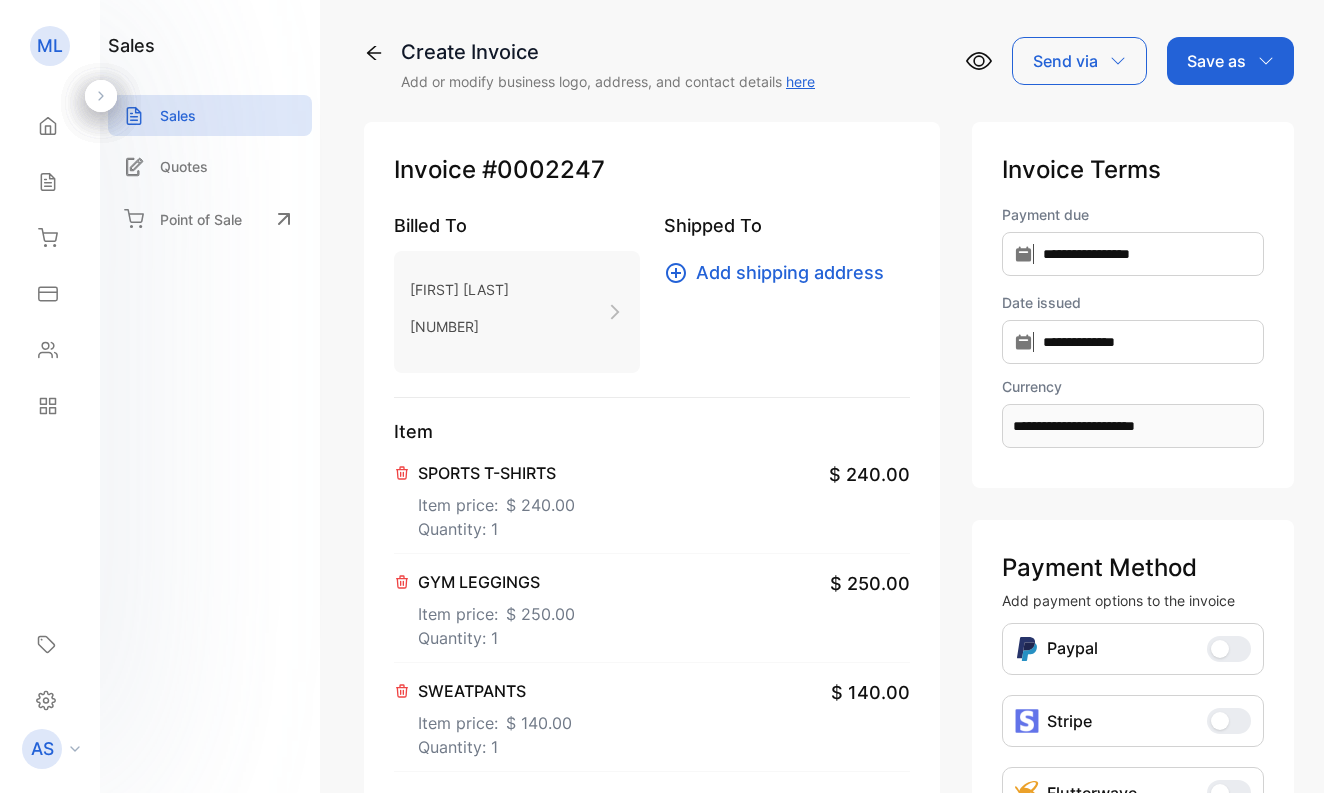 click on "Save as" at bounding box center (1216, 61) 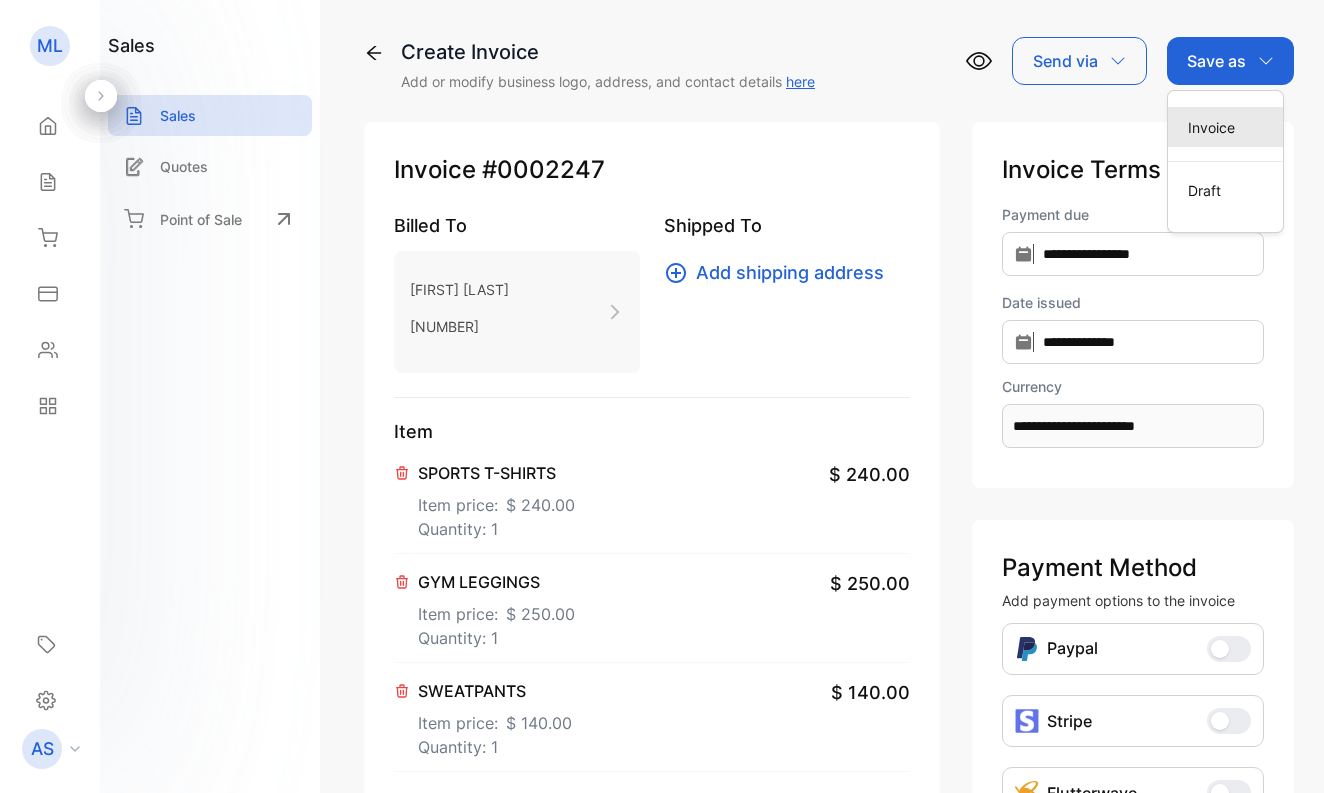 click on "Invoice" at bounding box center (1225, 127) 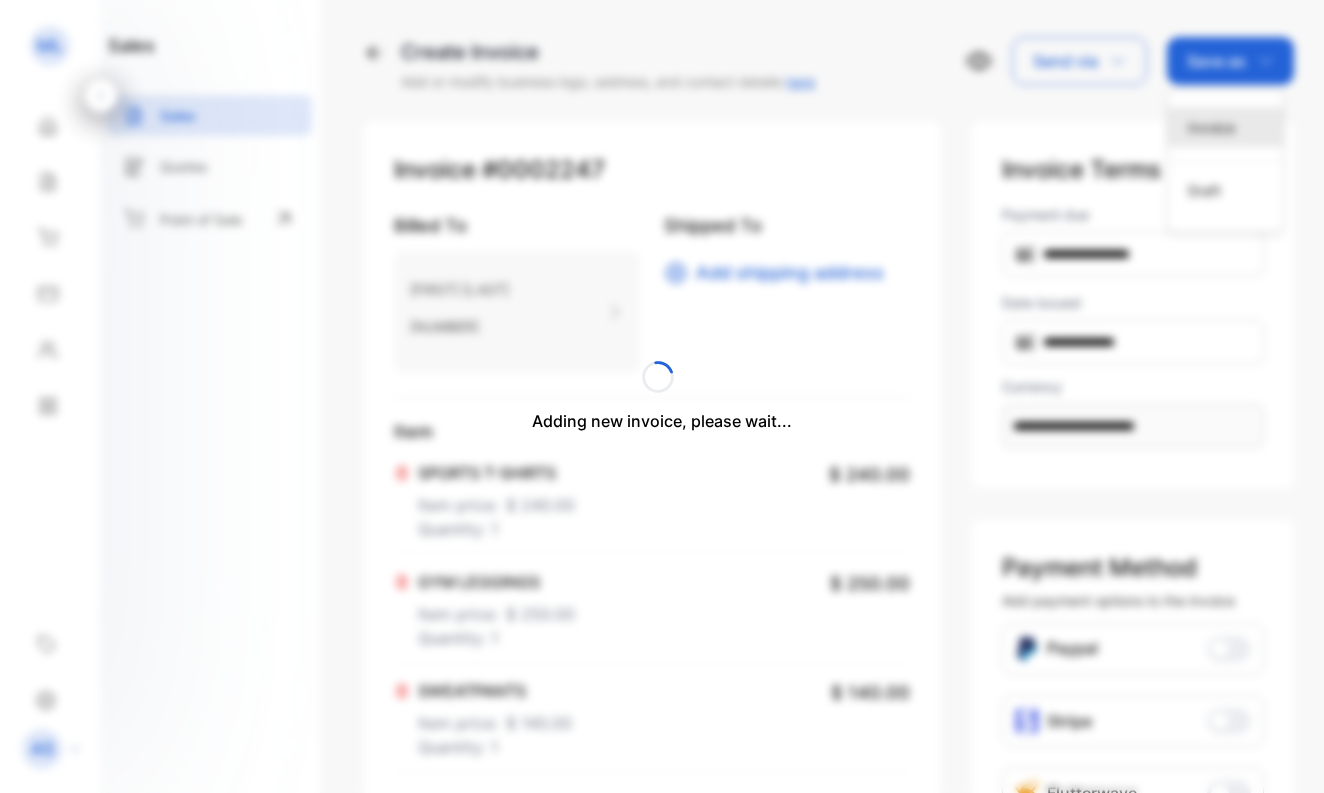 type 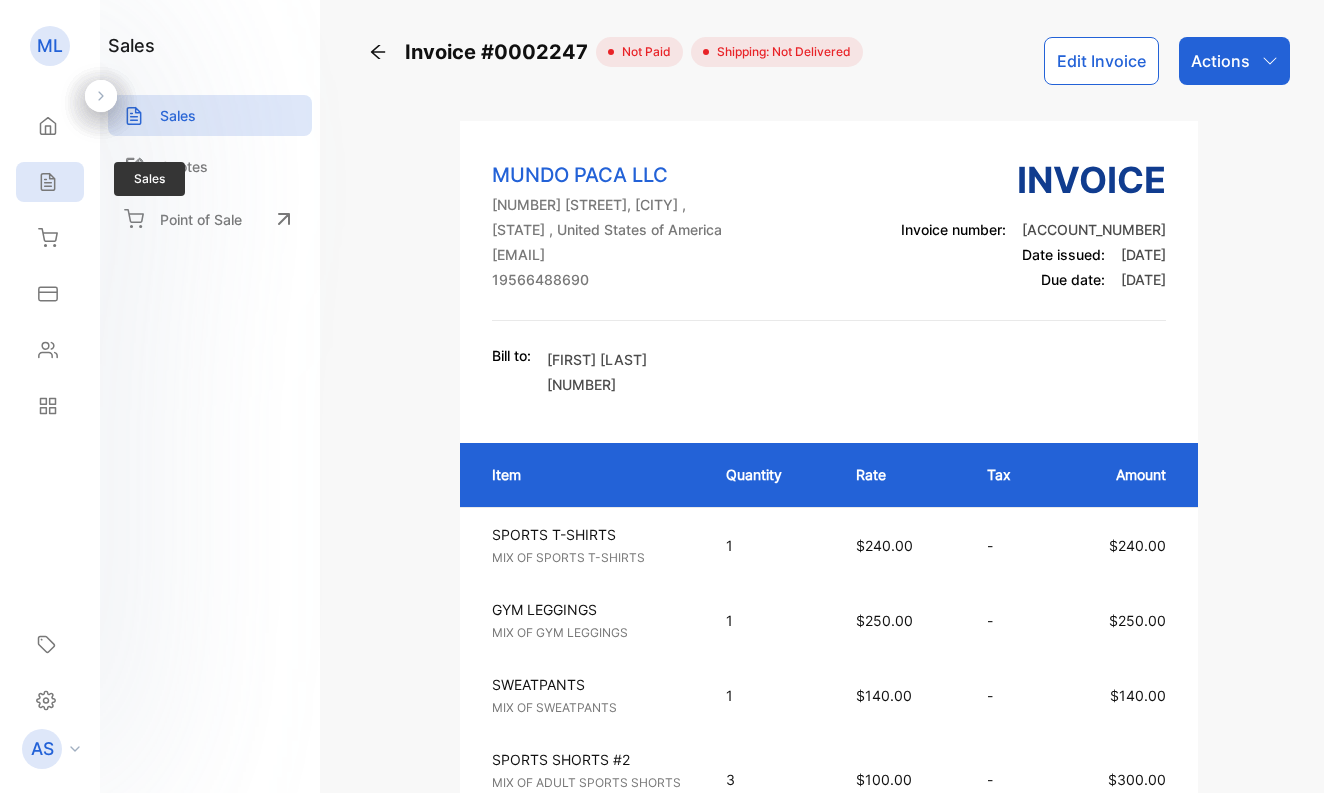 click 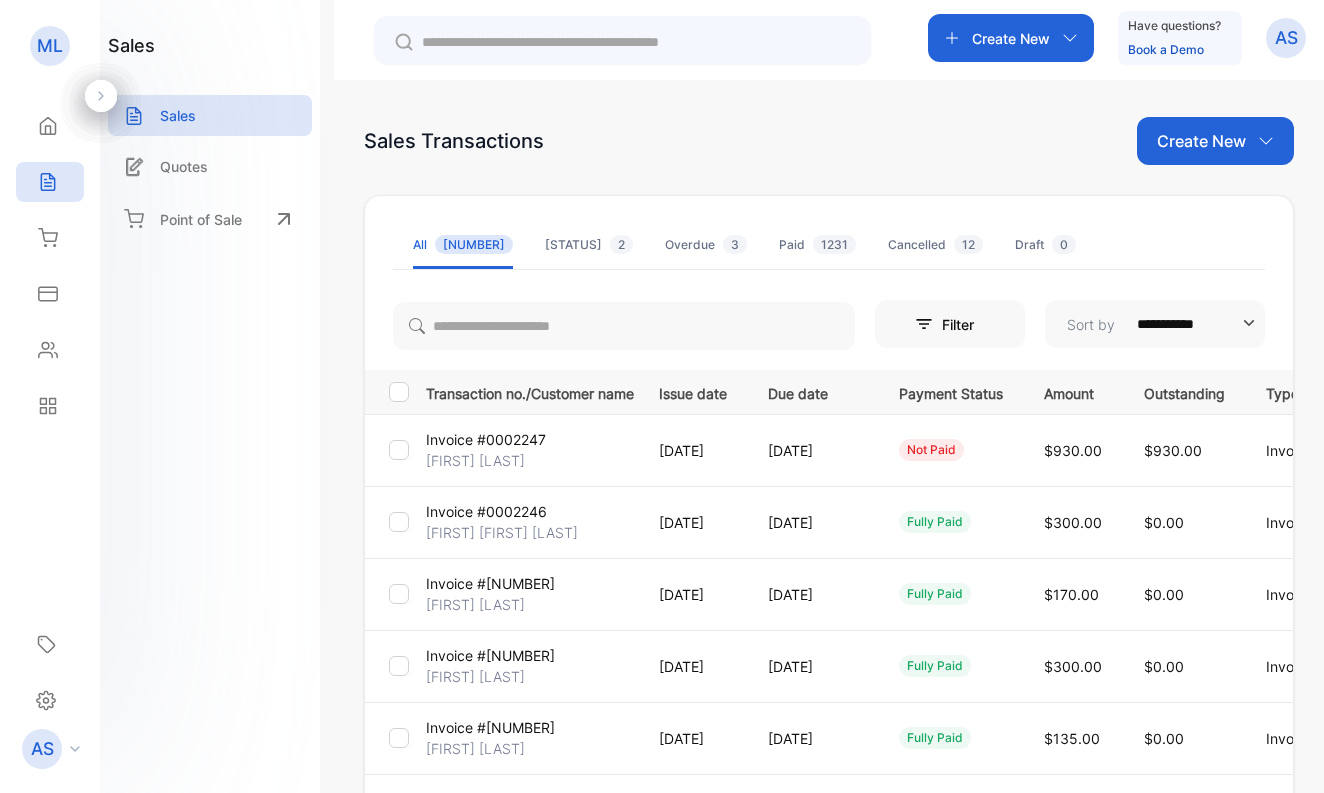click on "Create New" at bounding box center [1201, 141] 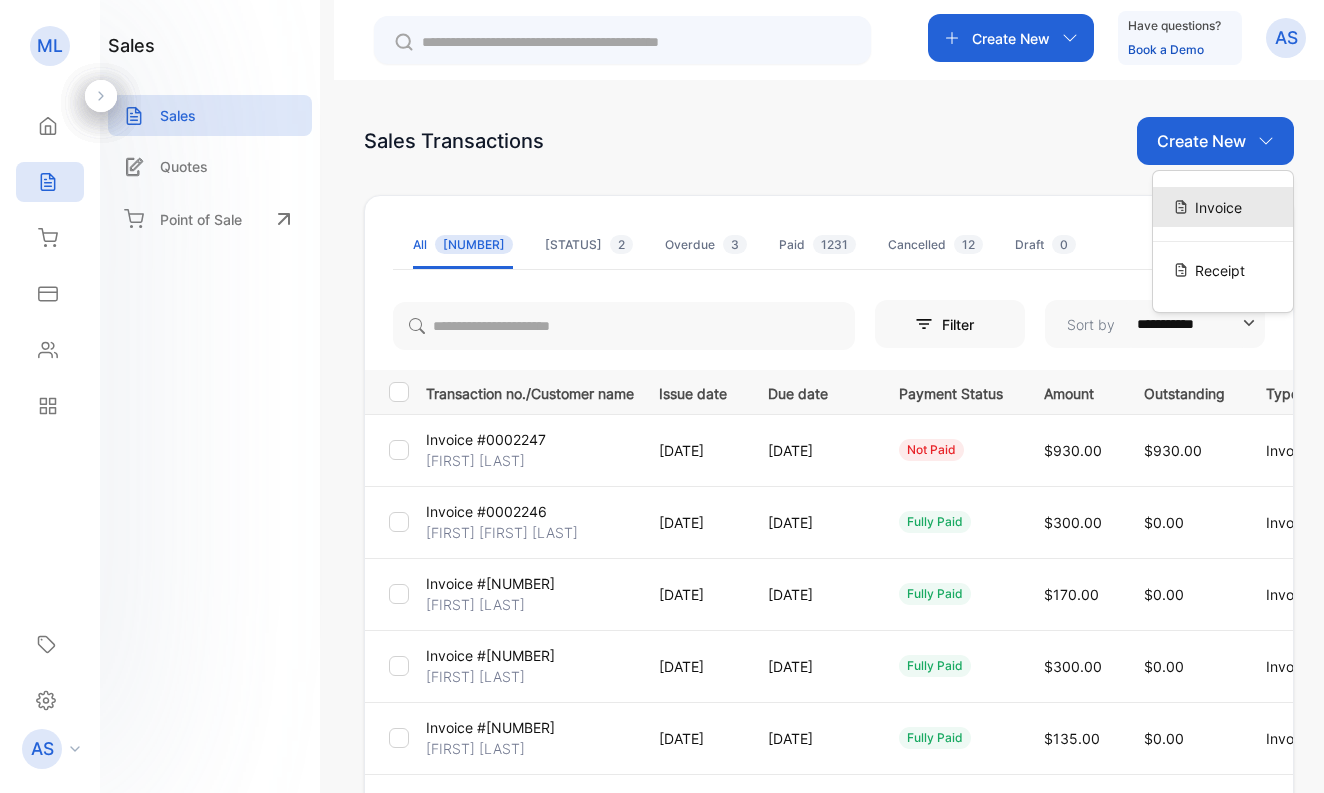 click on "Invoice" at bounding box center [1218, 207] 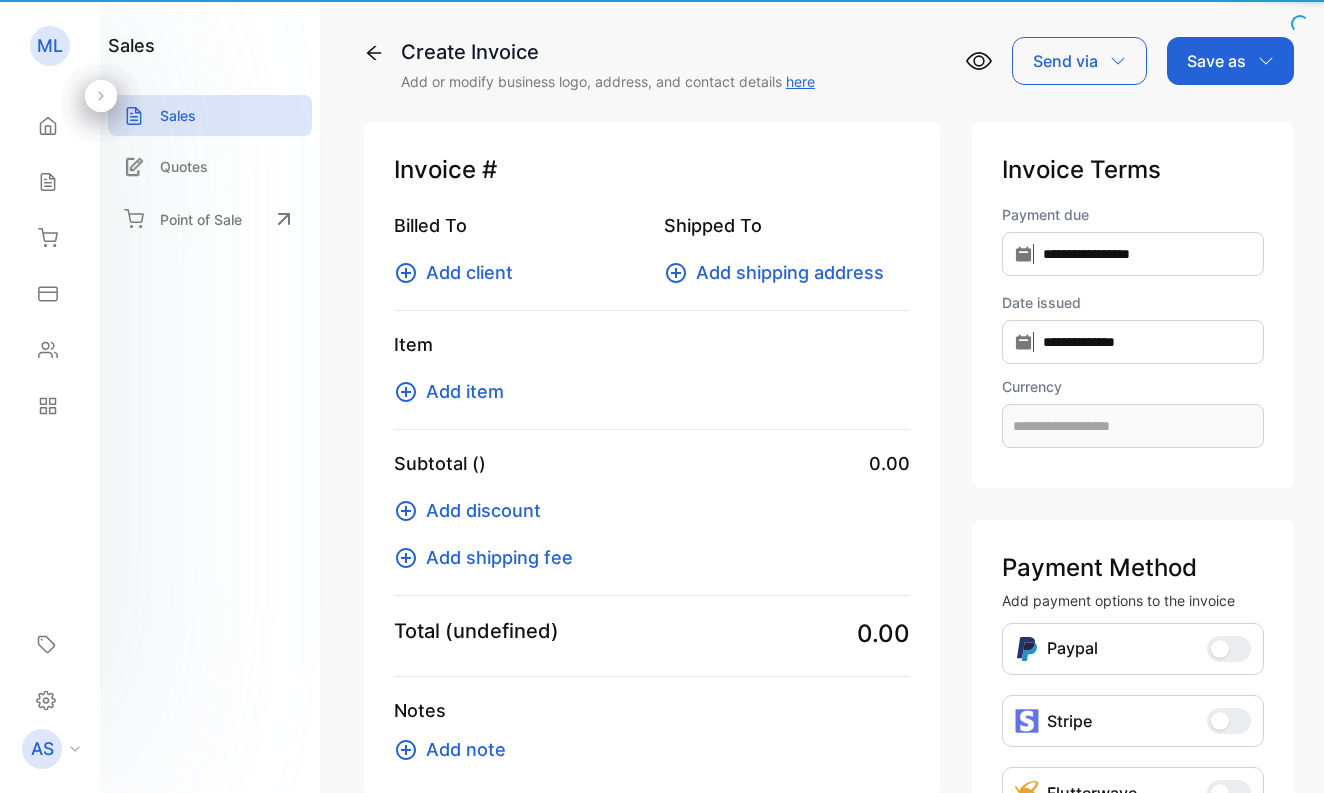 type on "**********" 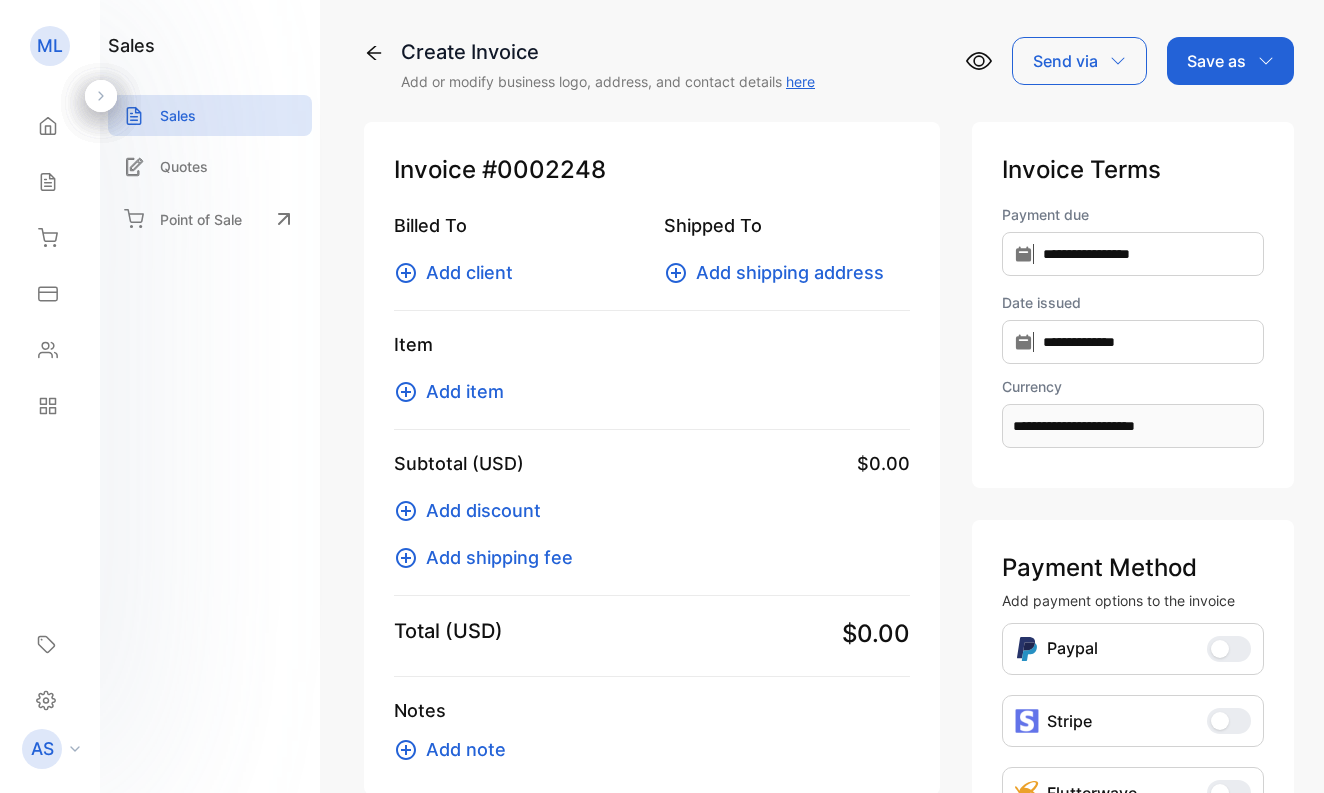click on "Add client" at bounding box center (469, 272) 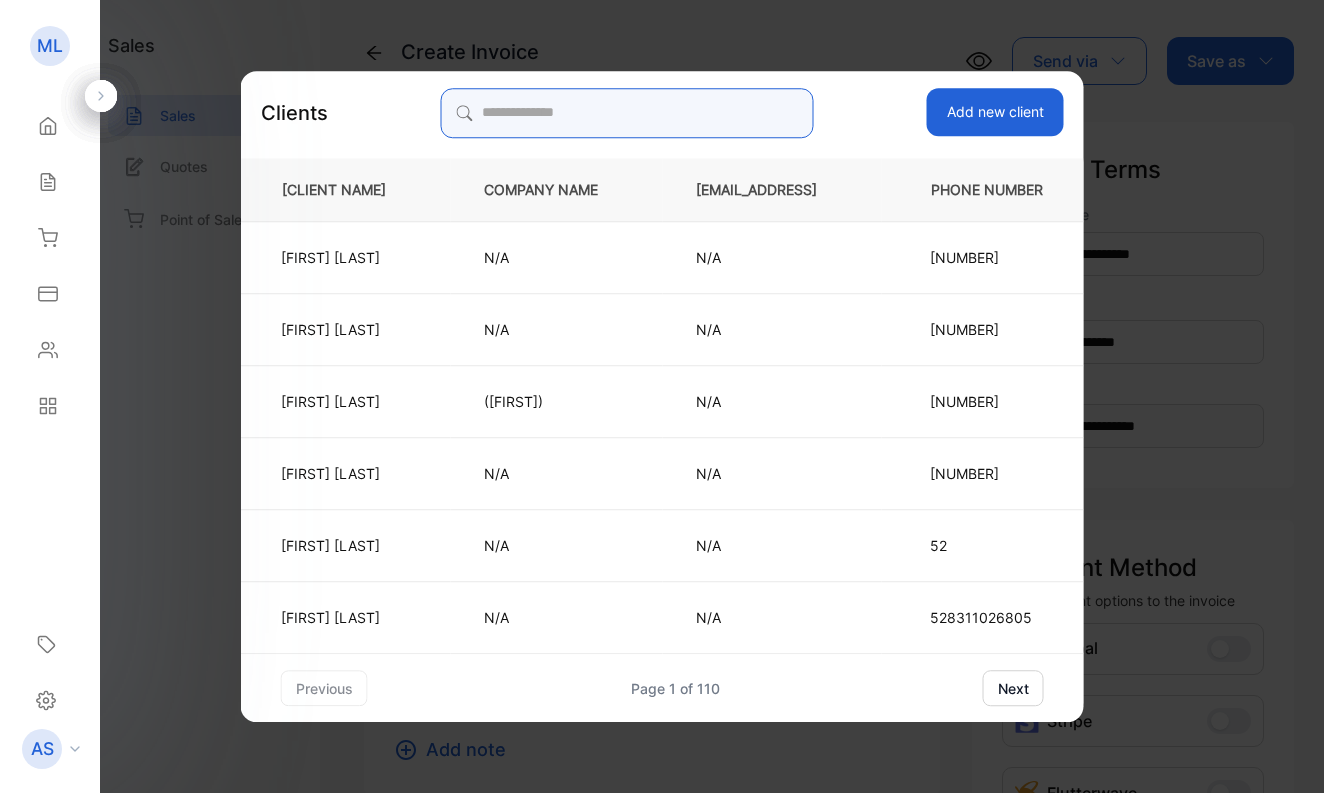 click at bounding box center [627, 113] 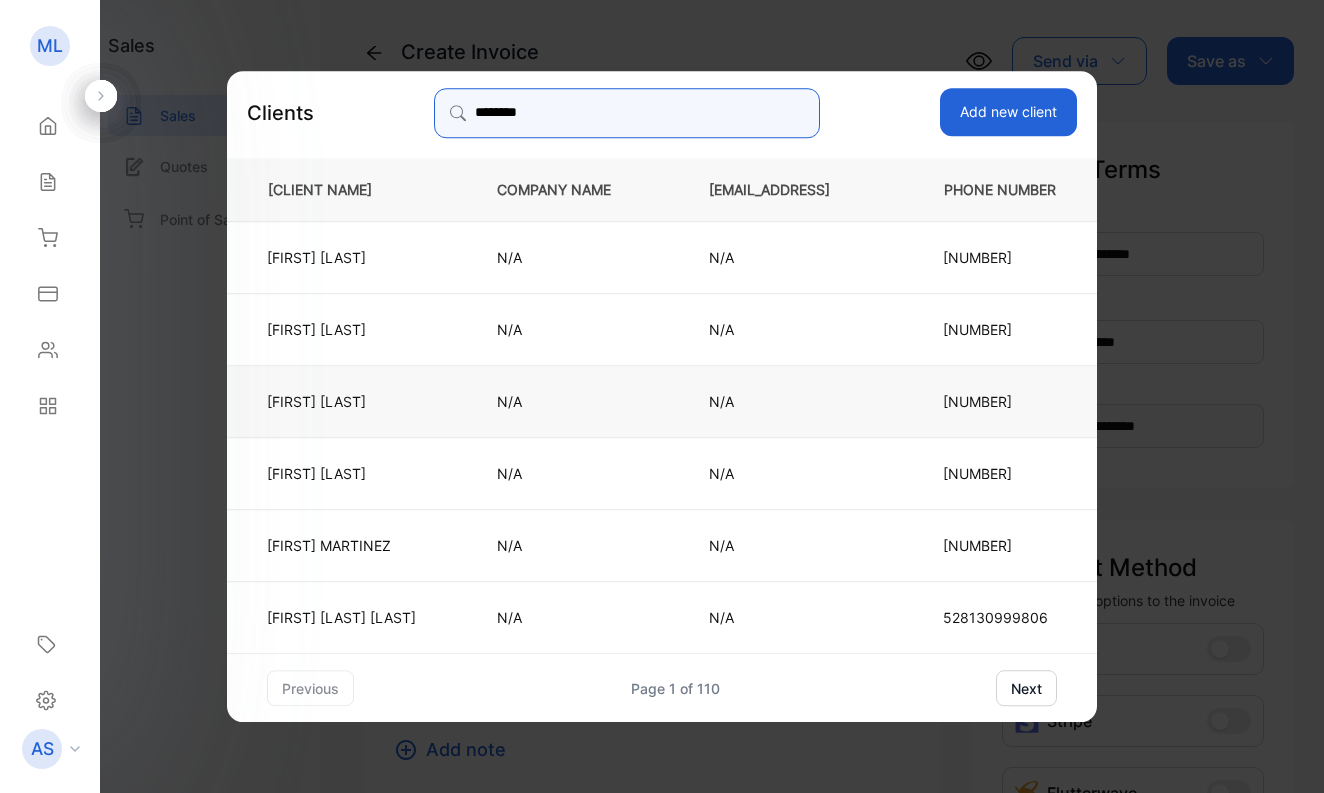 type on "[CREDIT_CARD_NUMBER]" 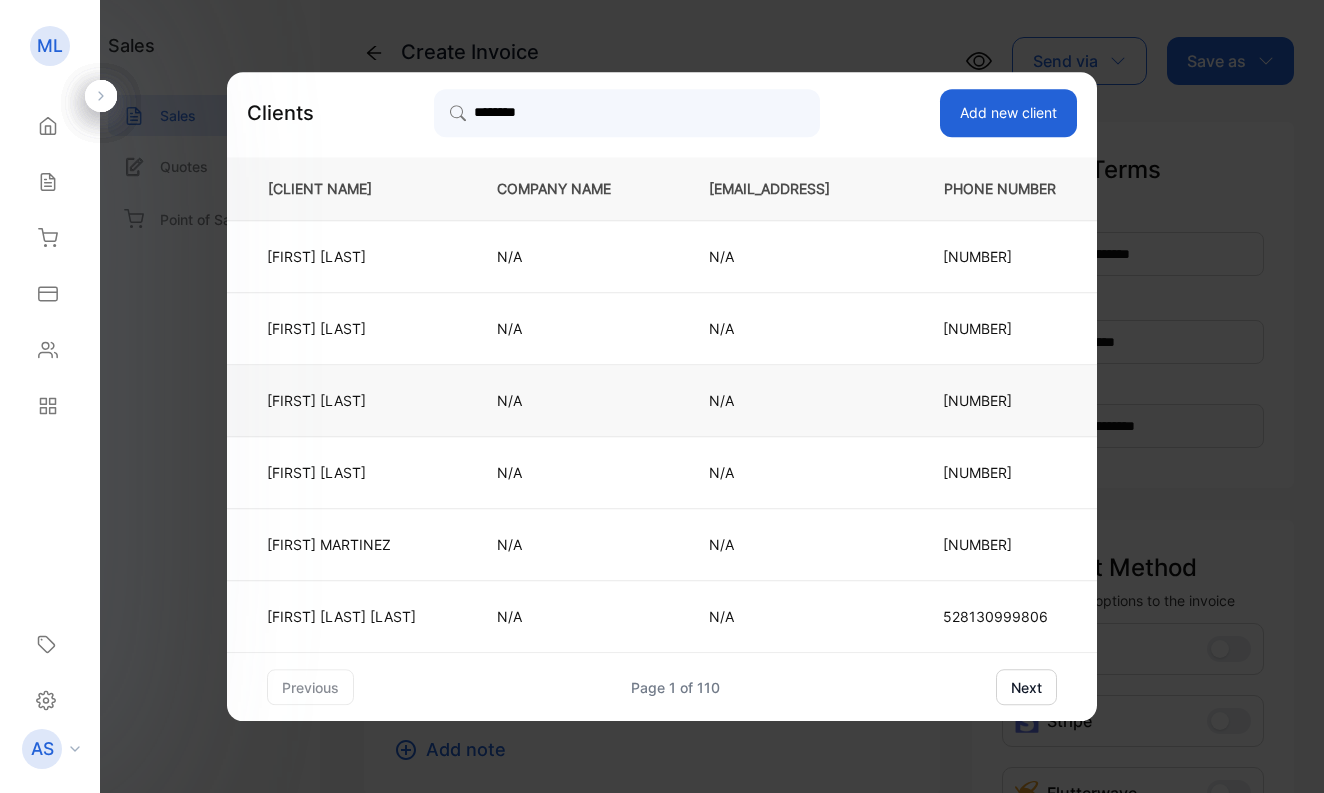 click on "[FIRST] [LAST]" at bounding box center [341, 400] 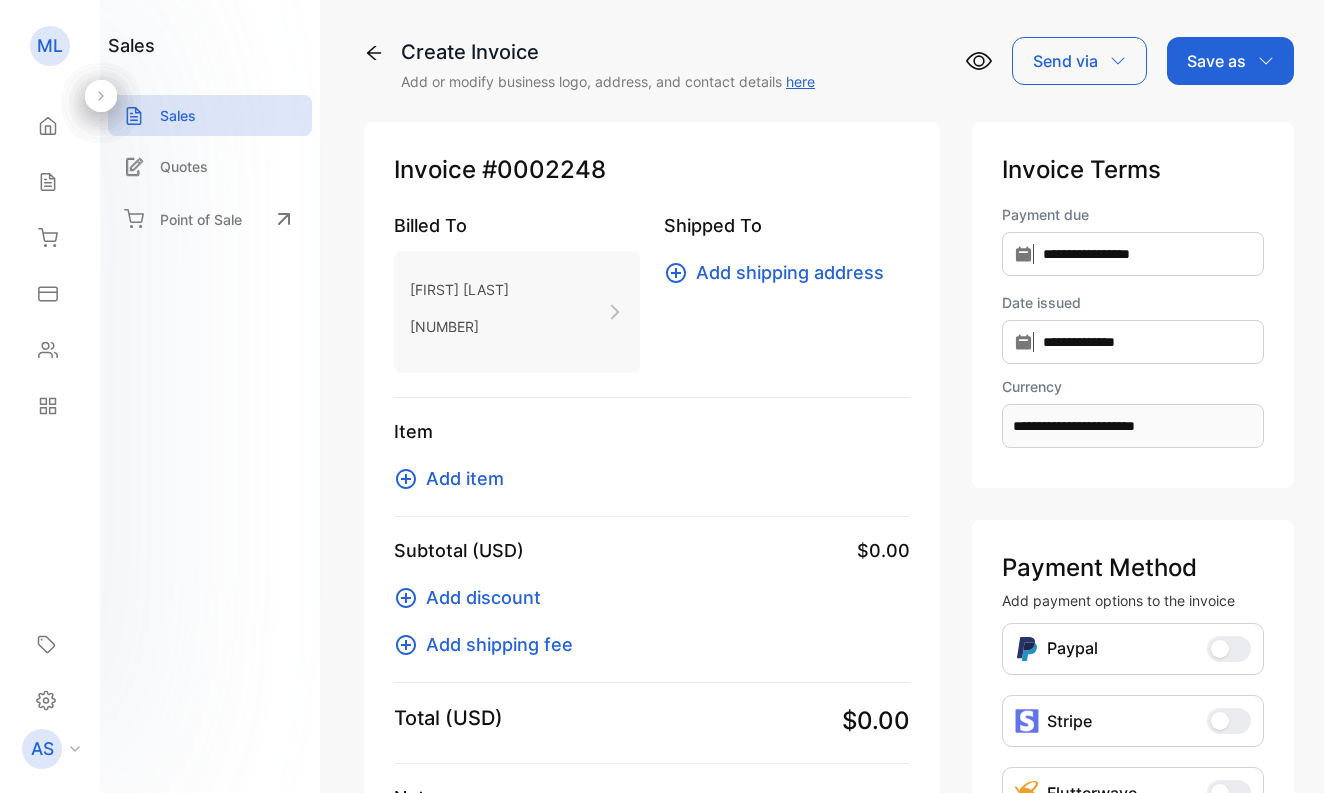 click on "Add item" at bounding box center [465, 478] 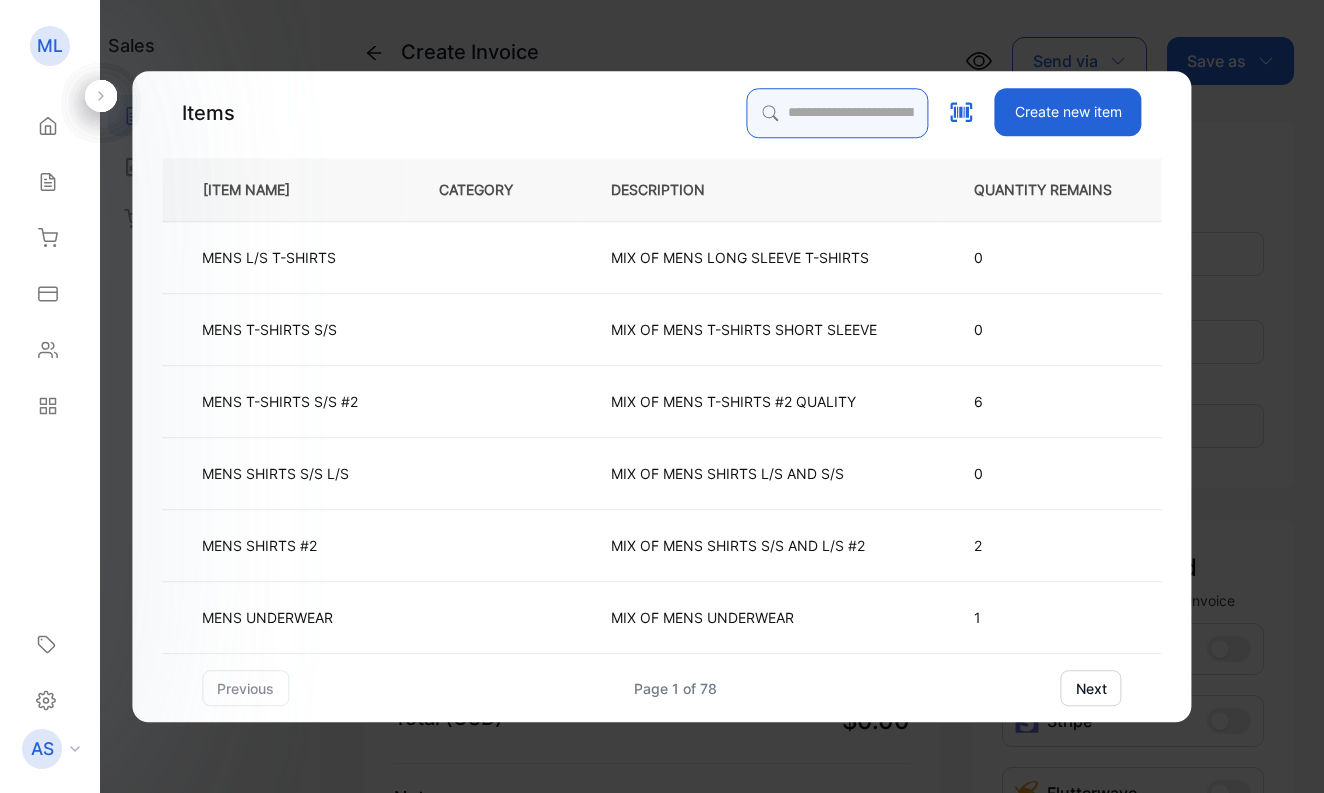click at bounding box center [838, 113] 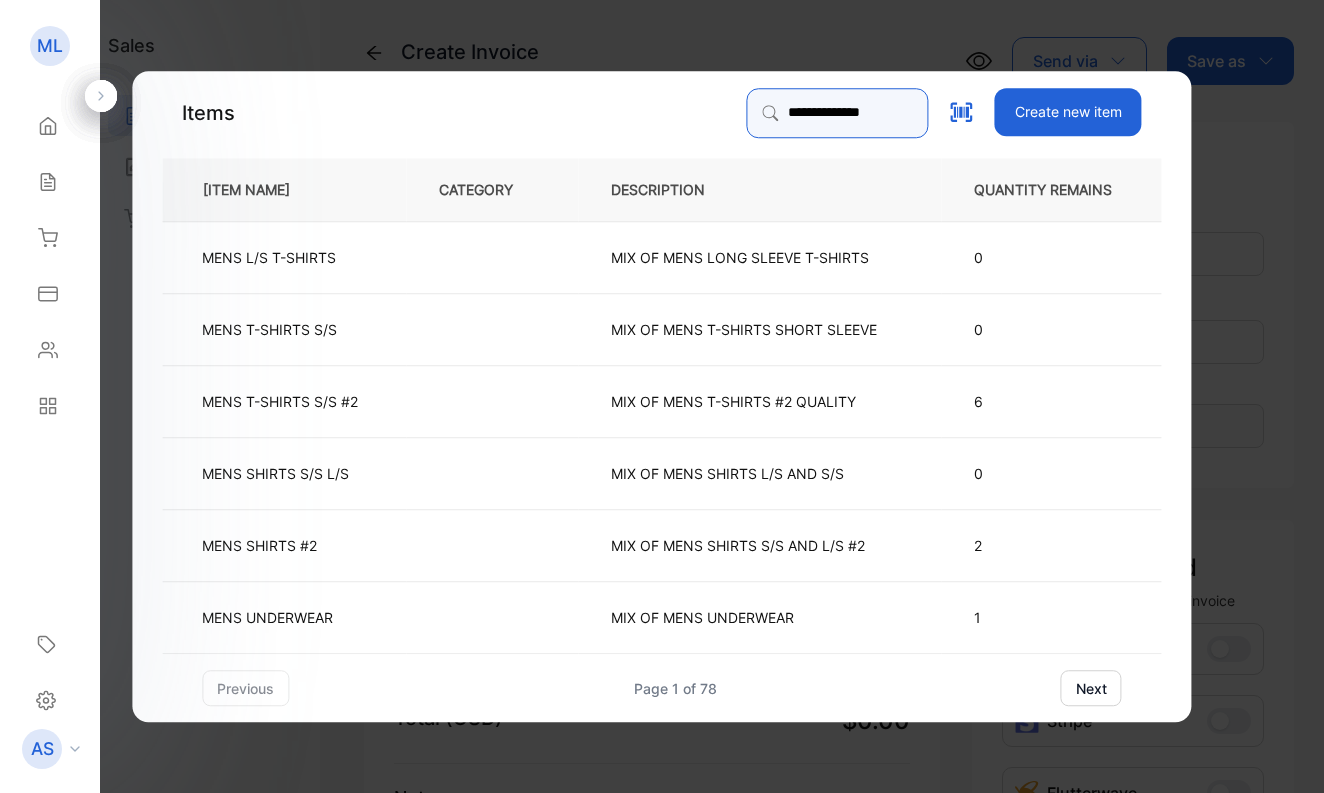 type on "**********" 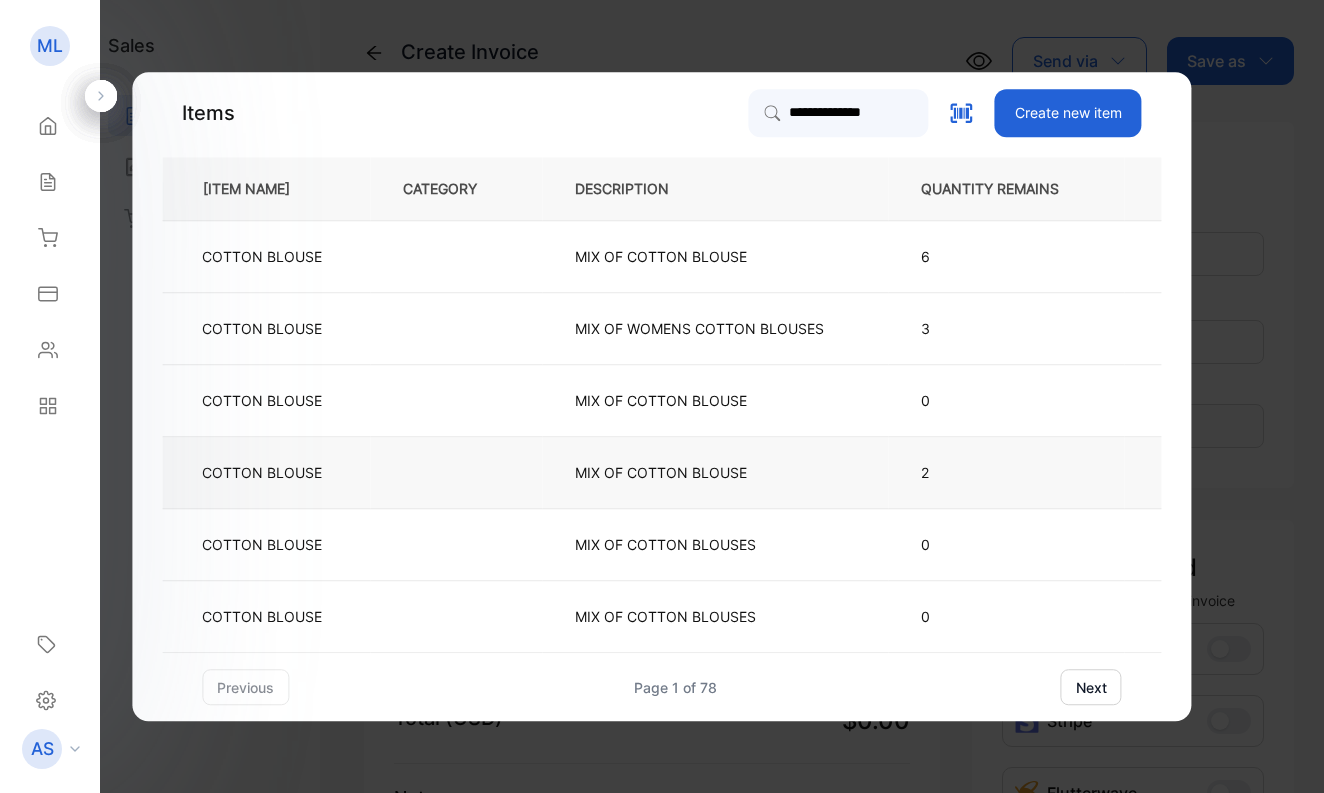 click on "COTTON BLOUSE" at bounding box center (262, 472) 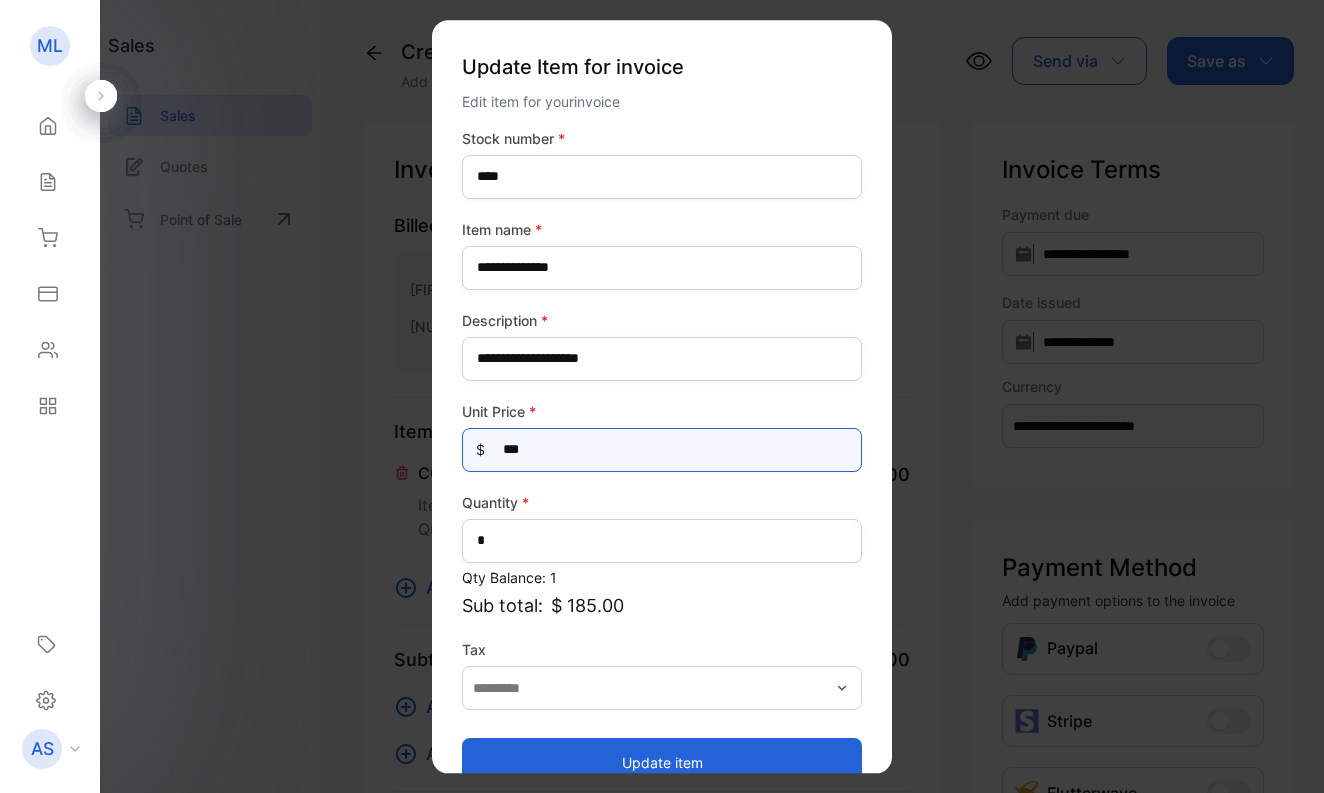 click on "[CREDIT_CARD_NUMBER]" at bounding box center (662, 450) 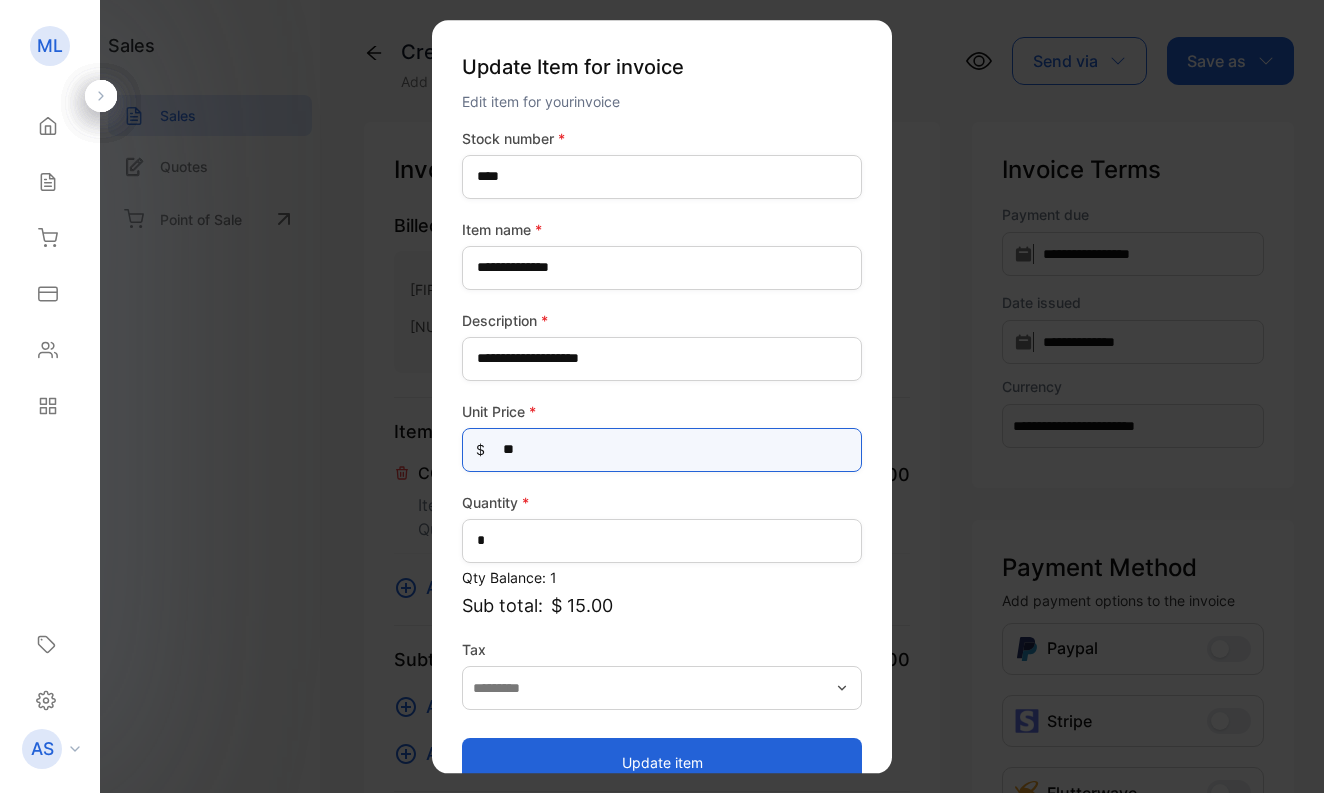 type on "[CREDIT_CARD_NUMBER]" 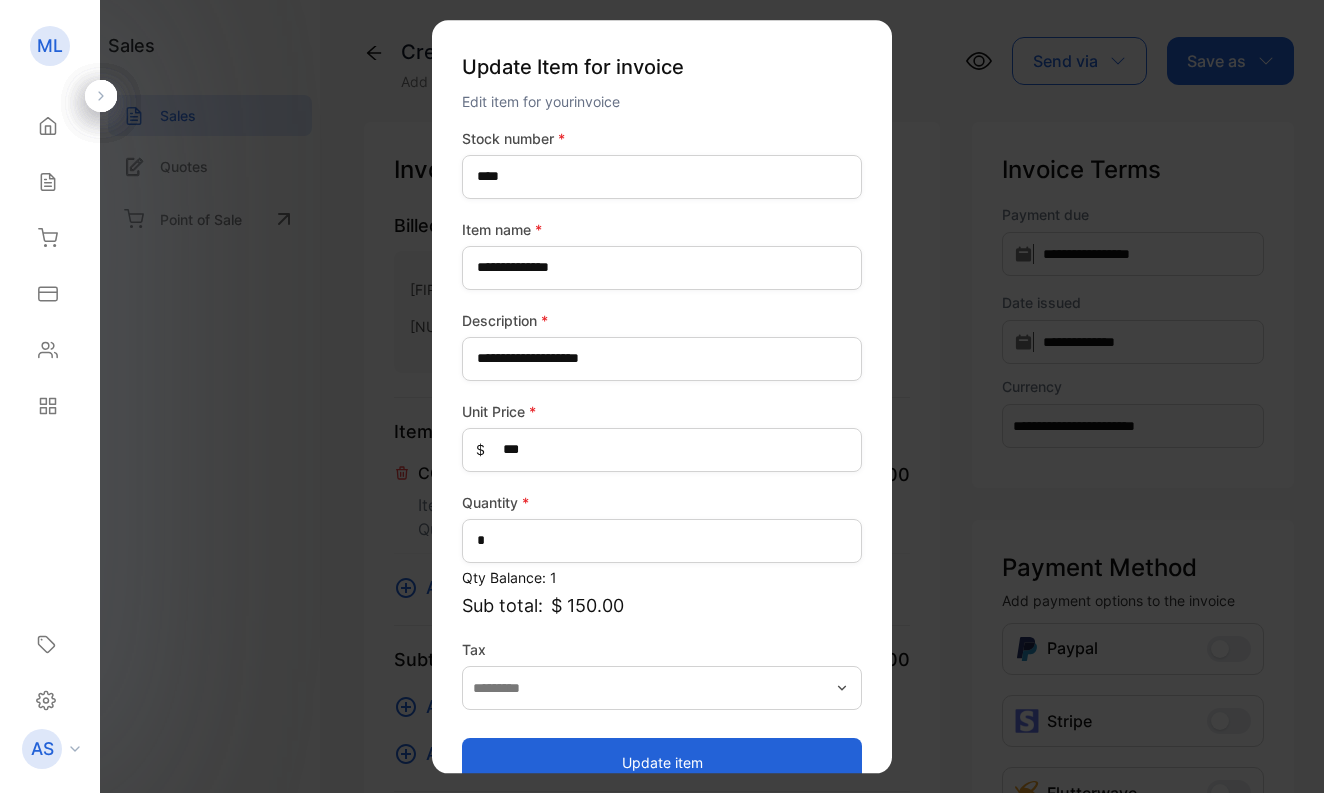 click on "Quantity   * *" at bounding box center [662, 527] 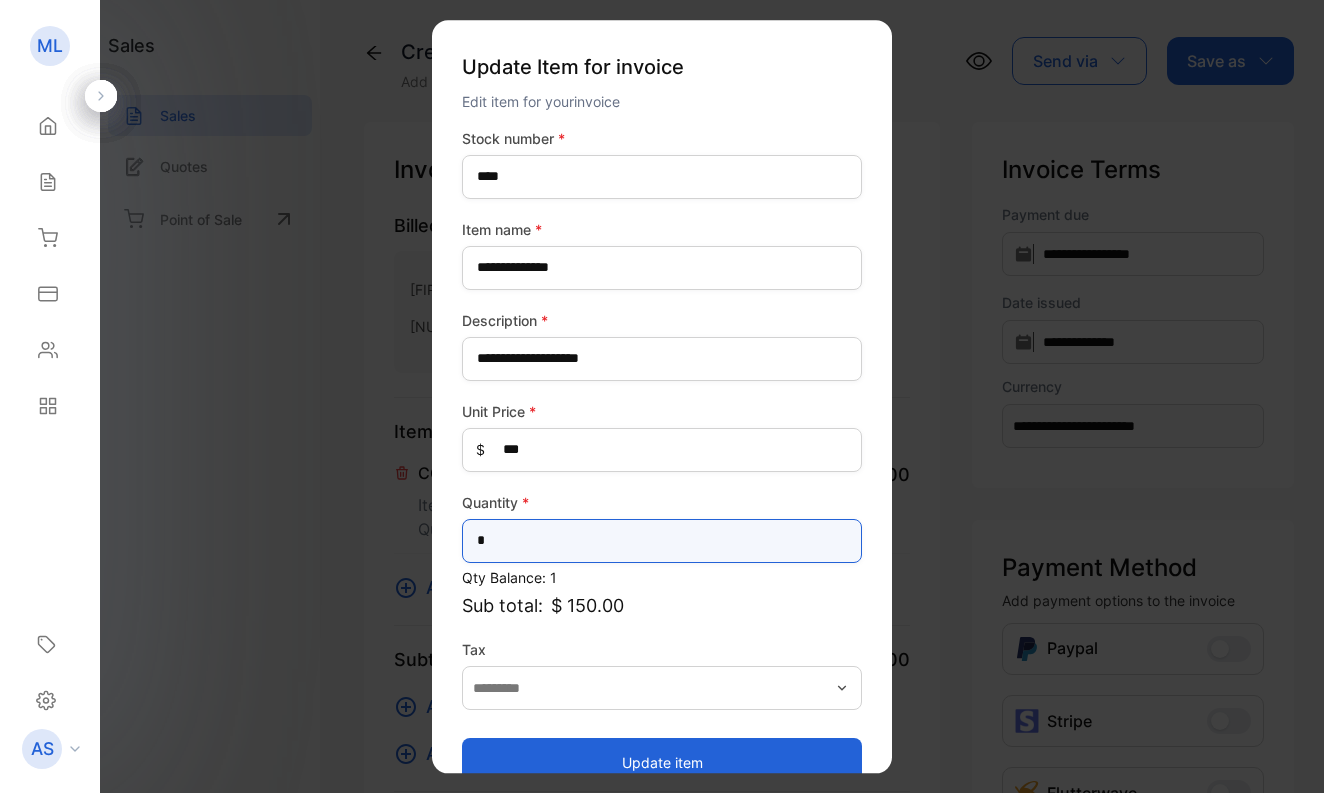 click on "*" at bounding box center [662, 541] 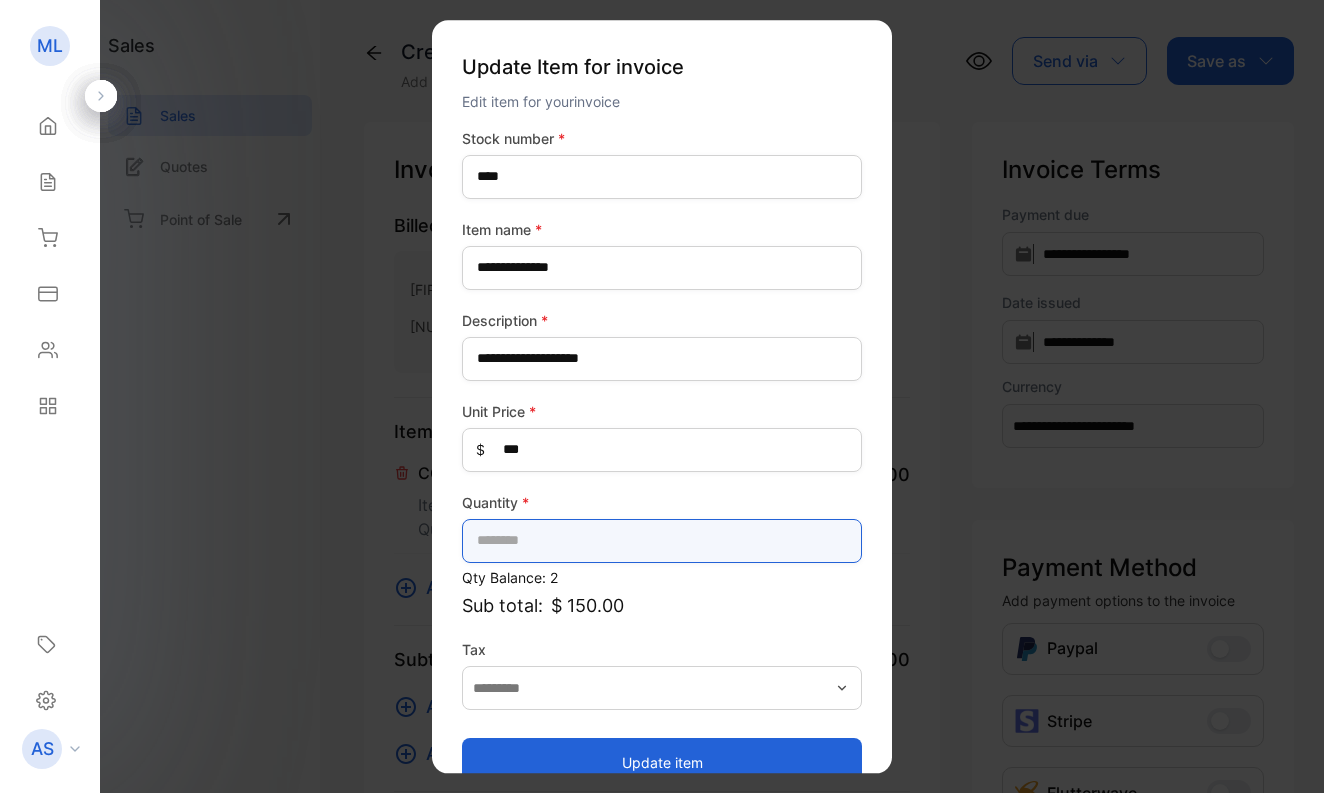 type on "*" 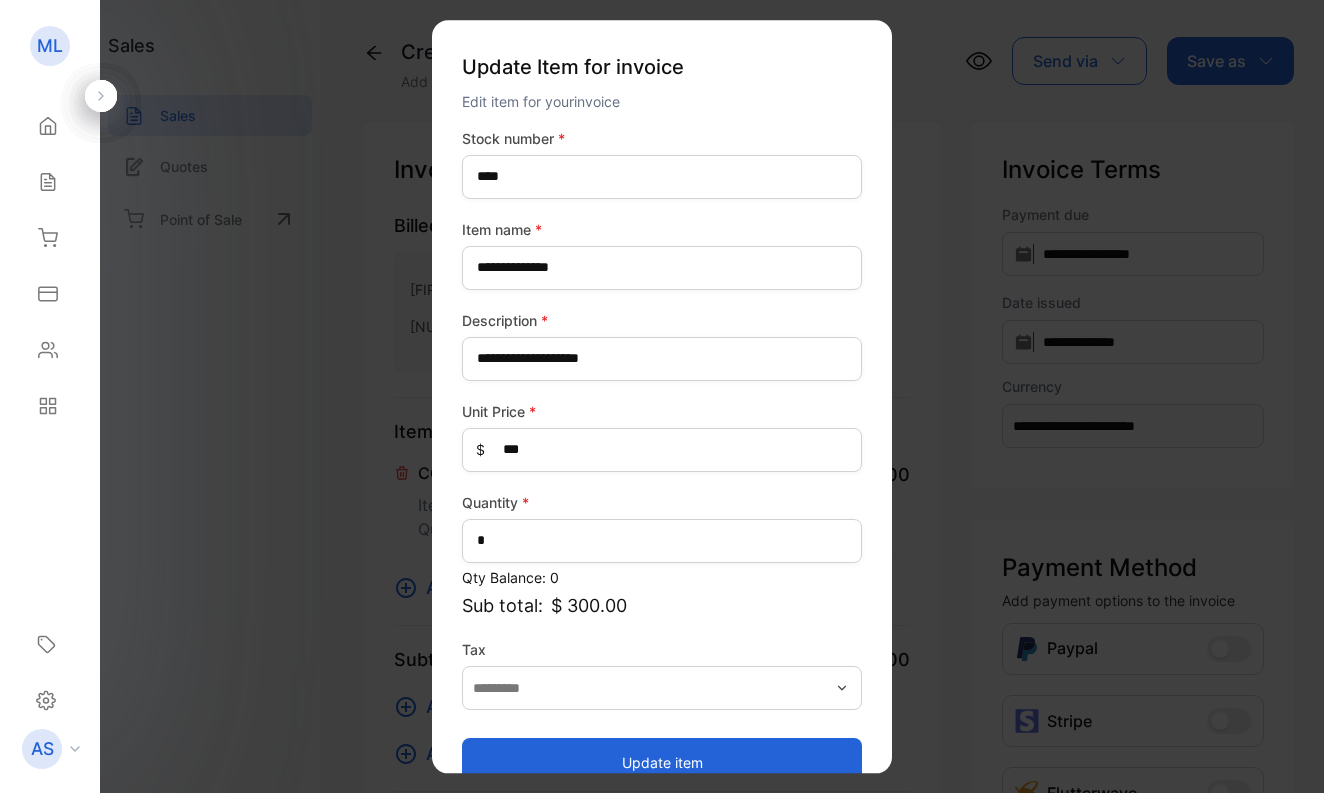 click on "Update item" at bounding box center (662, 762) 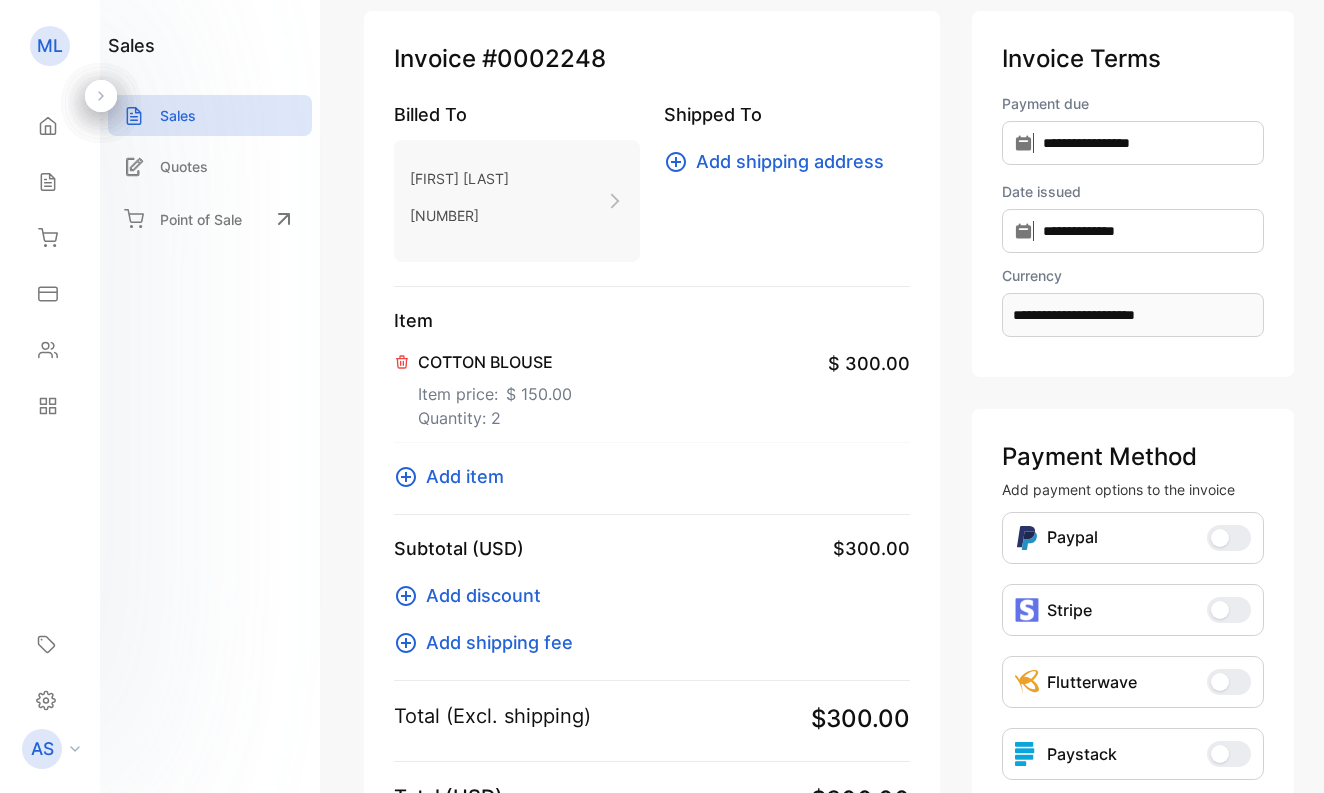 scroll, scrollTop: 113, scrollLeft: 0, axis: vertical 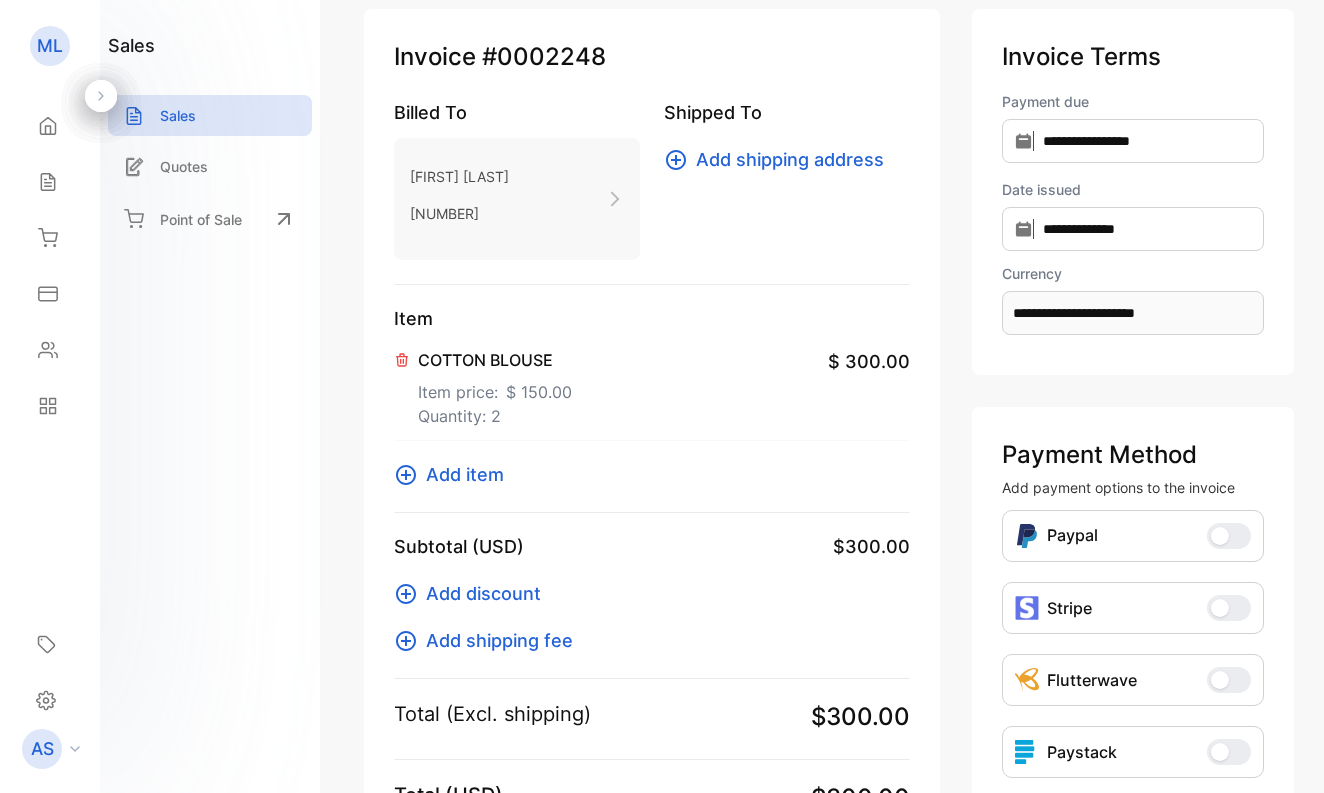 click on "Add item" at bounding box center (465, 474) 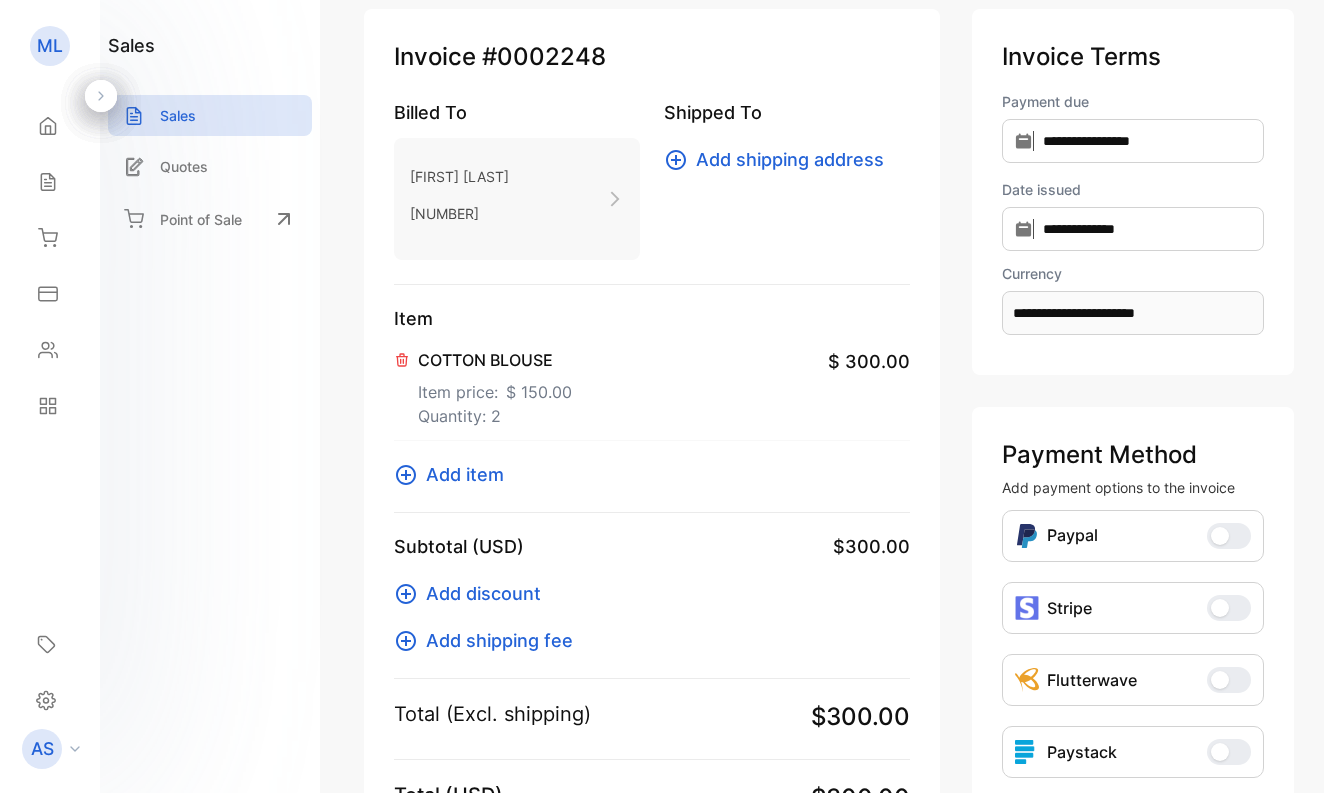 click 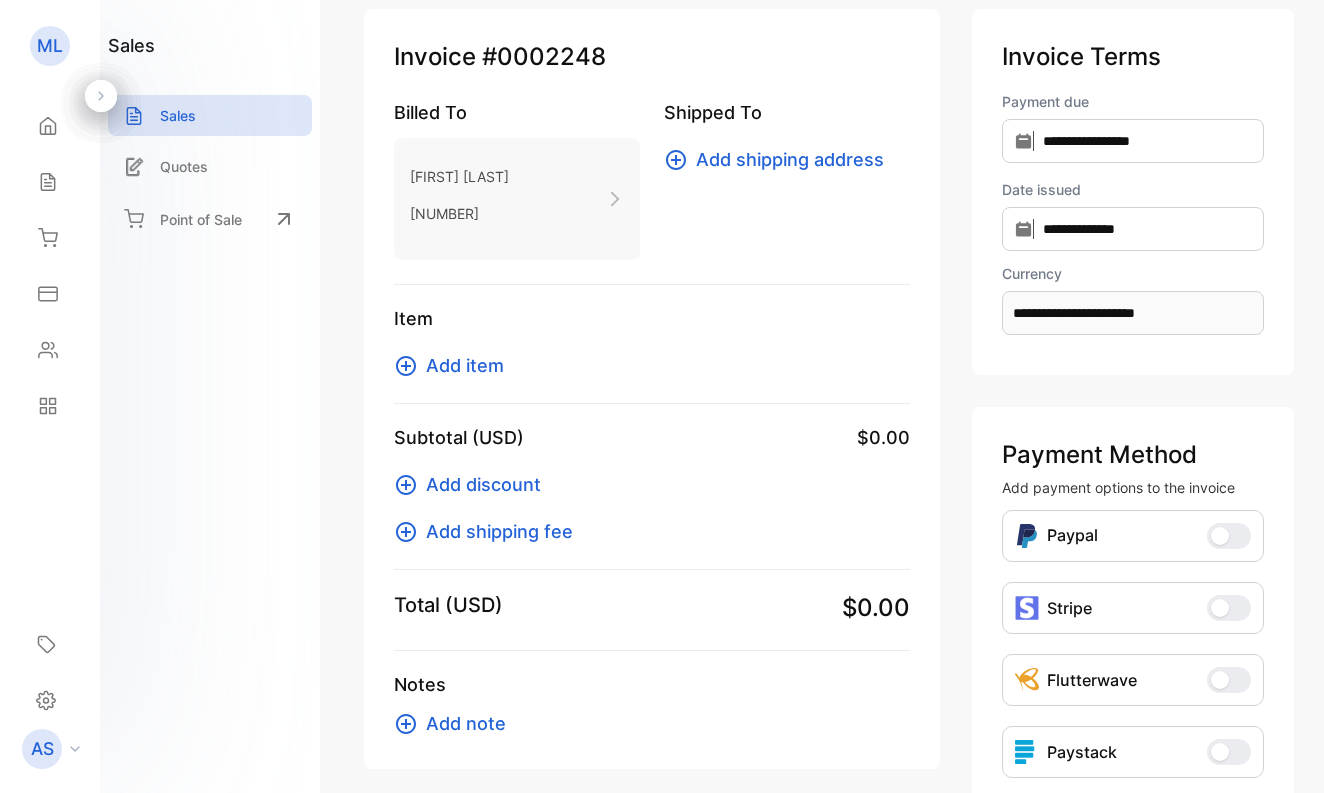 click on "Add item" at bounding box center (465, 365) 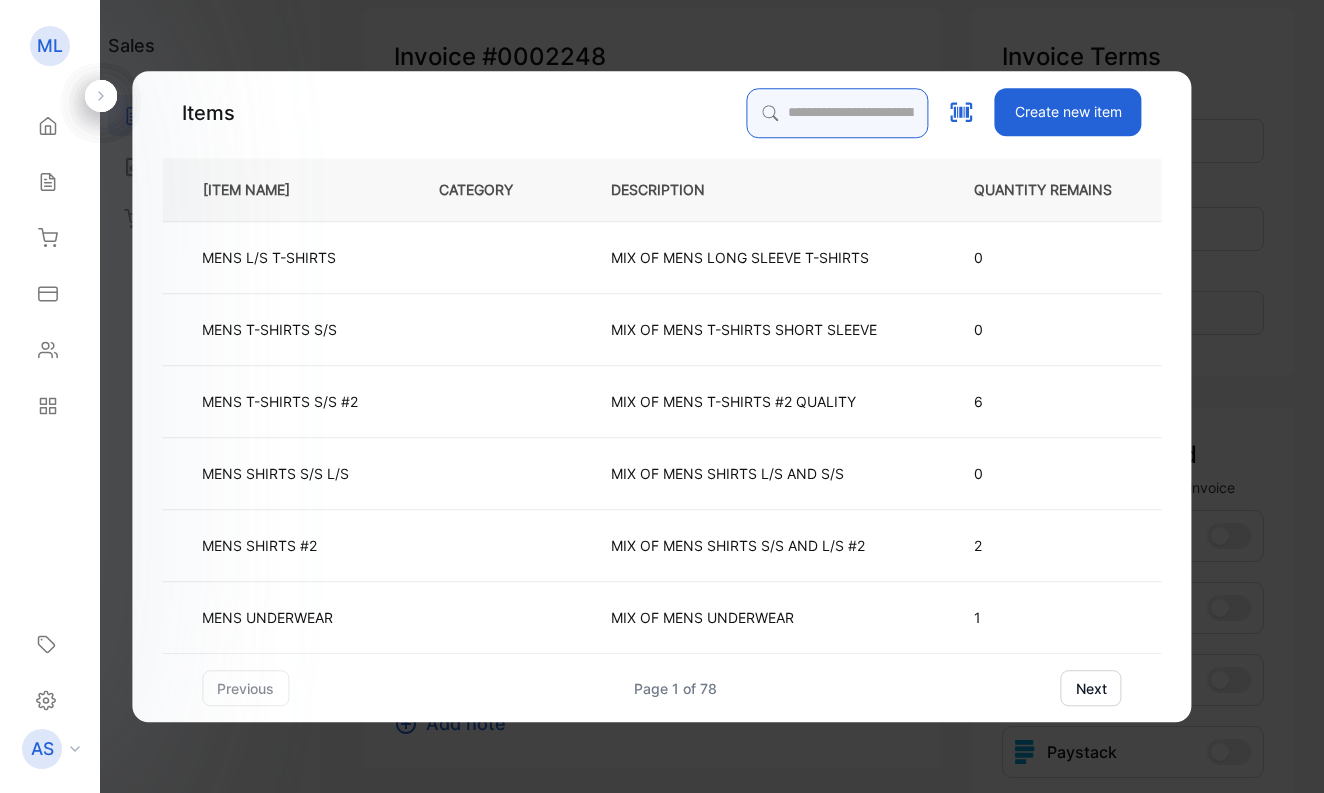 click at bounding box center [838, 113] 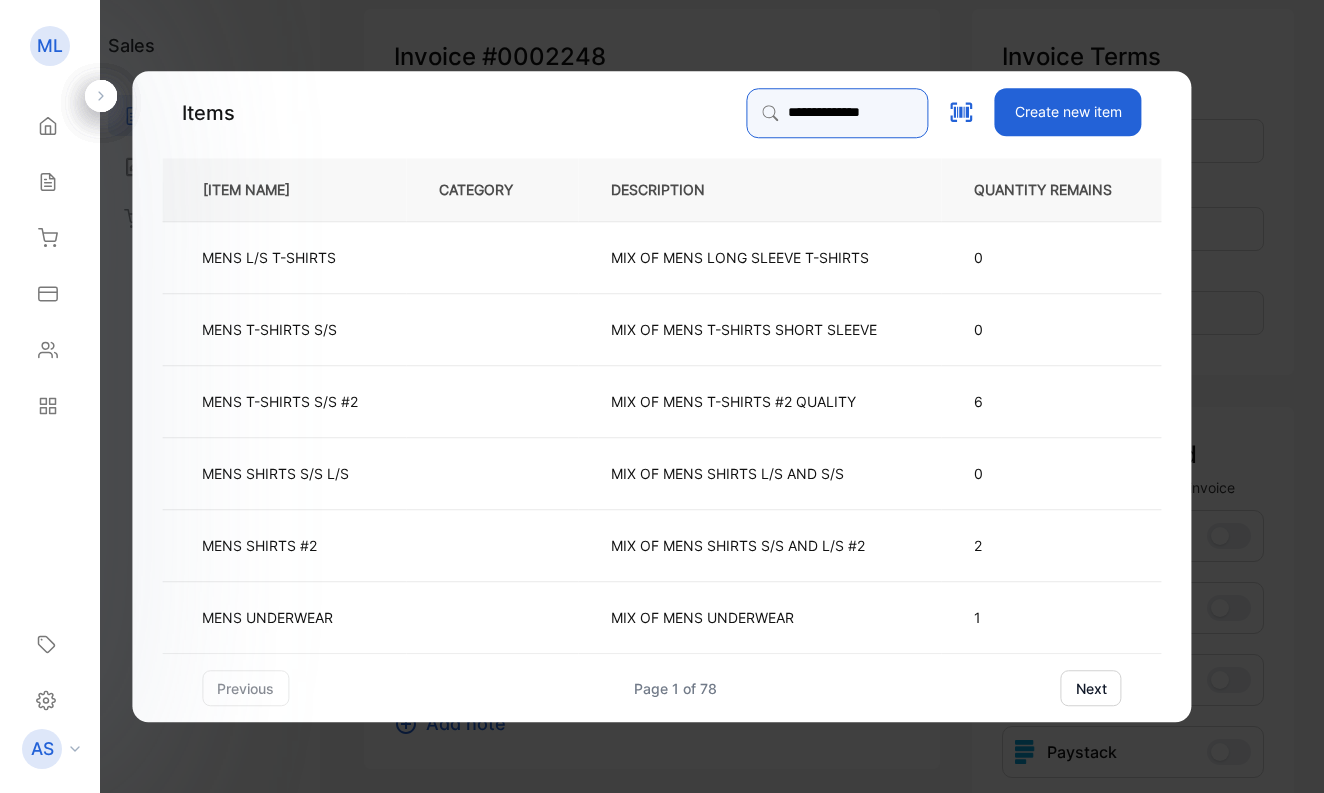 type on "**********" 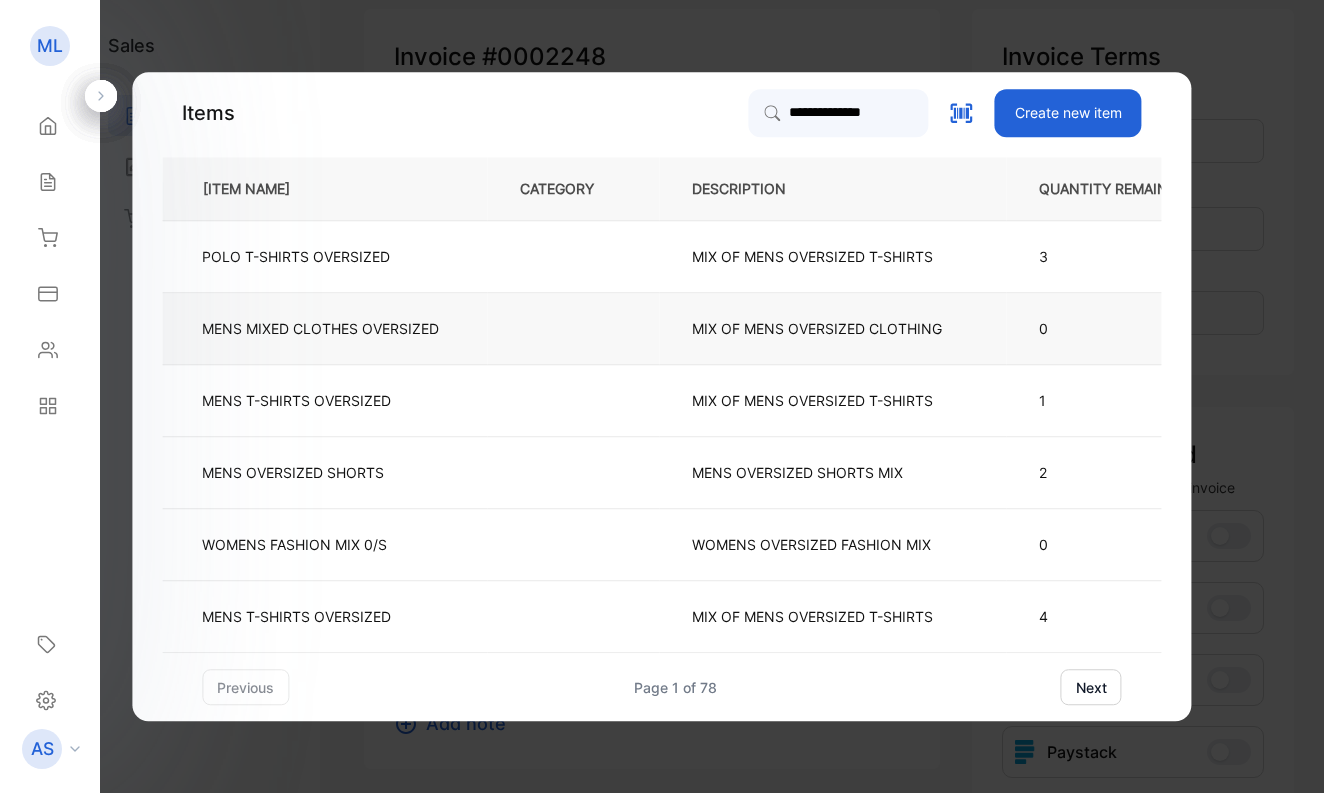 click on "MENS MIXED CLOTHES OVERSIZED" at bounding box center (320, 328) 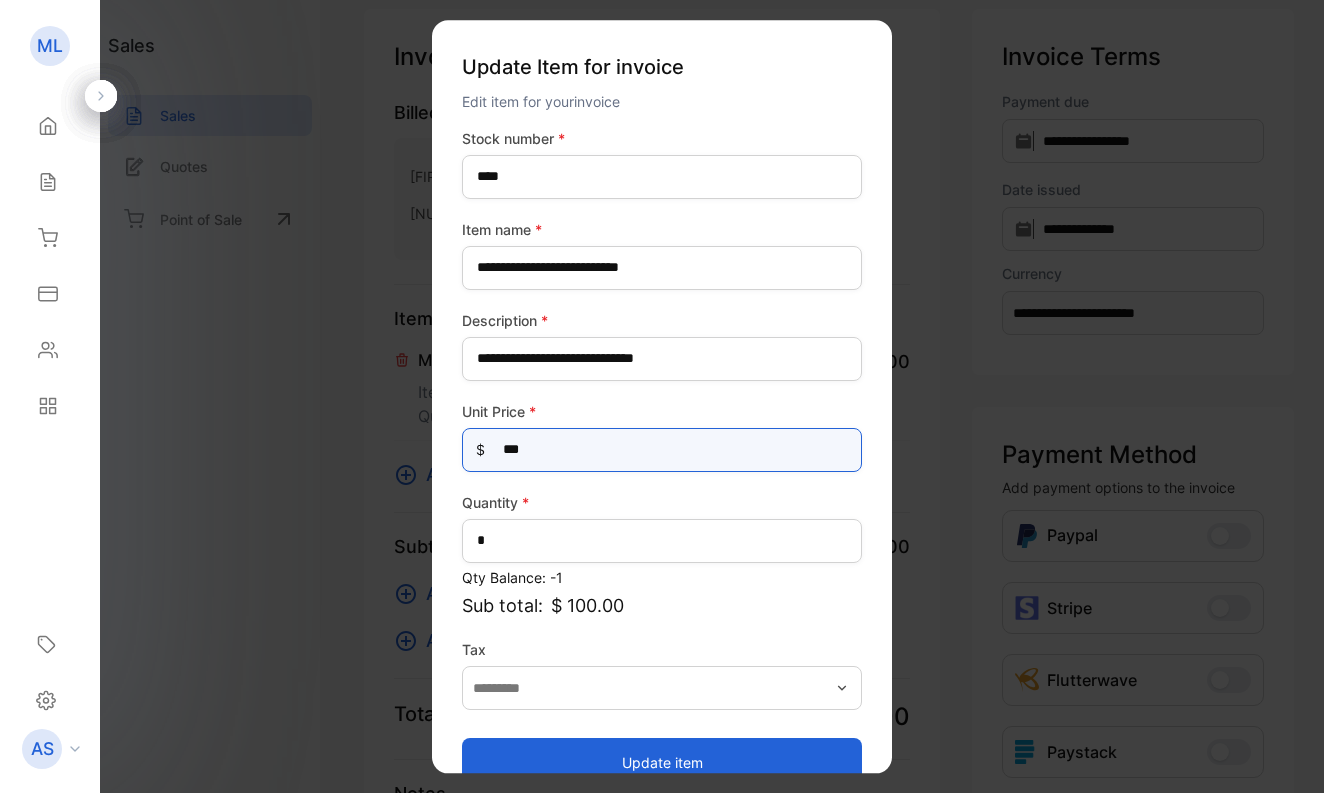 click on "[CREDIT_CARD_NUMBER]" at bounding box center [662, 450] 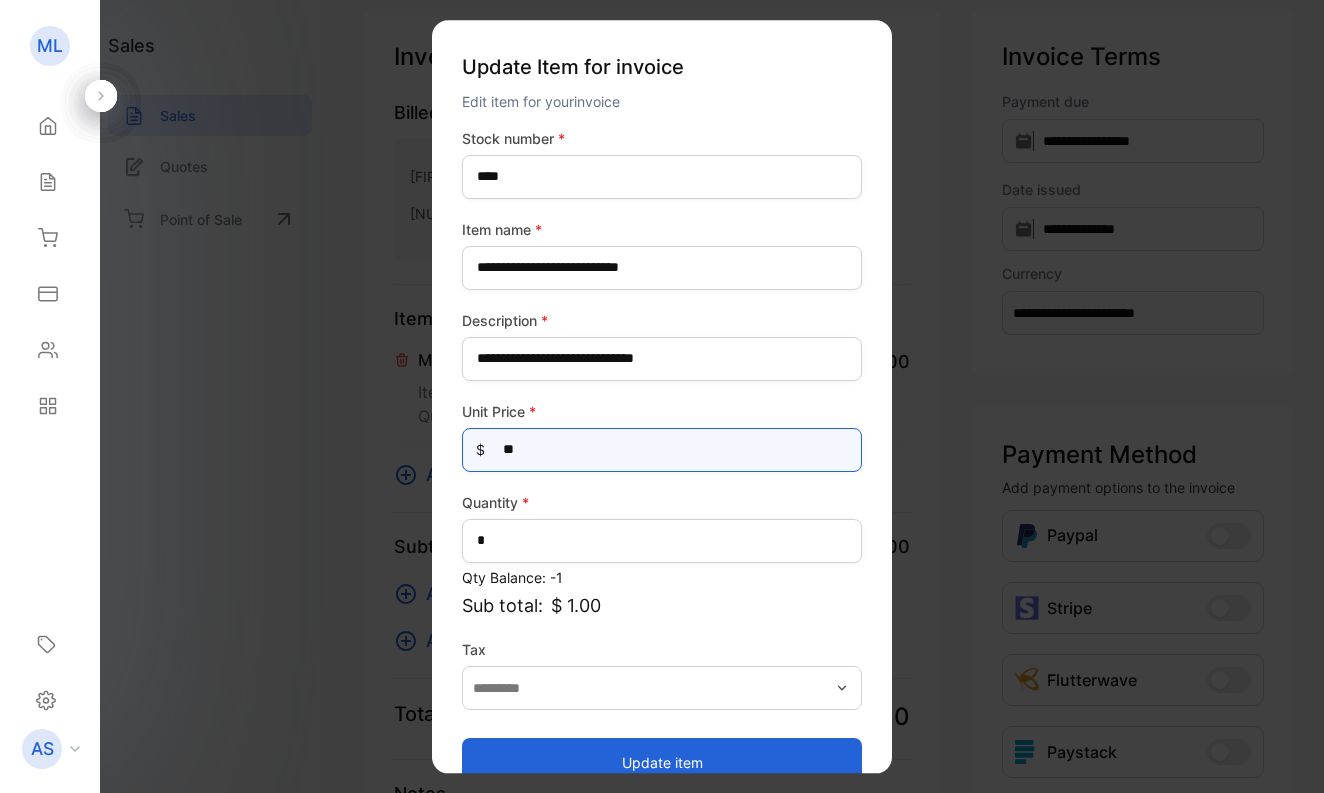 type on "[CREDIT_CARD_NUMBER]" 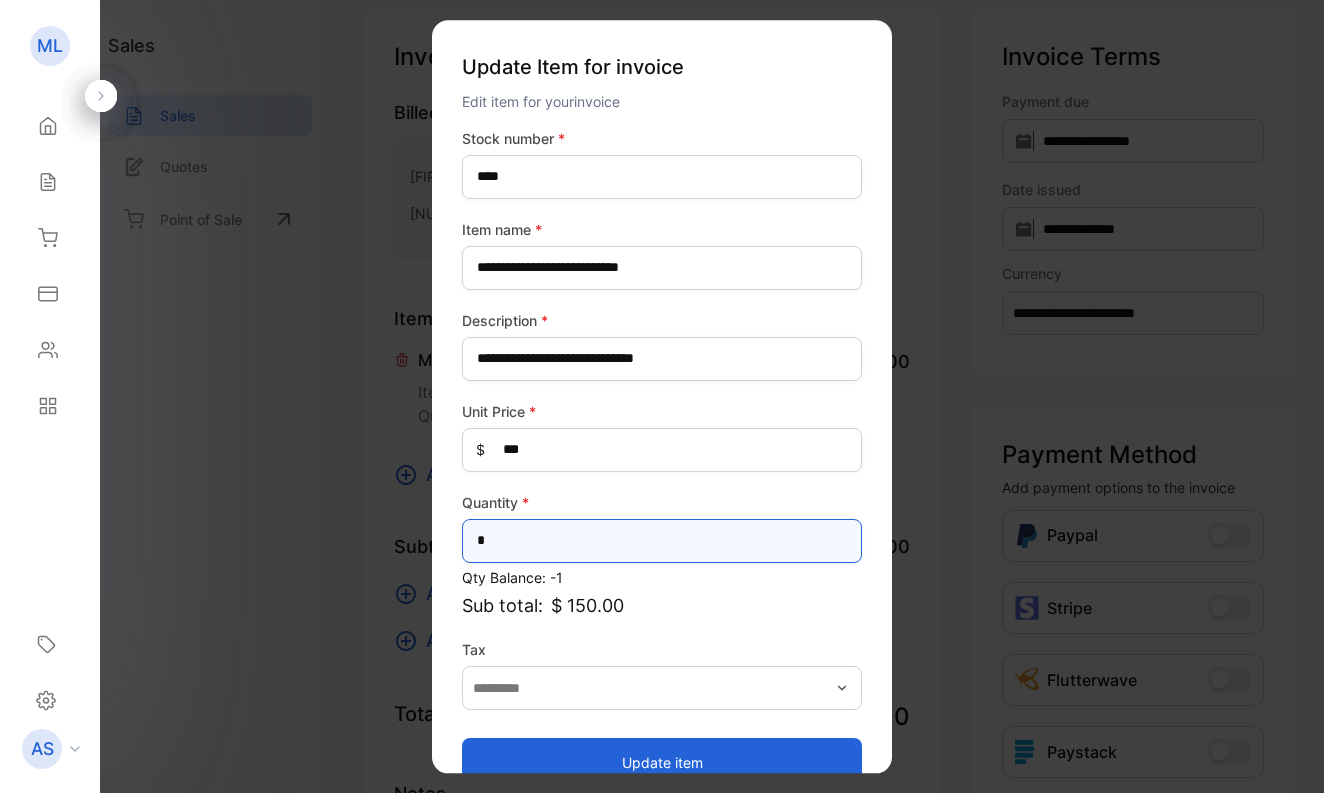 click on "*" at bounding box center [662, 541] 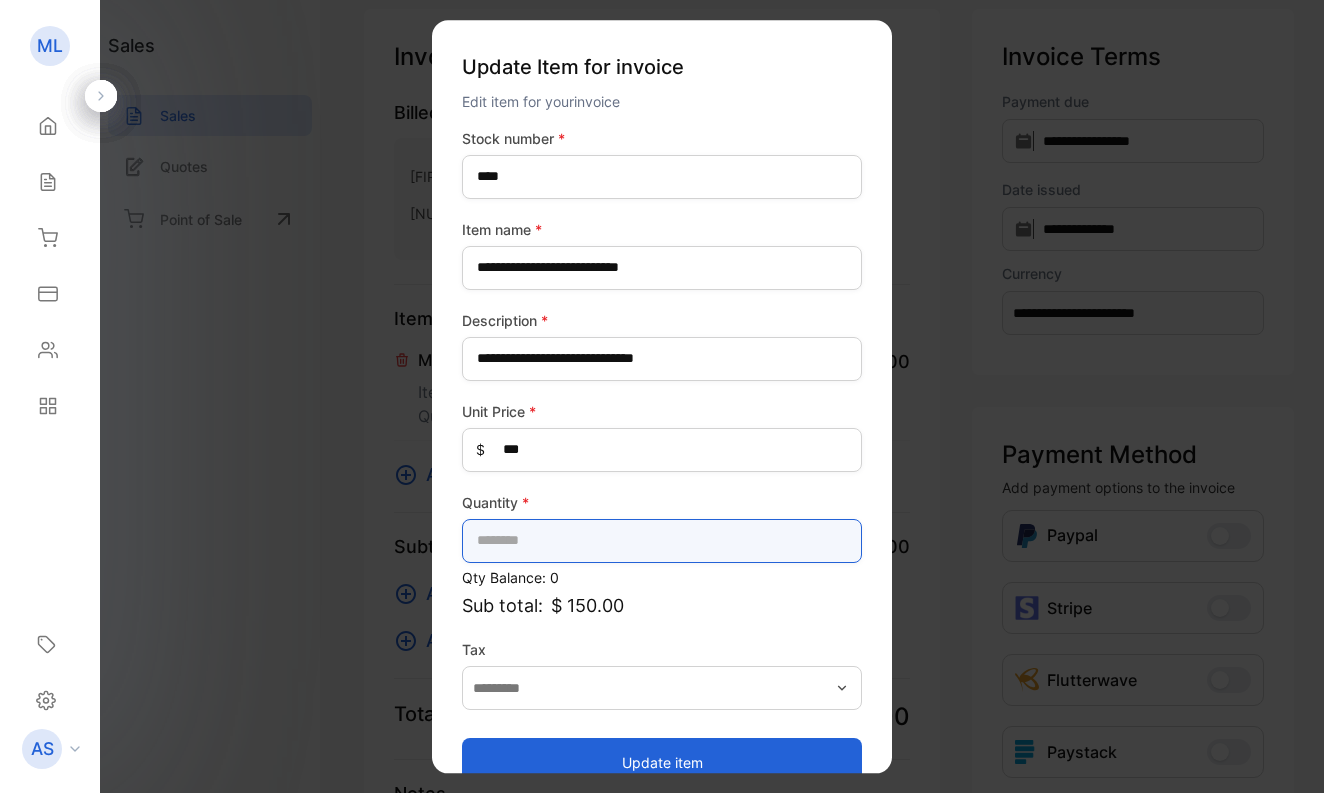 type on "*" 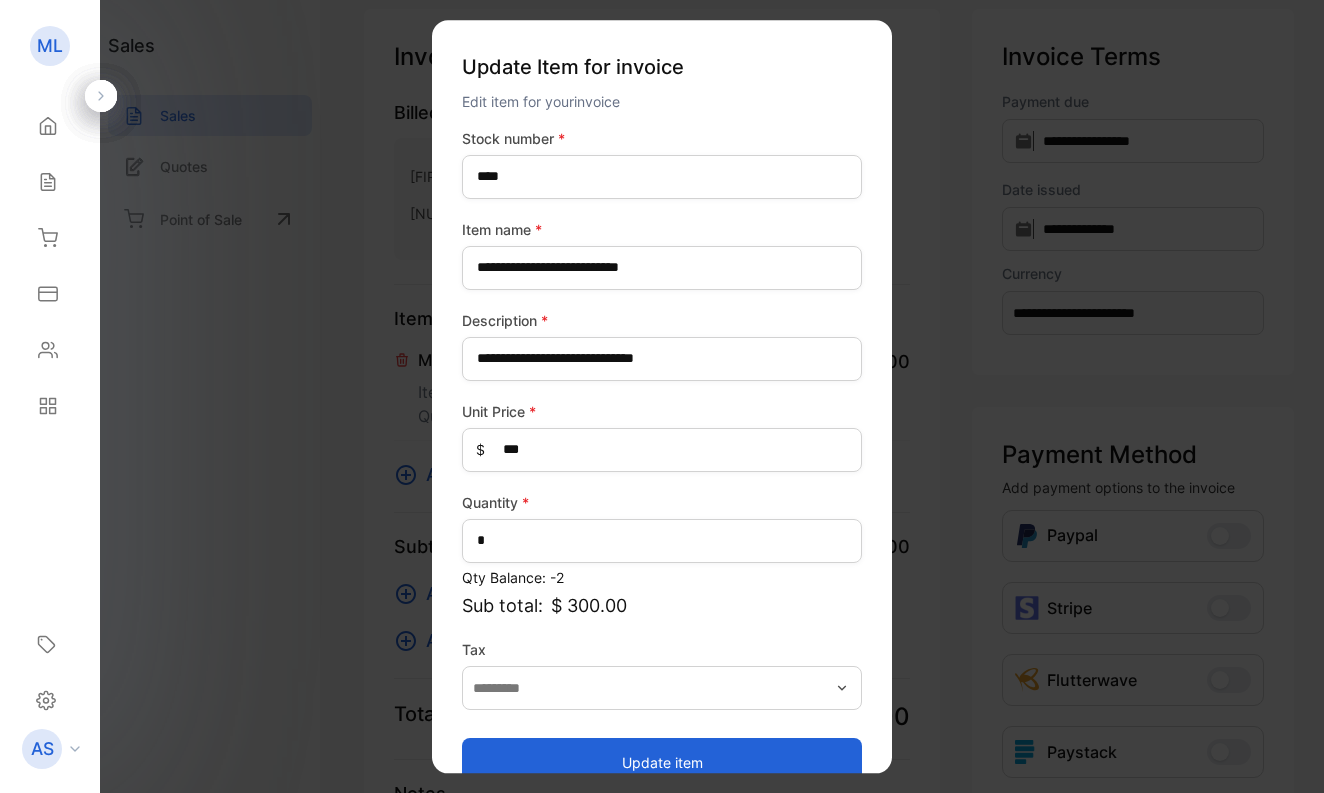 click on "Update item" at bounding box center [662, 762] 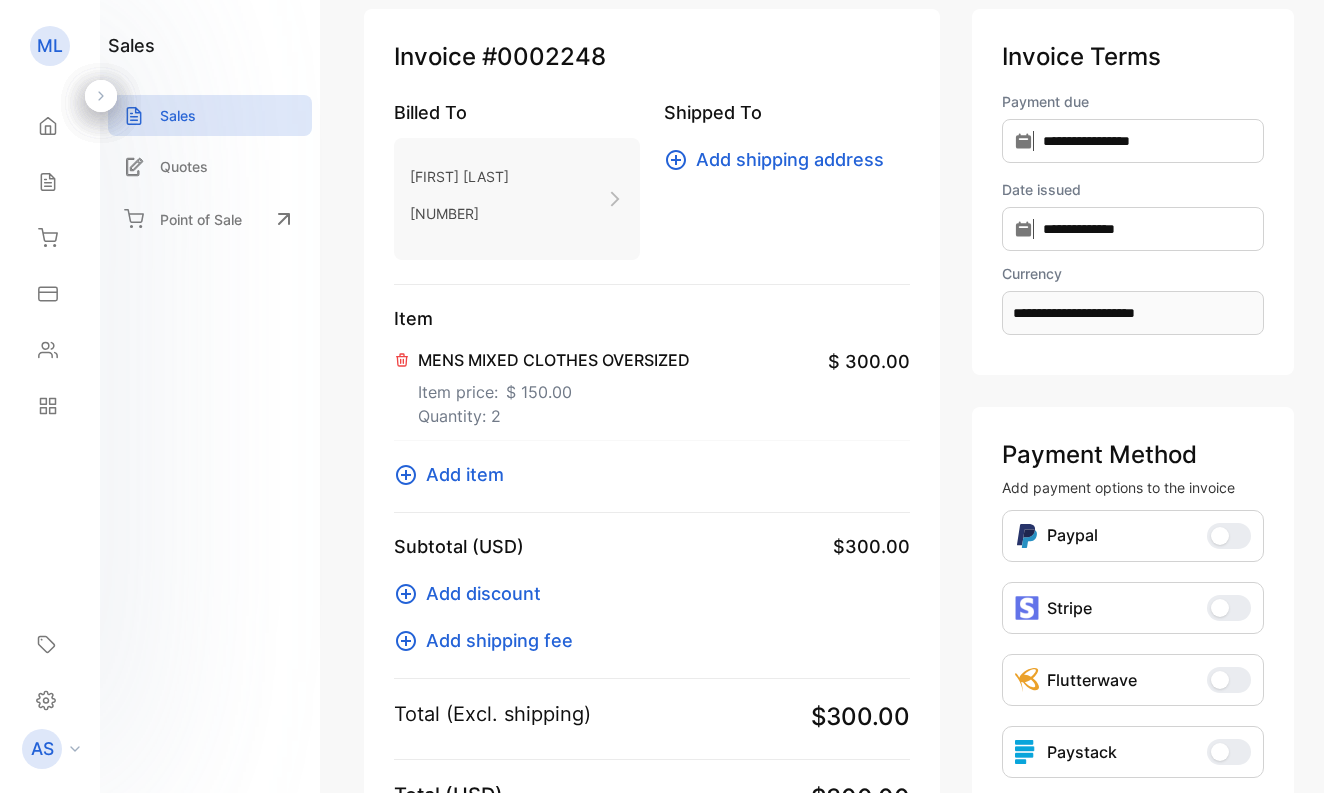 click on "Add item" at bounding box center (465, 474) 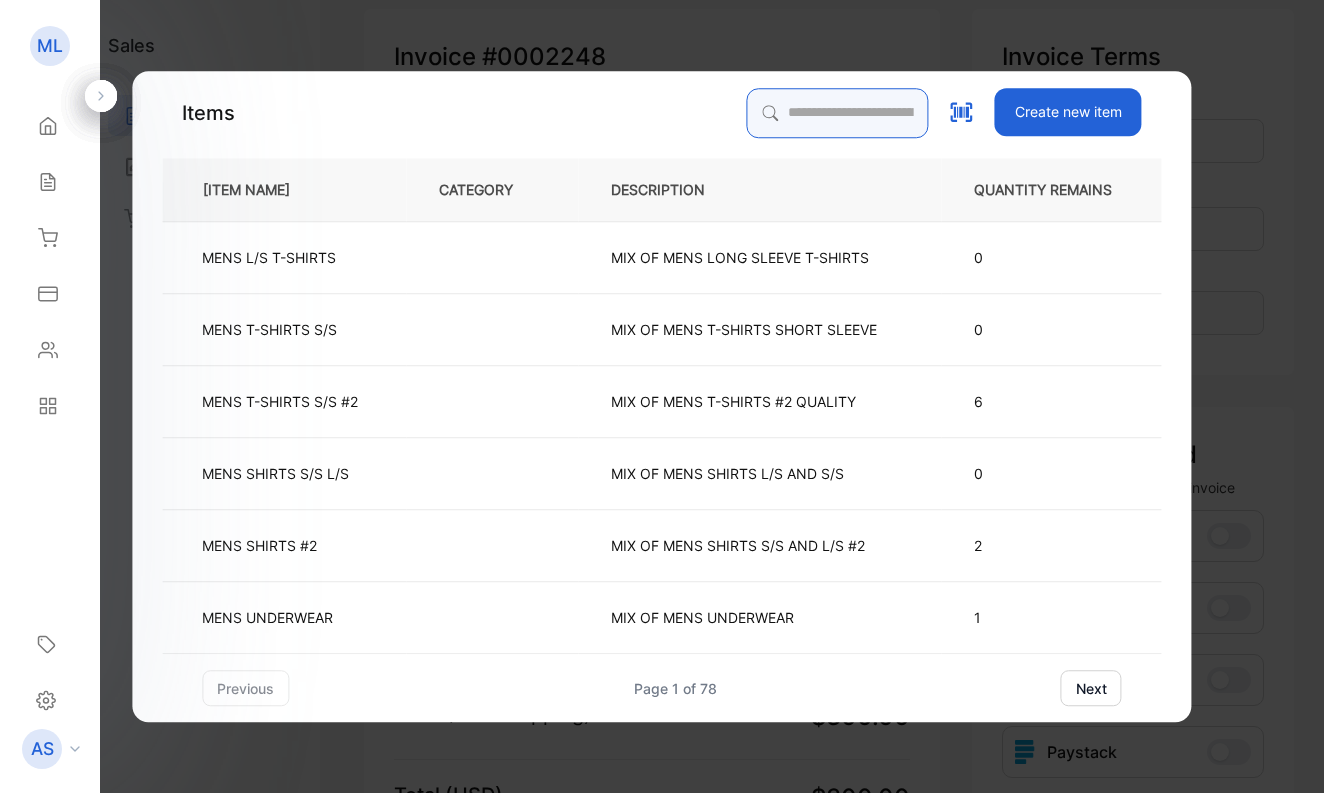 click at bounding box center (838, 113) 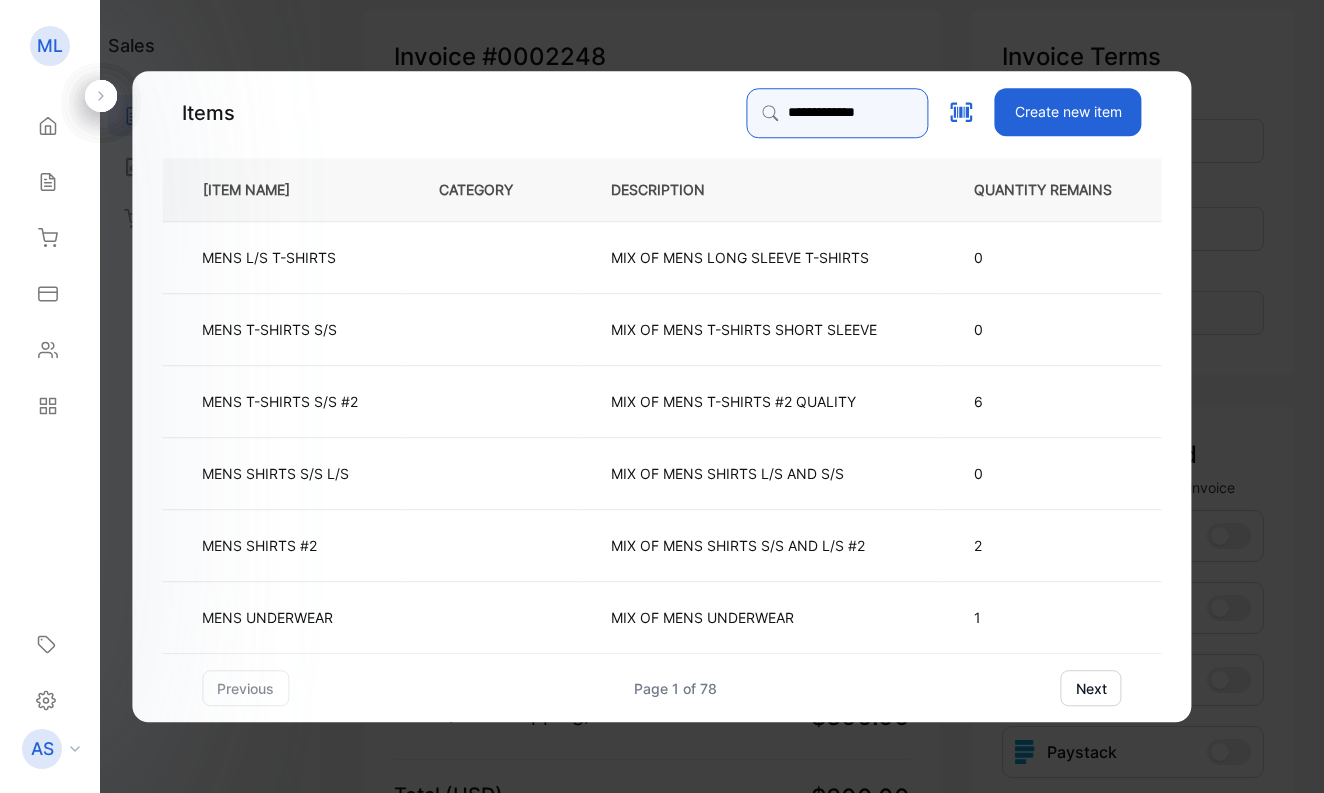 type on "**********" 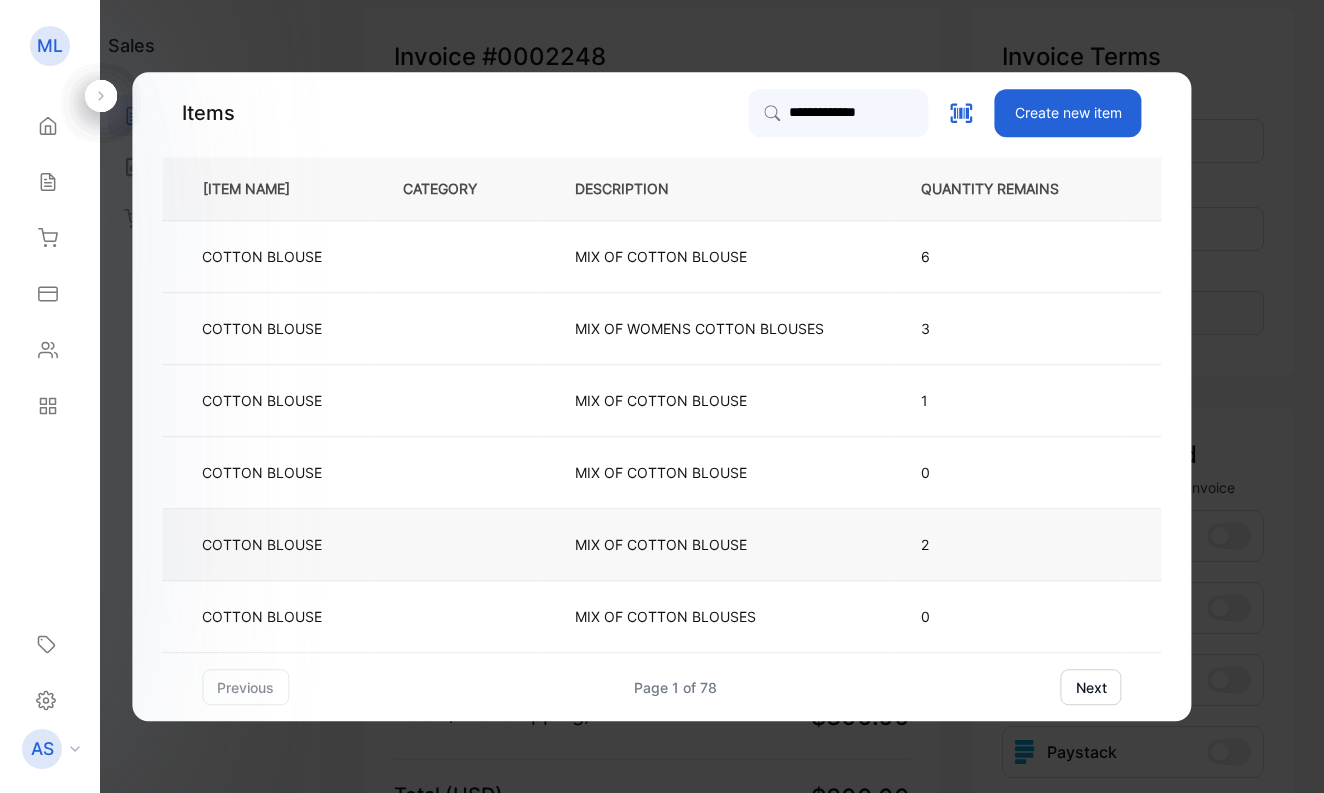 click on "COTTON BLOUSE" at bounding box center (262, 544) 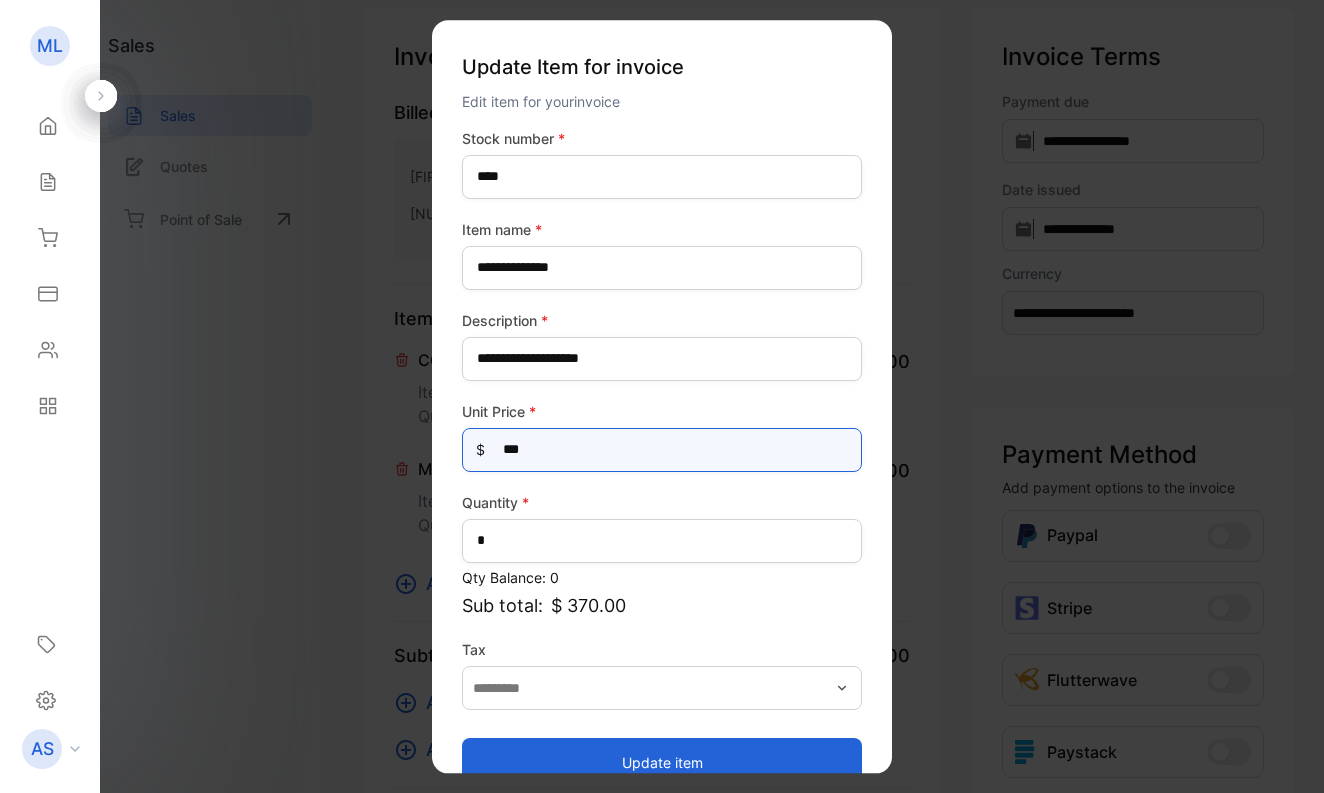 click on "[CREDIT_CARD_NUMBER]" at bounding box center (662, 450) 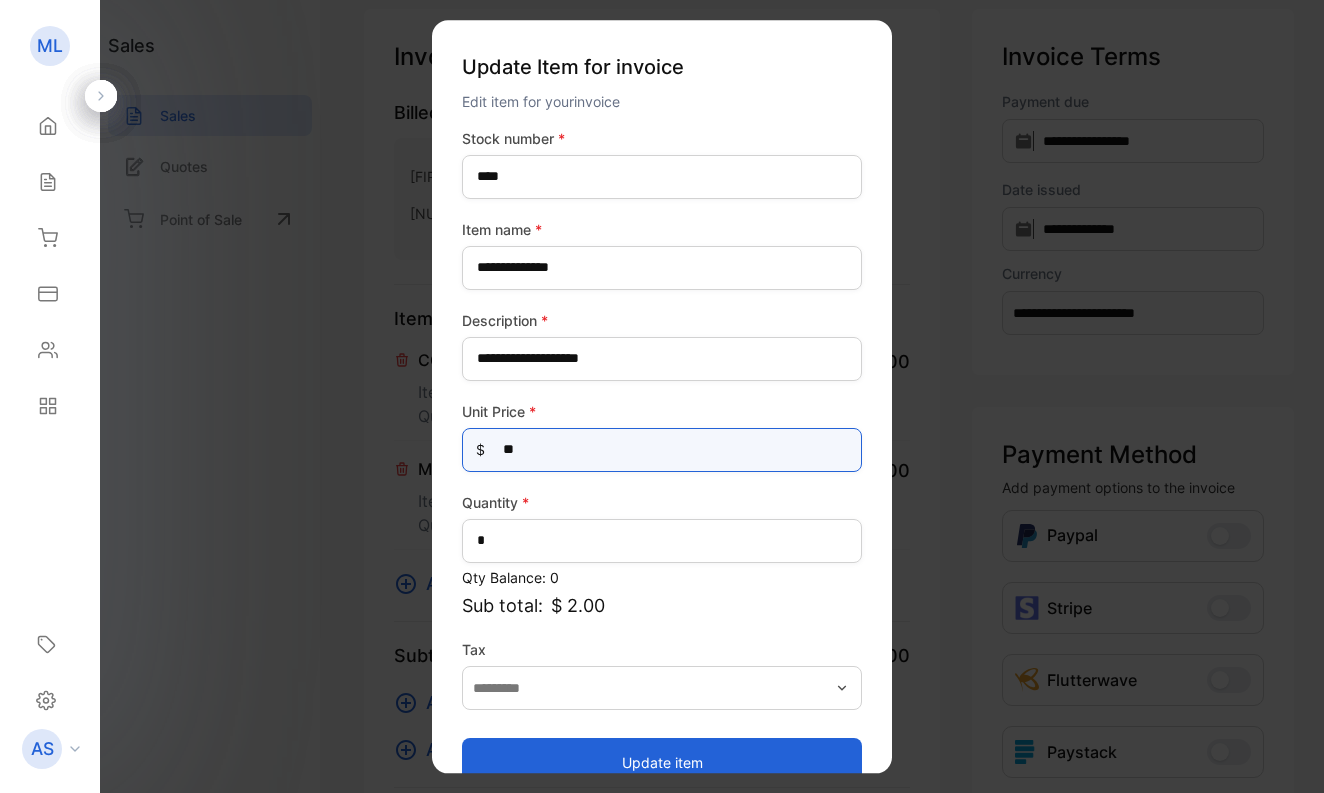 type on "[CREDIT_CARD_NUMBER]" 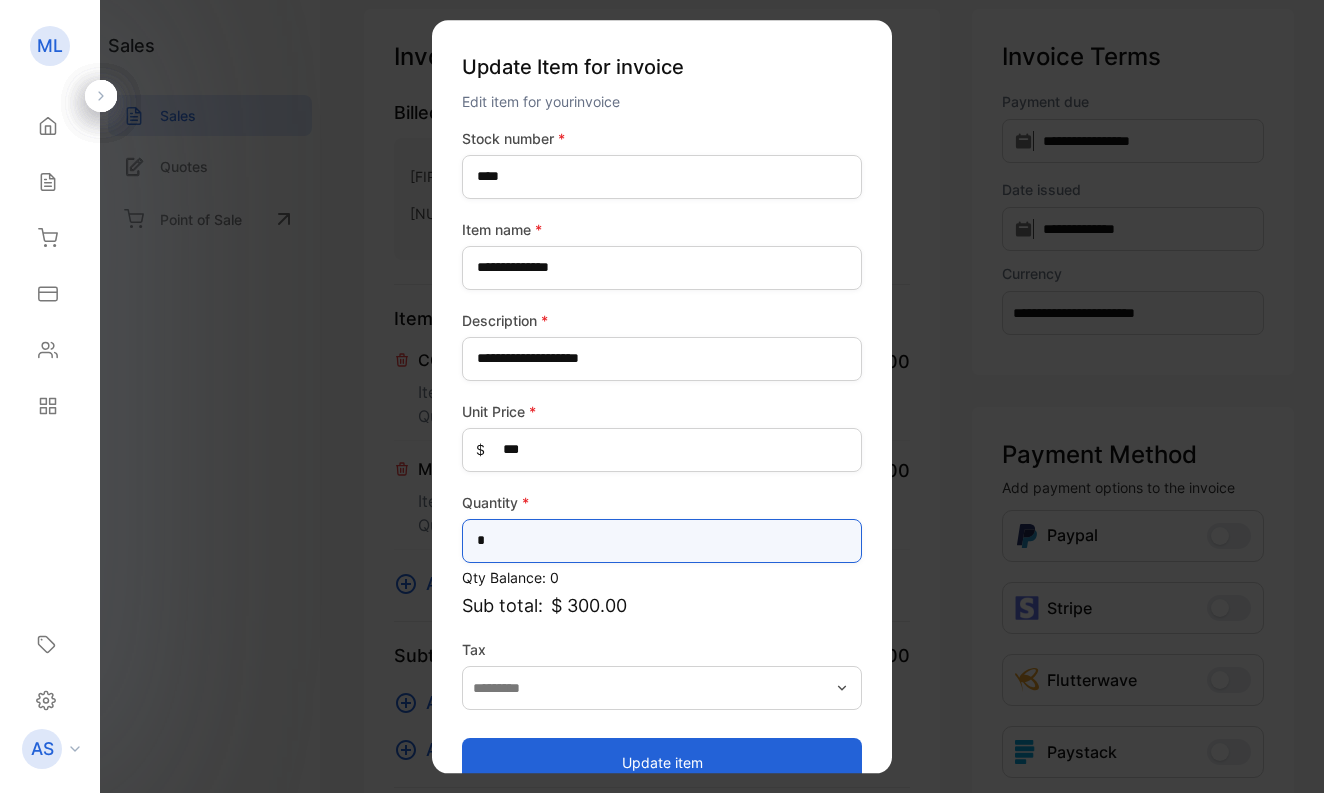 click on "*" at bounding box center (662, 541) 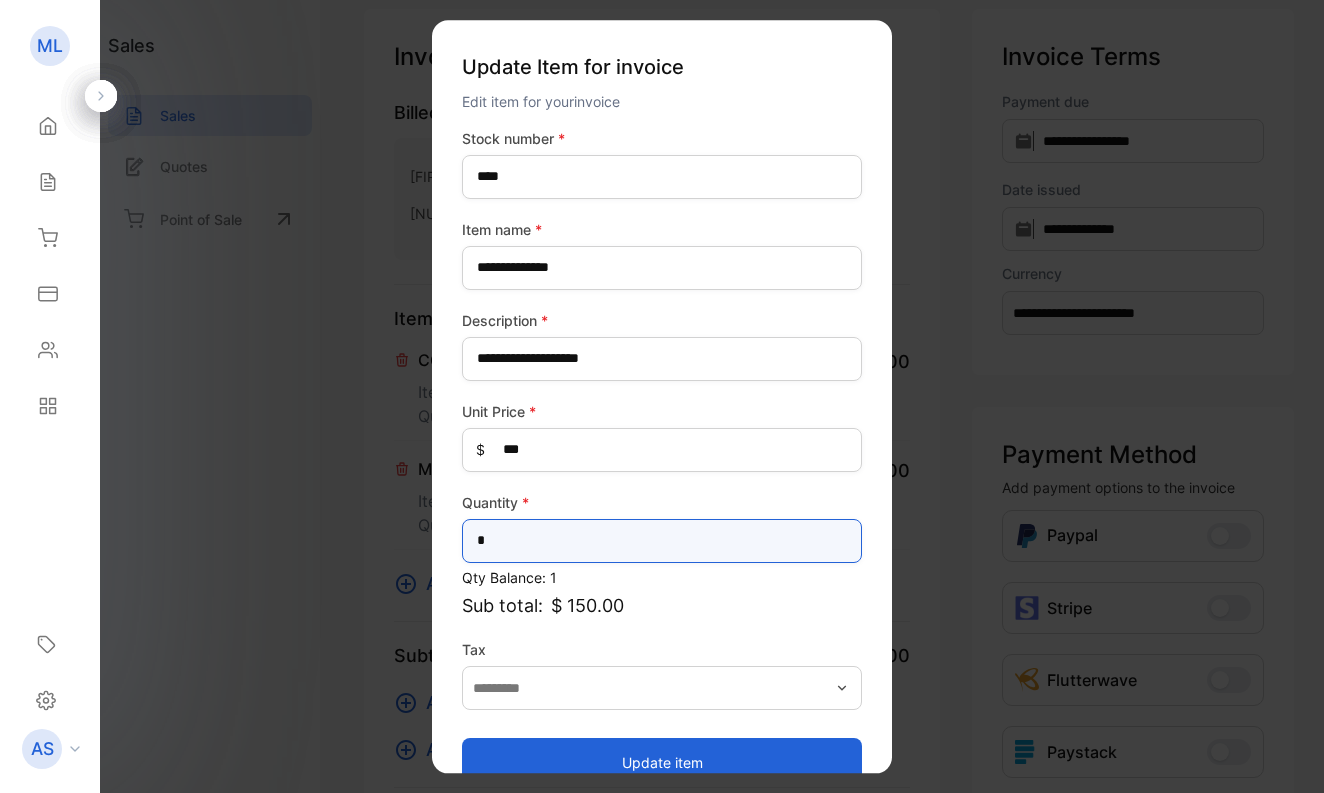 type on "*" 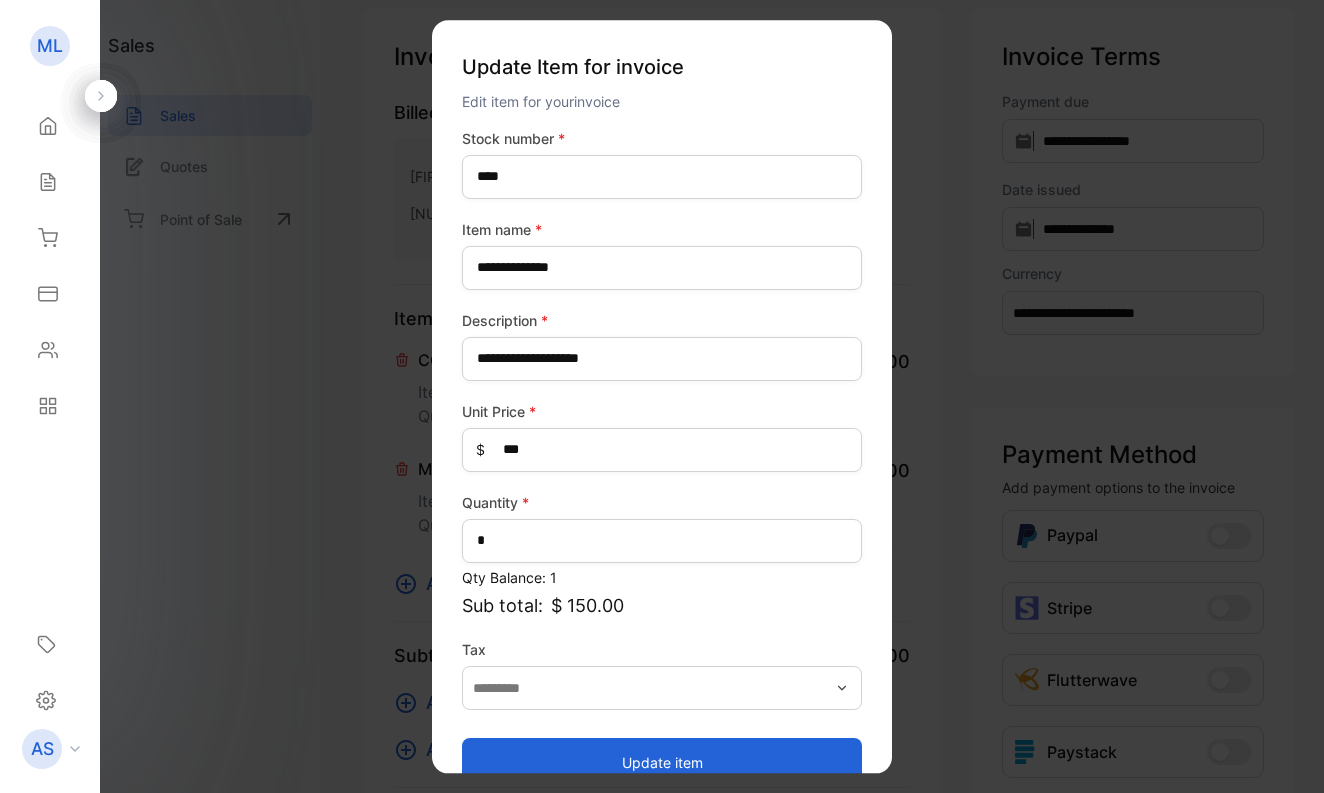 click on "Update item" at bounding box center (662, 762) 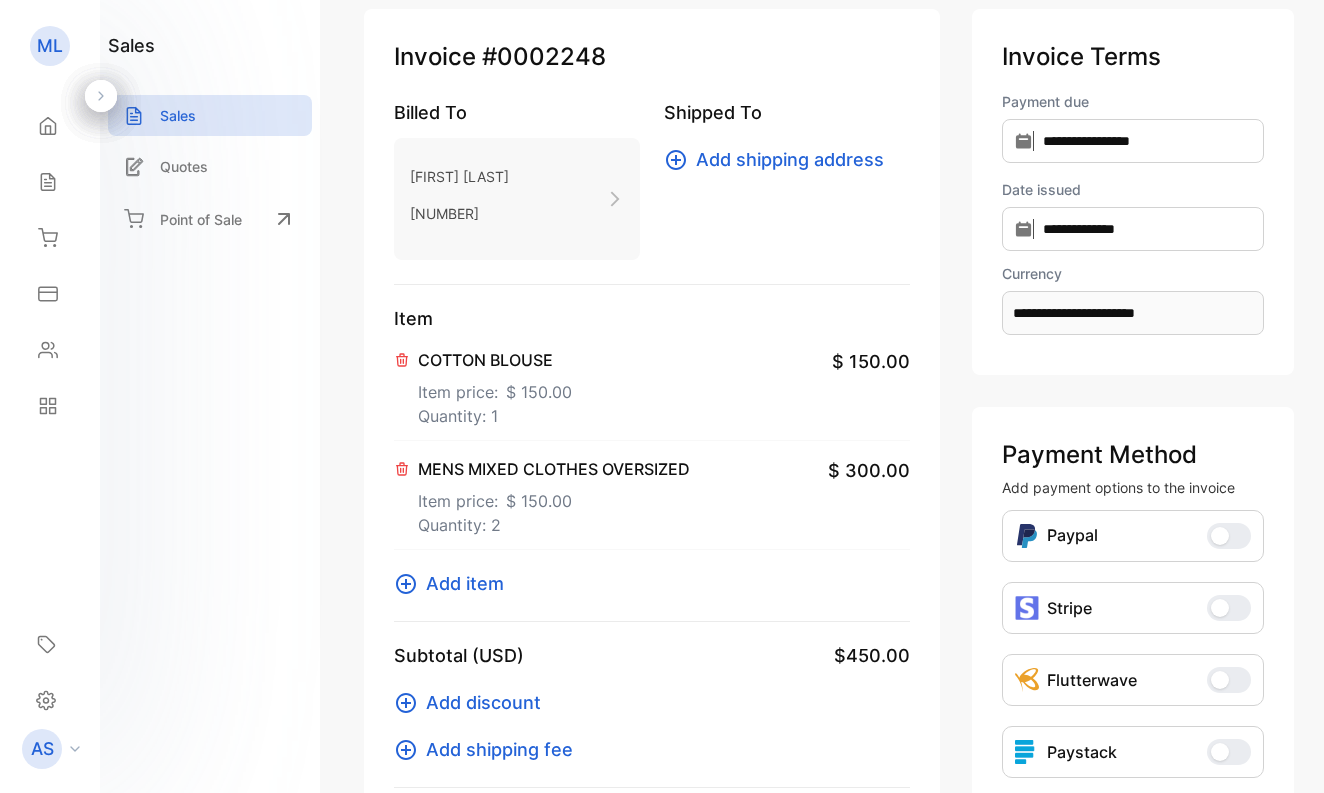 click on "Add item" at bounding box center [465, 583] 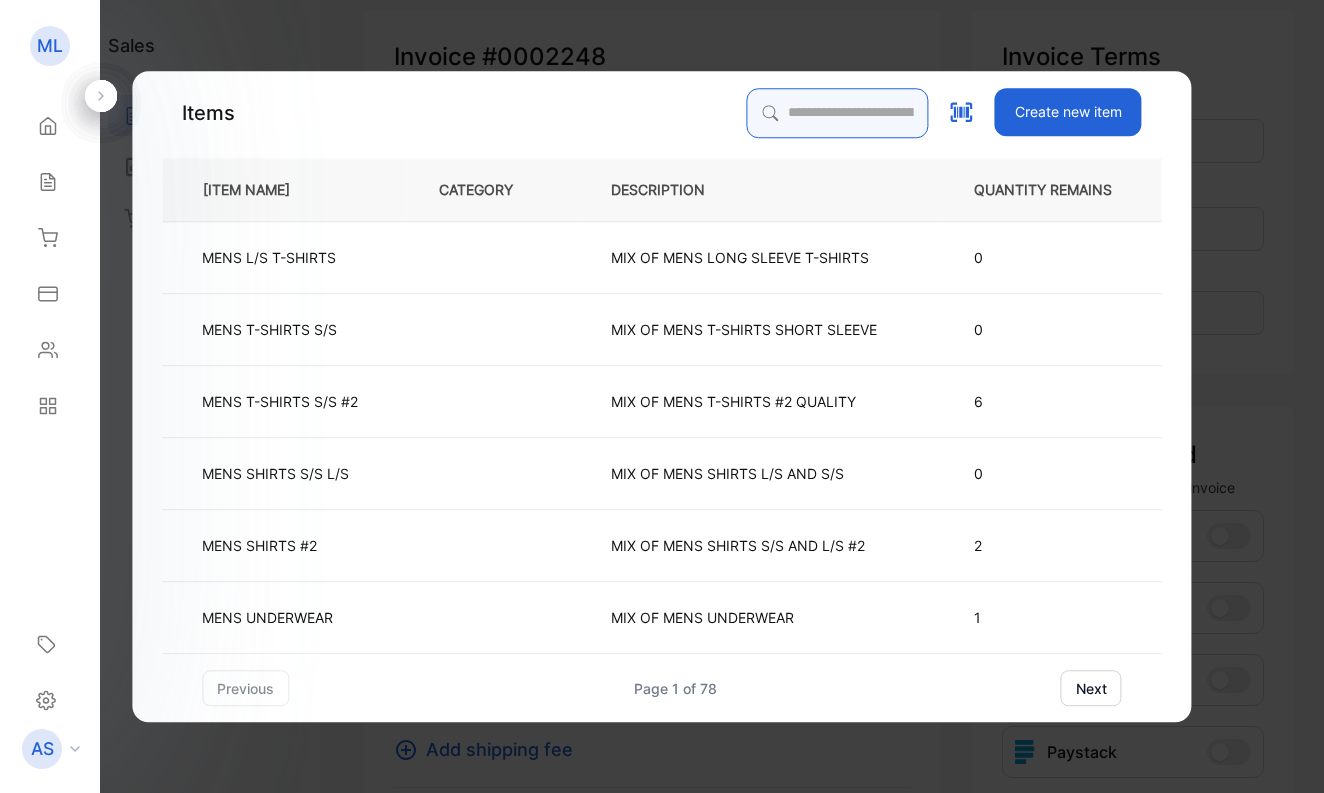 click at bounding box center [838, 113] 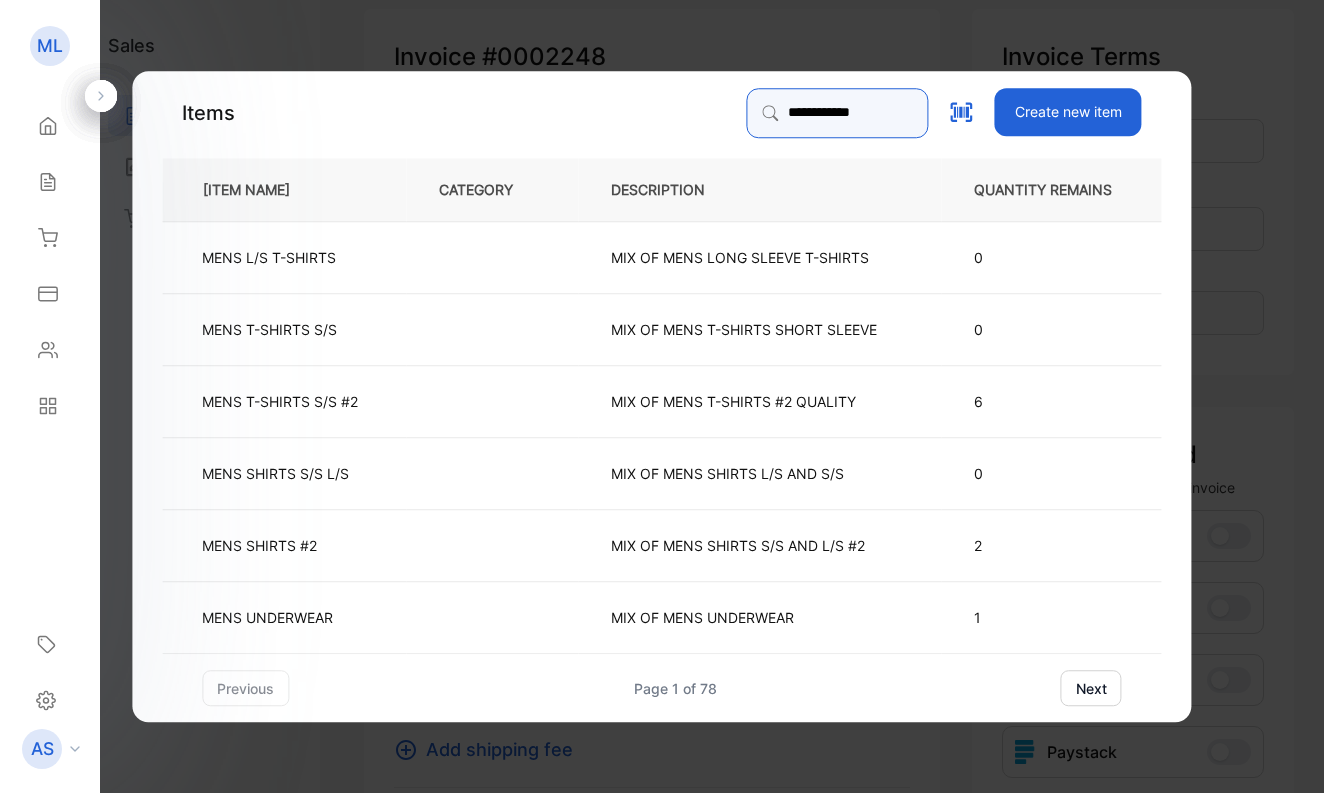 type on "**********" 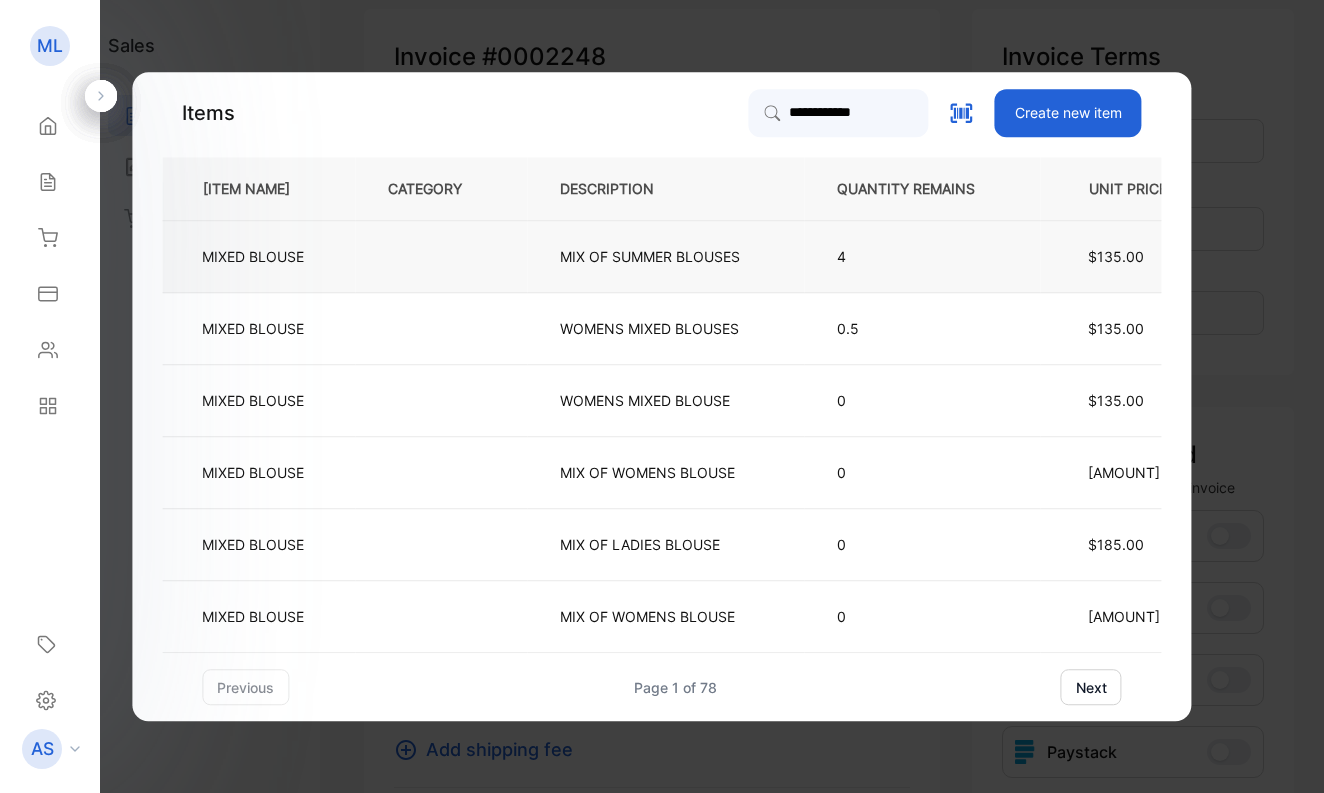 click on "MIXED BLOUSE" at bounding box center (253, 256) 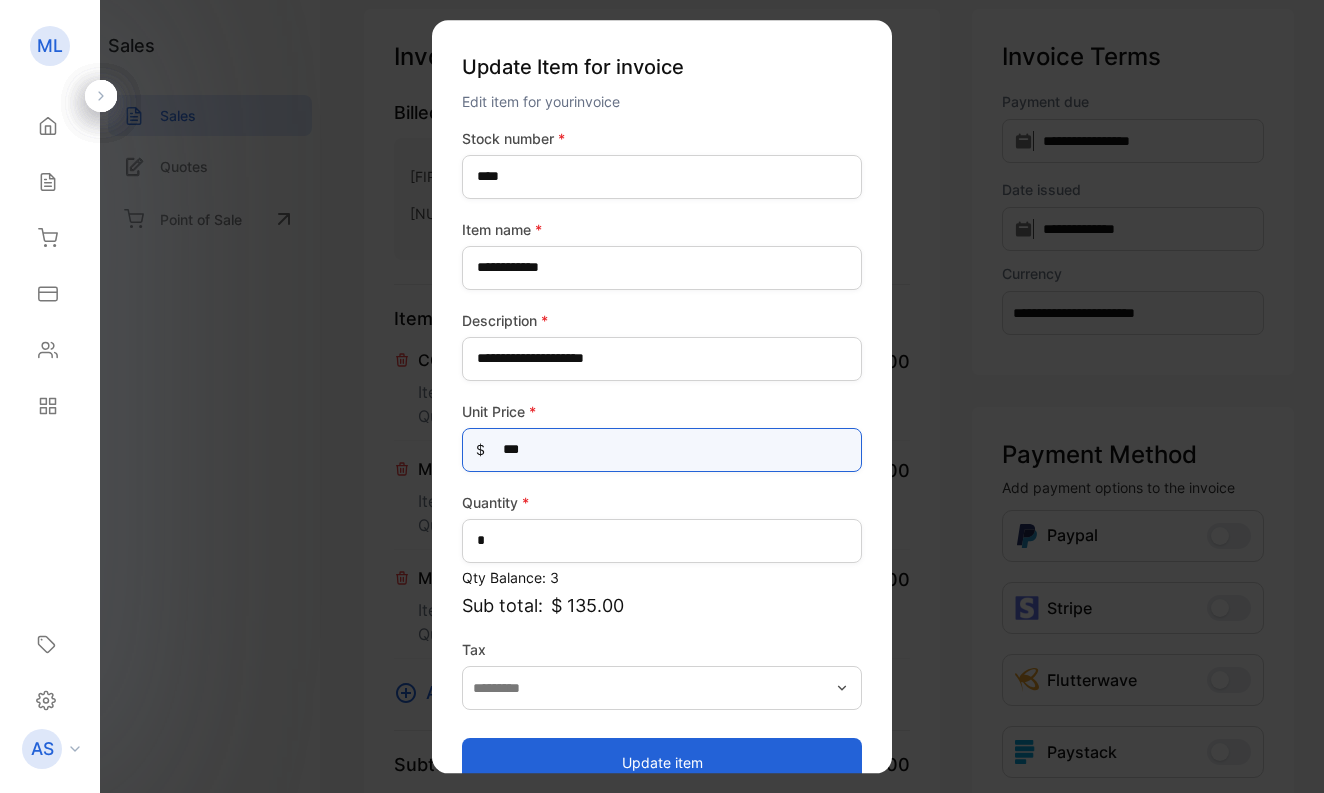 click on "[CREDIT_CARD_NUMBER]" at bounding box center [662, 450] 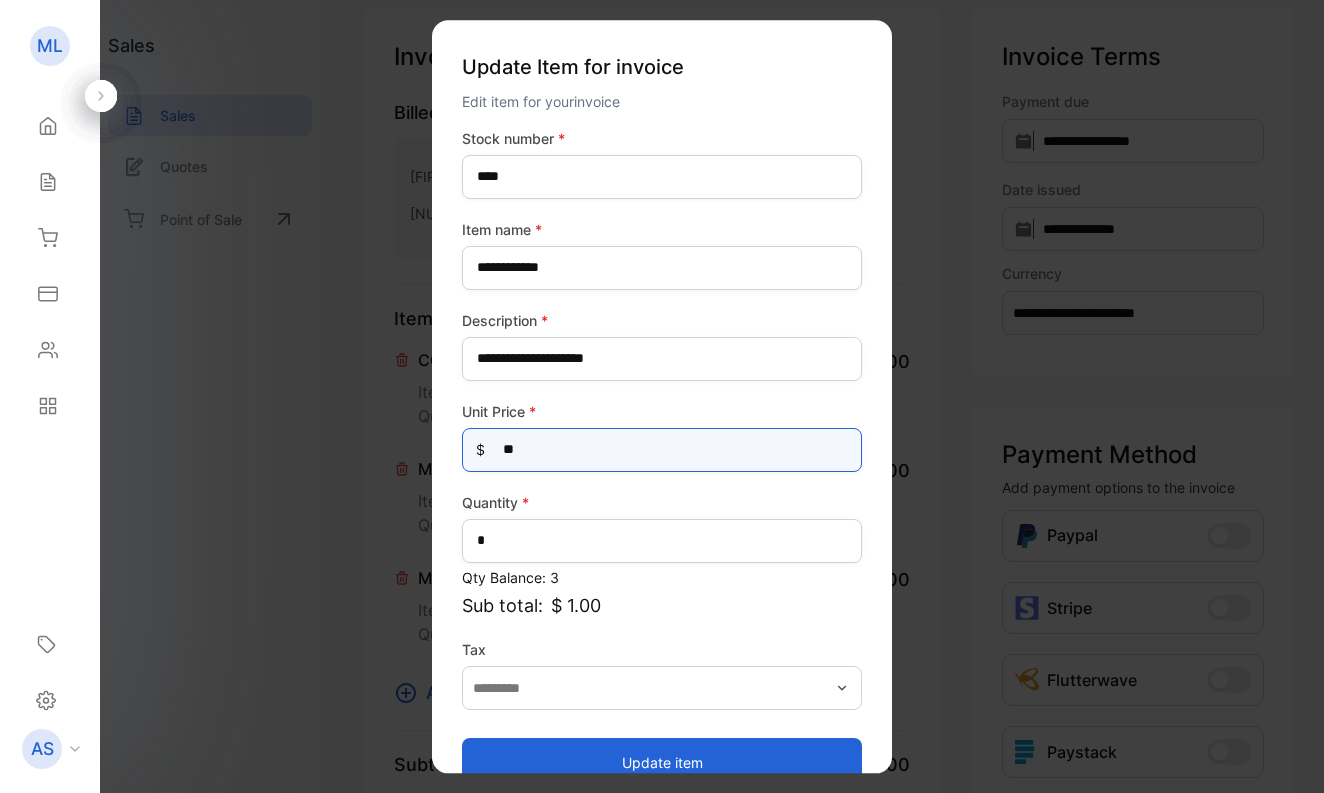 type on "[CREDIT_CARD_NUMBER]" 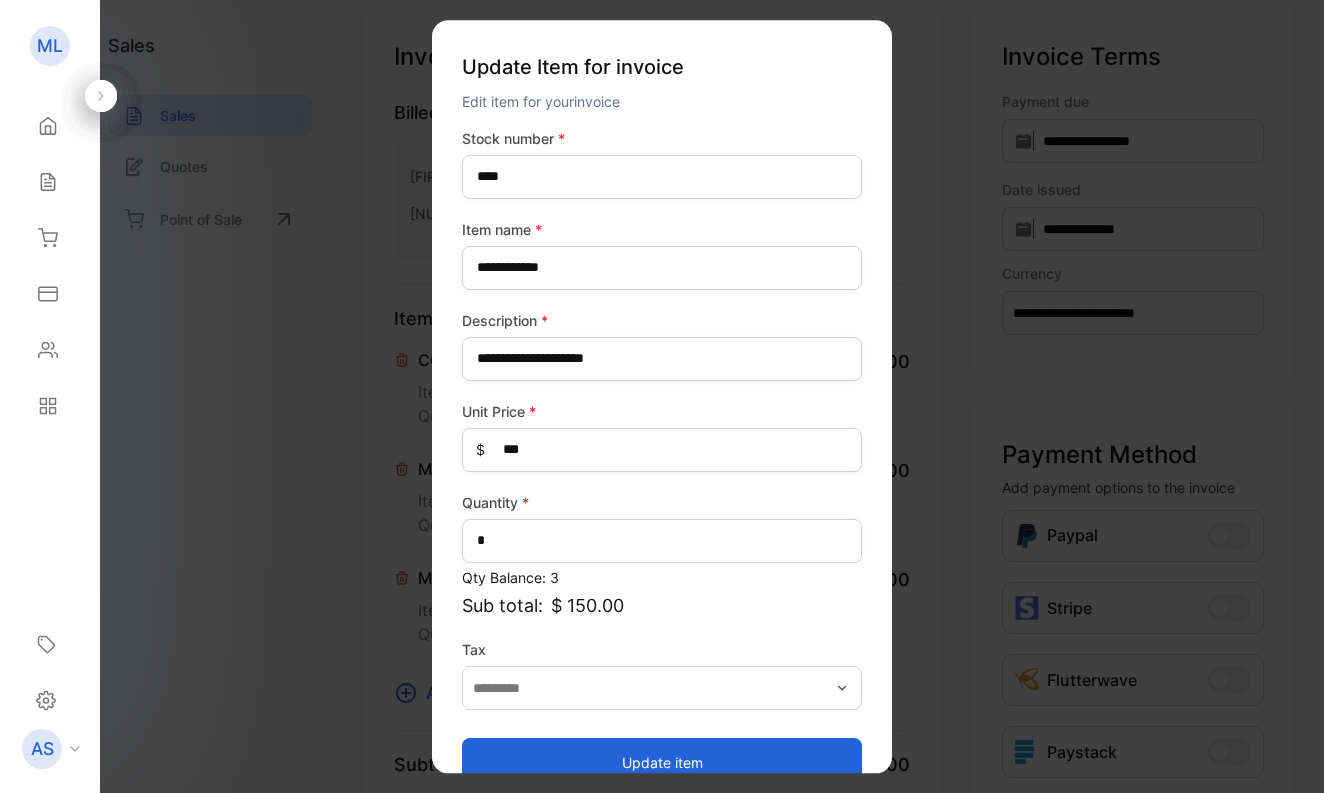 click on "Update item" at bounding box center [662, 762] 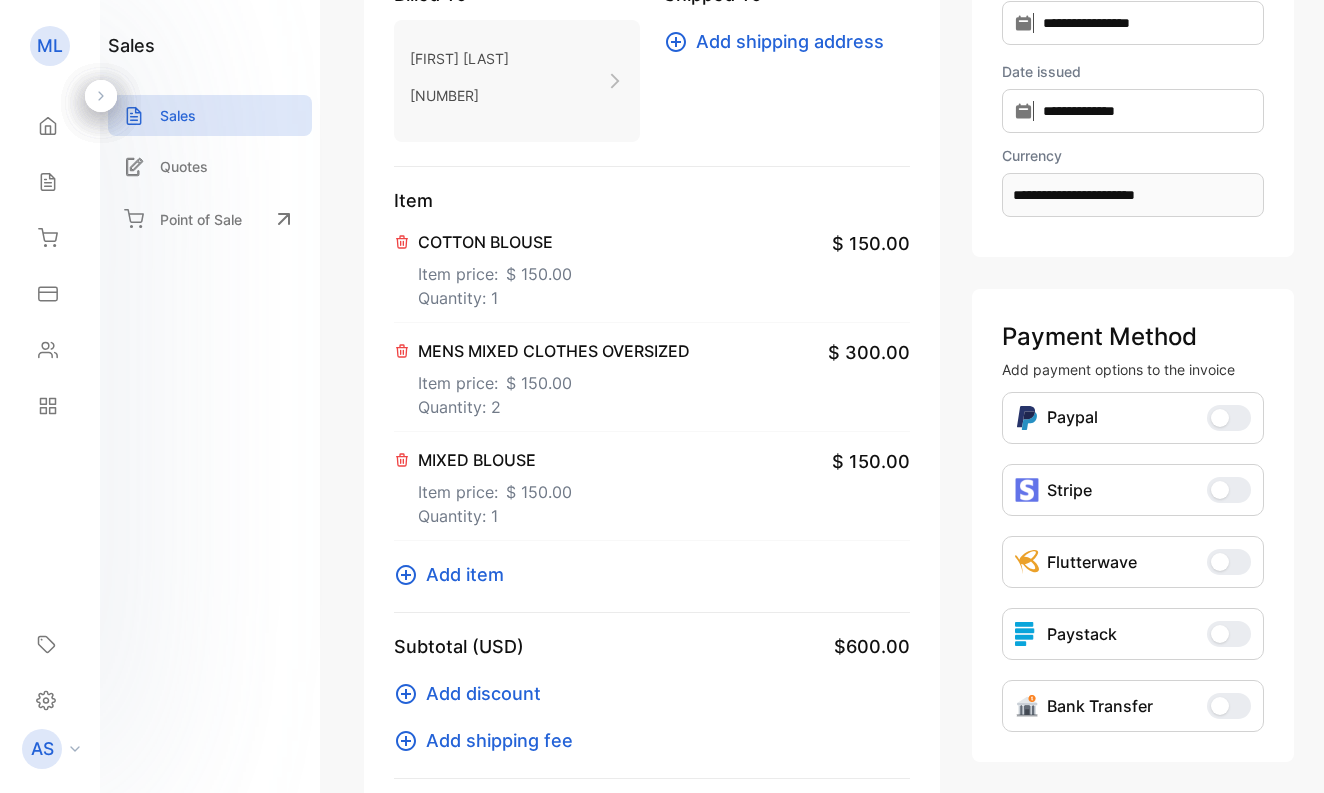 scroll, scrollTop: 233, scrollLeft: 0, axis: vertical 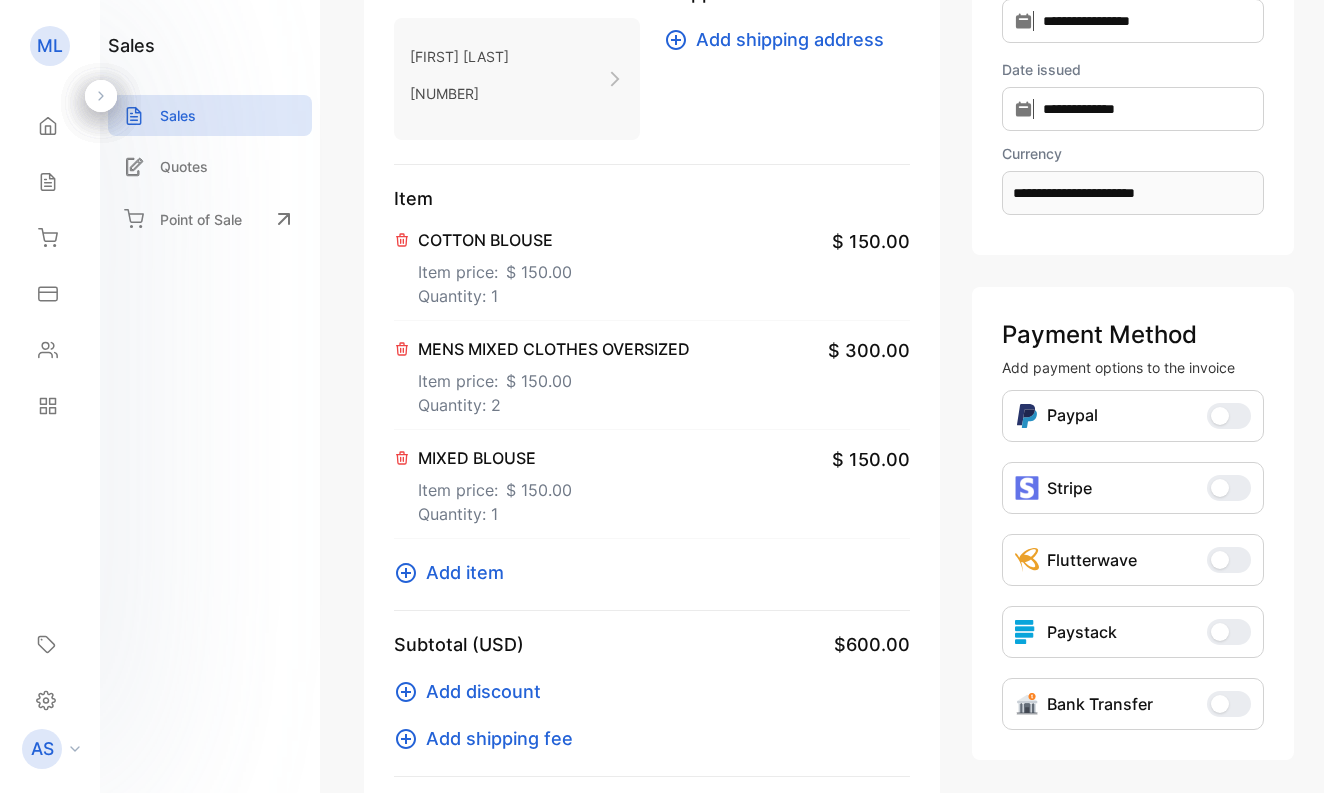 click on "Add item" at bounding box center [465, 572] 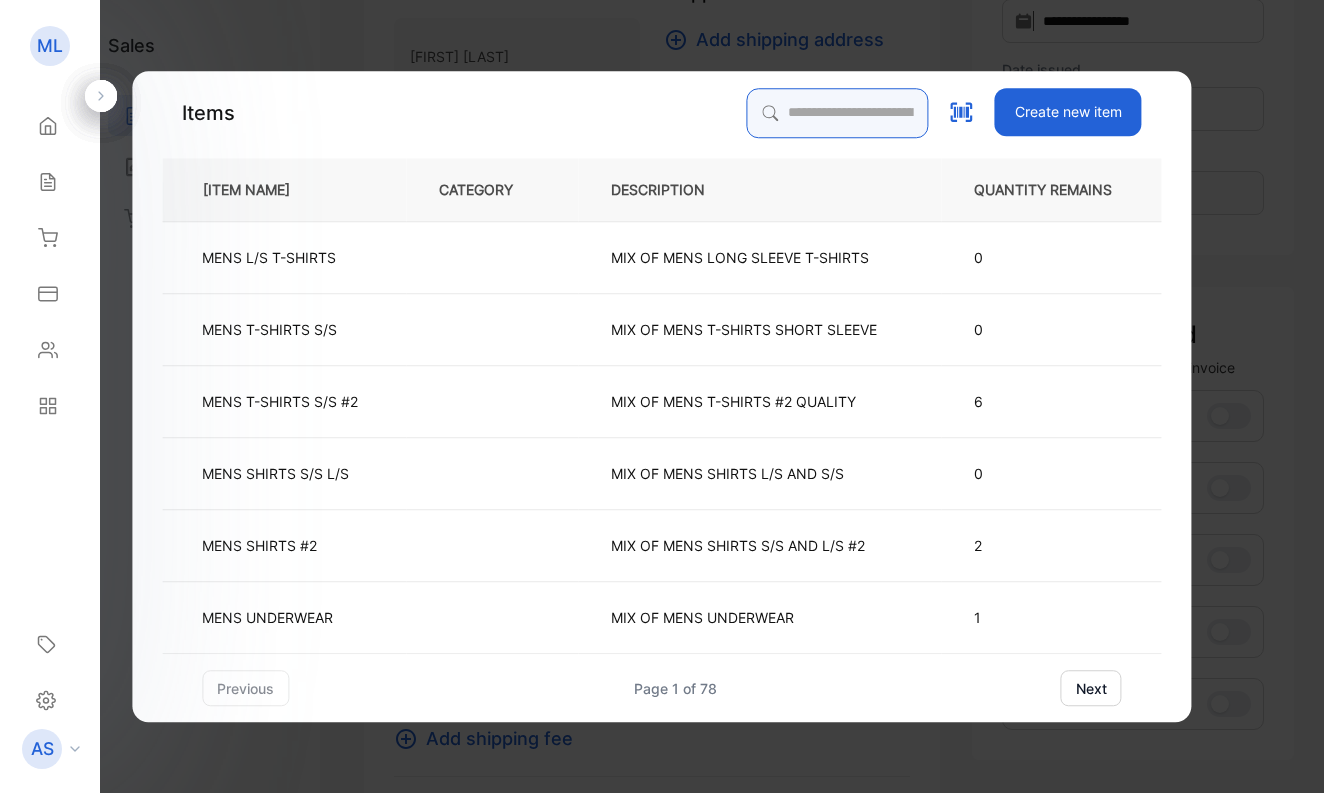click at bounding box center (838, 113) 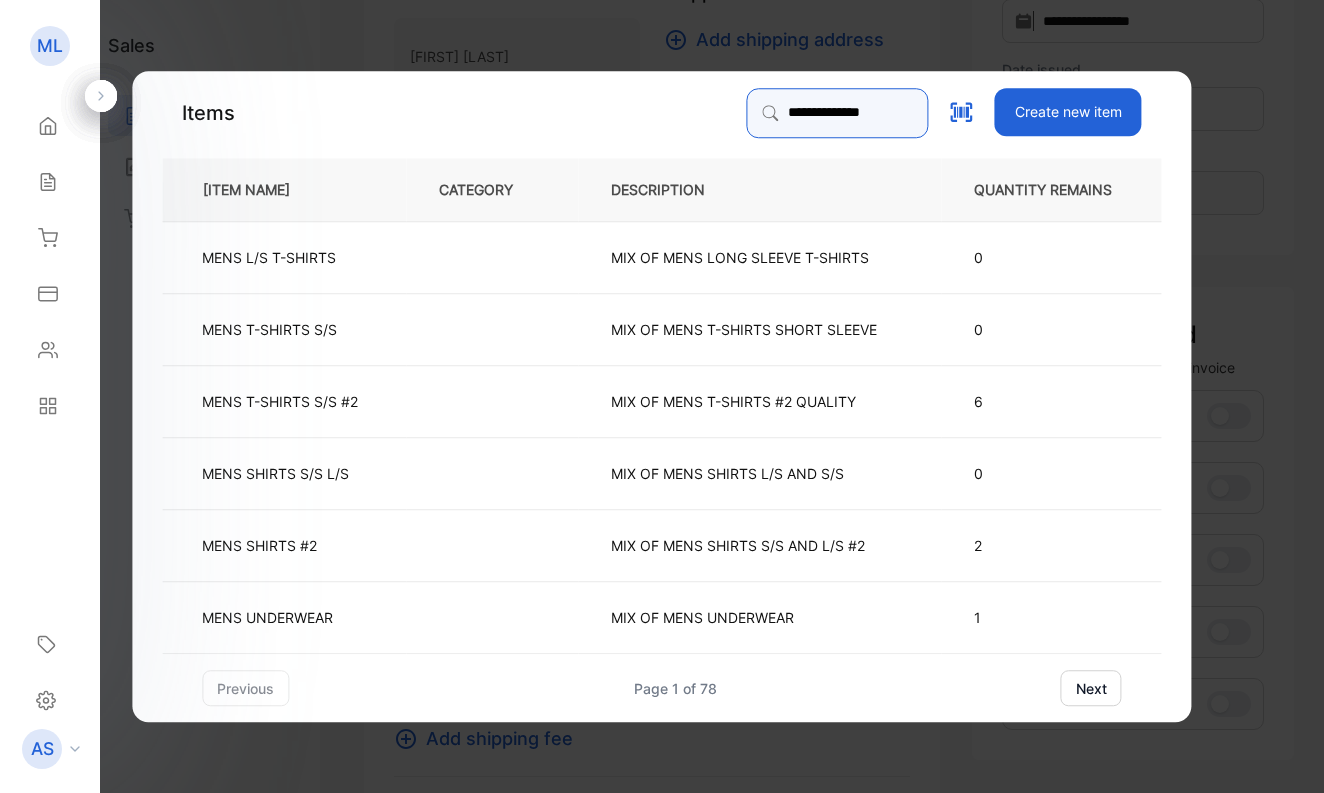 type on "**********" 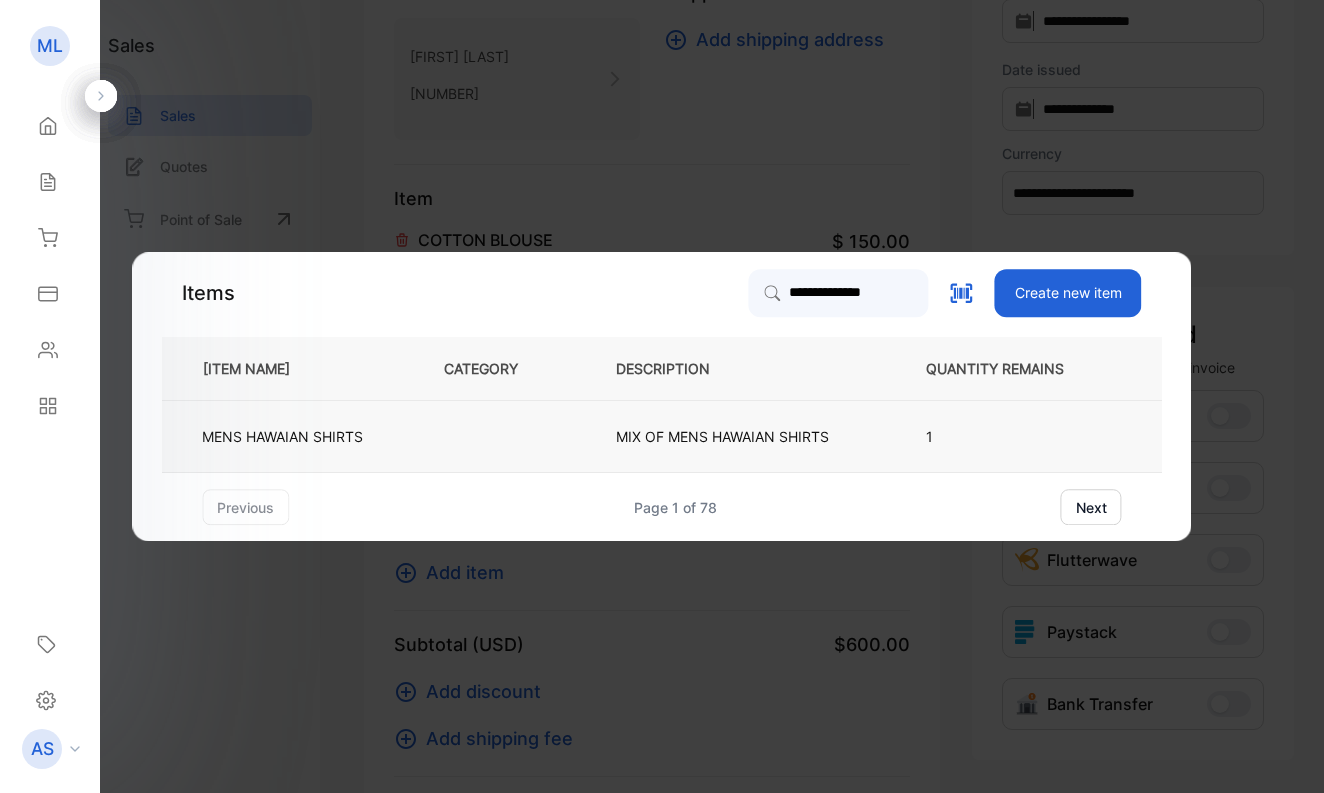 click on "MENS HAWAIAN SHIRTS" at bounding box center [282, 436] 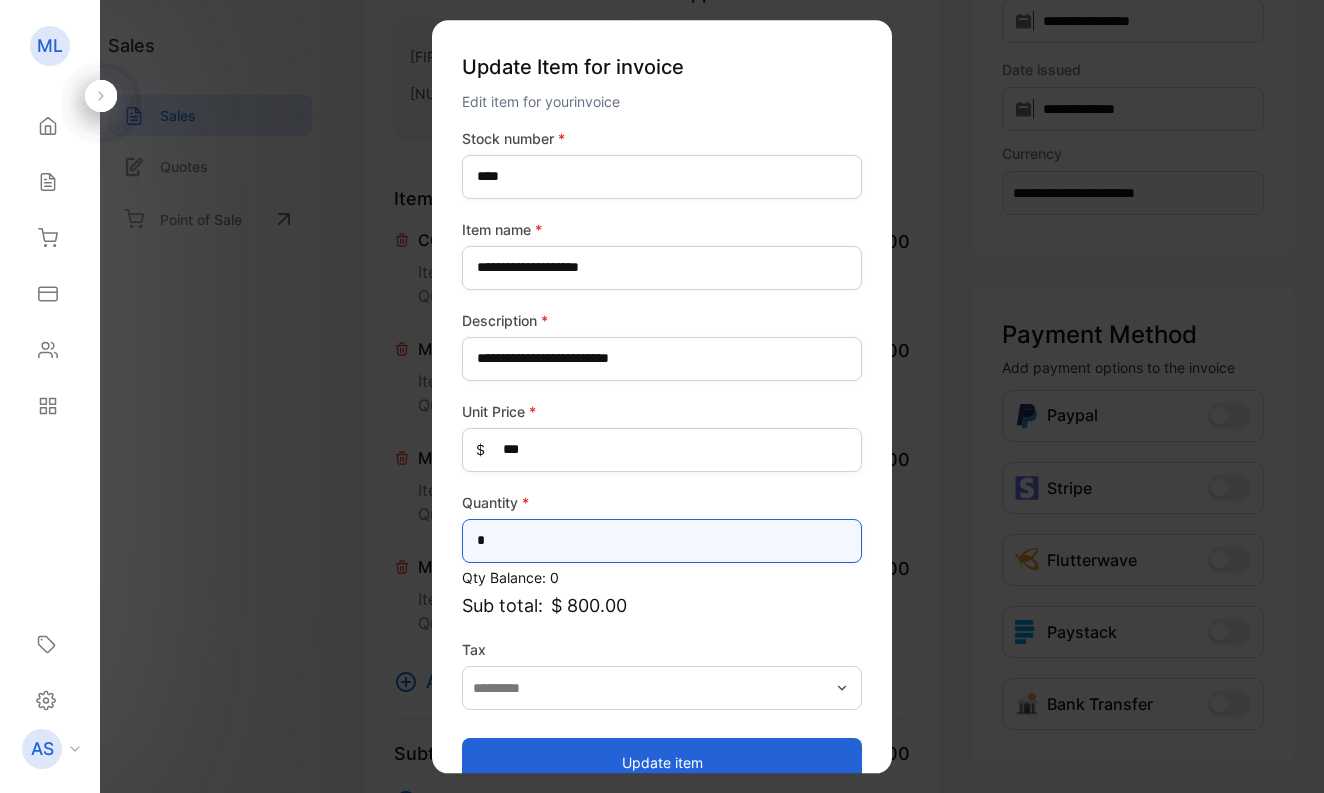 click on "*" at bounding box center [662, 541] 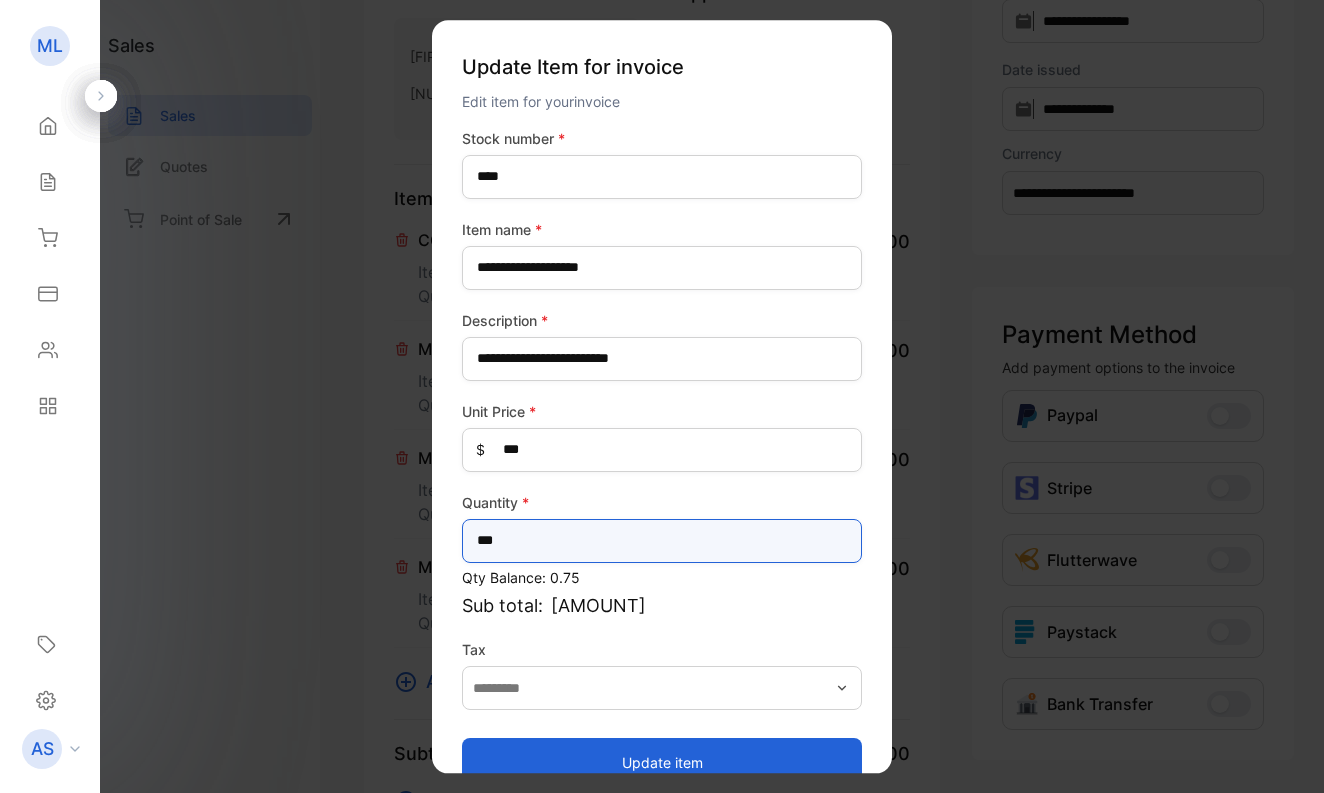 type on "[CREDIT_CARD_NUMBER]" 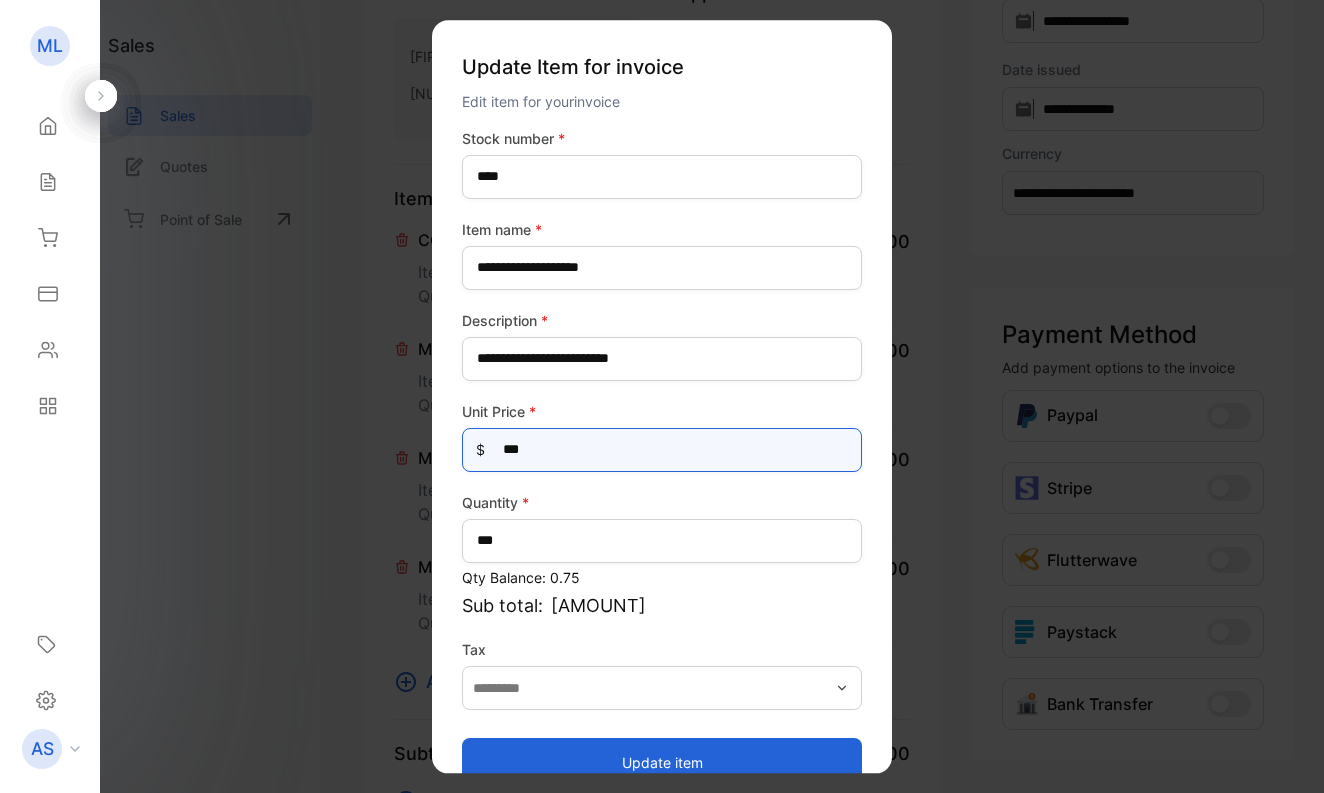 click on "[CREDIT_CARD_NUMBER]" at bounding box center (662, 450) 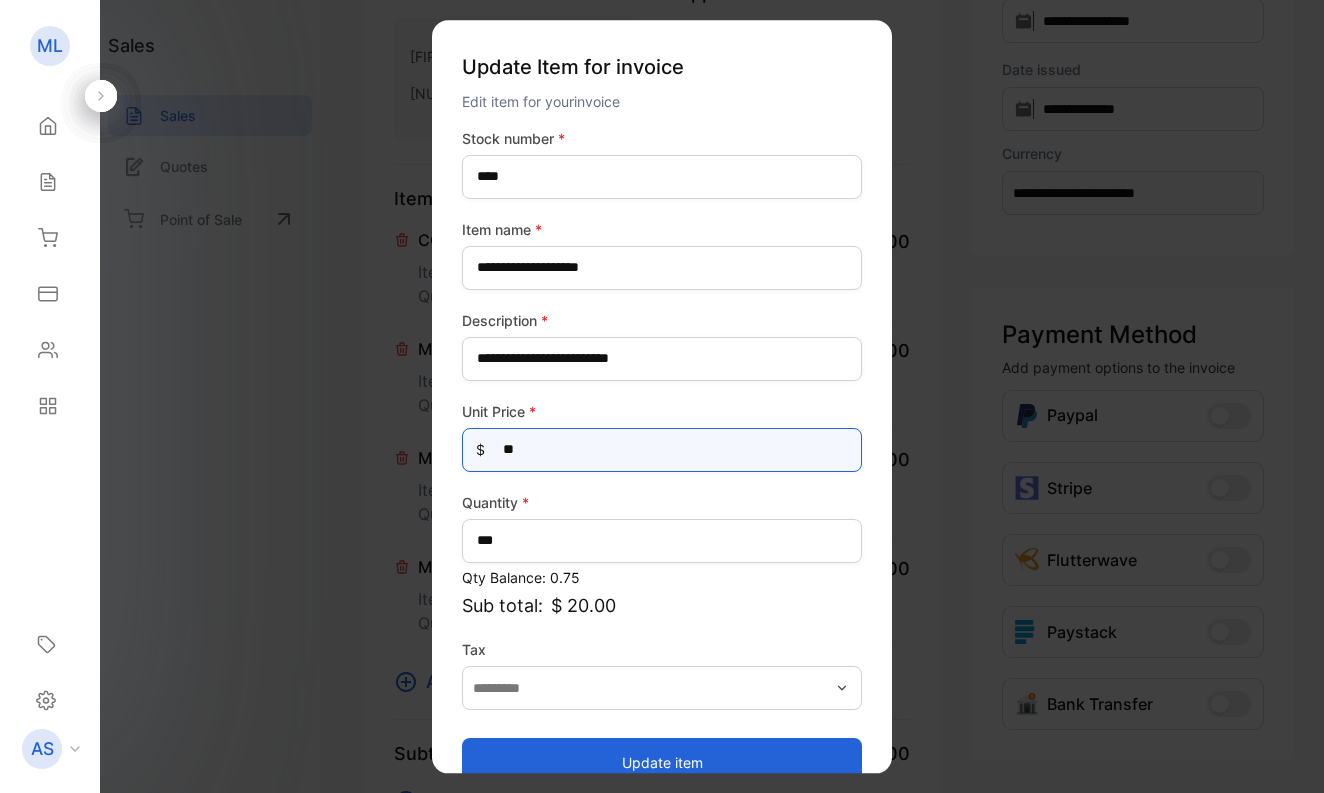 type on "*" 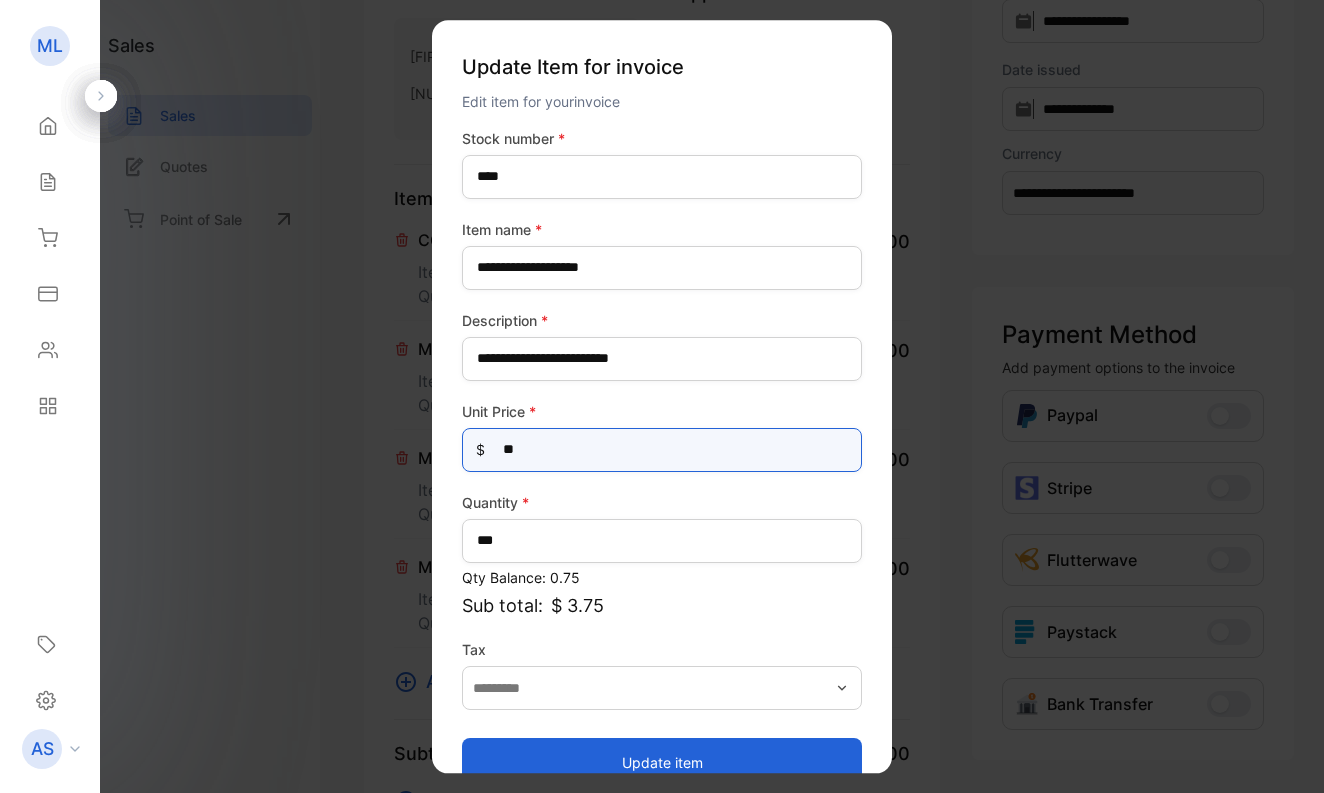 type on "*" 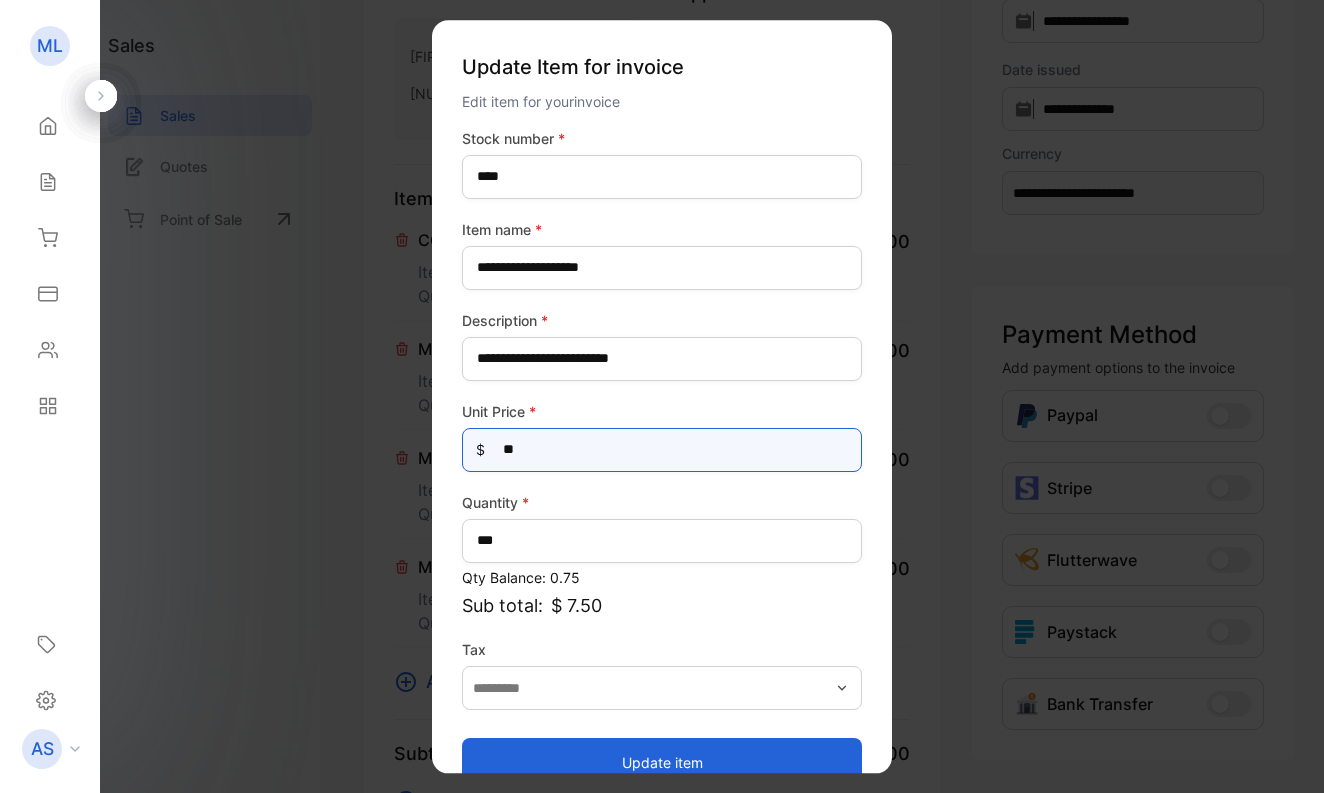 type on "*" 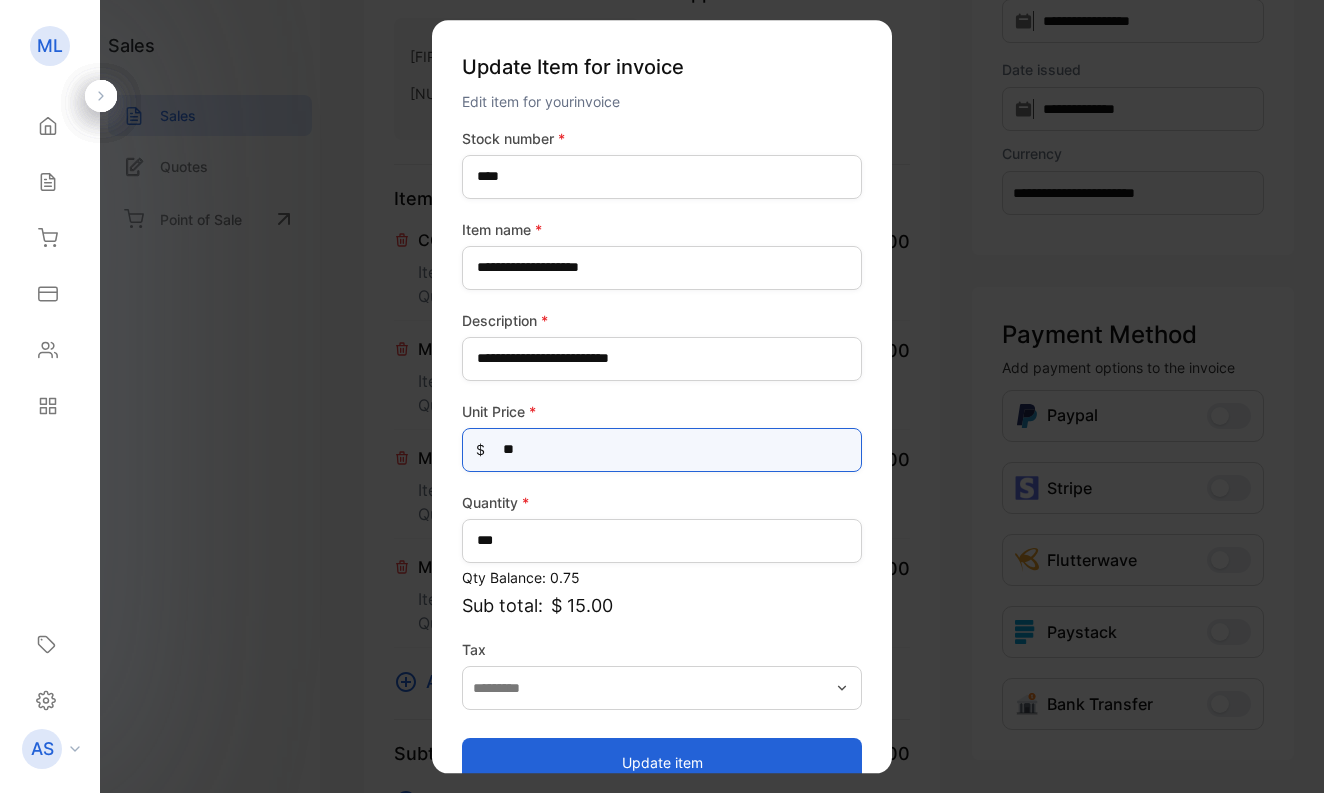 type on "[CREDIT_CARD_NUMBER]" 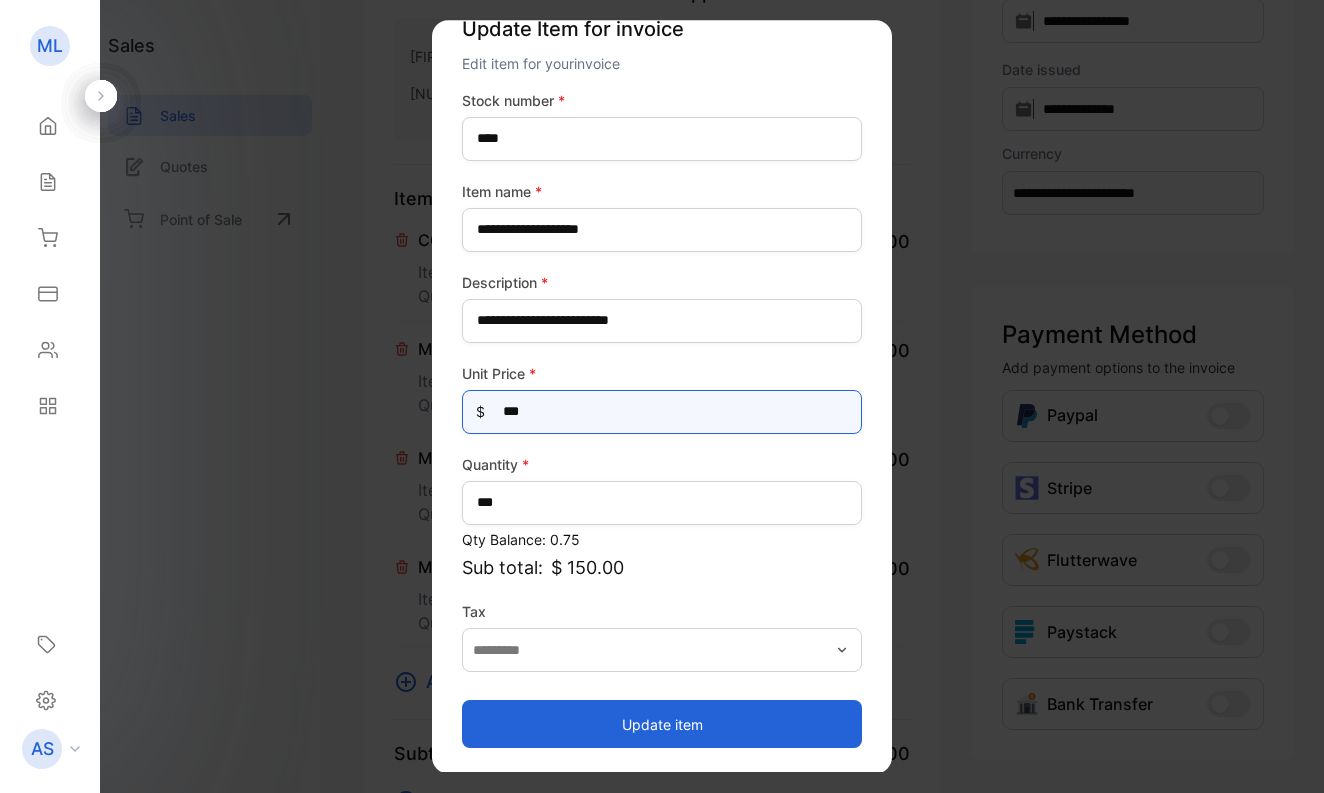 scroll, scrollTop: 38, scrollLeft: 0, axis: vertical 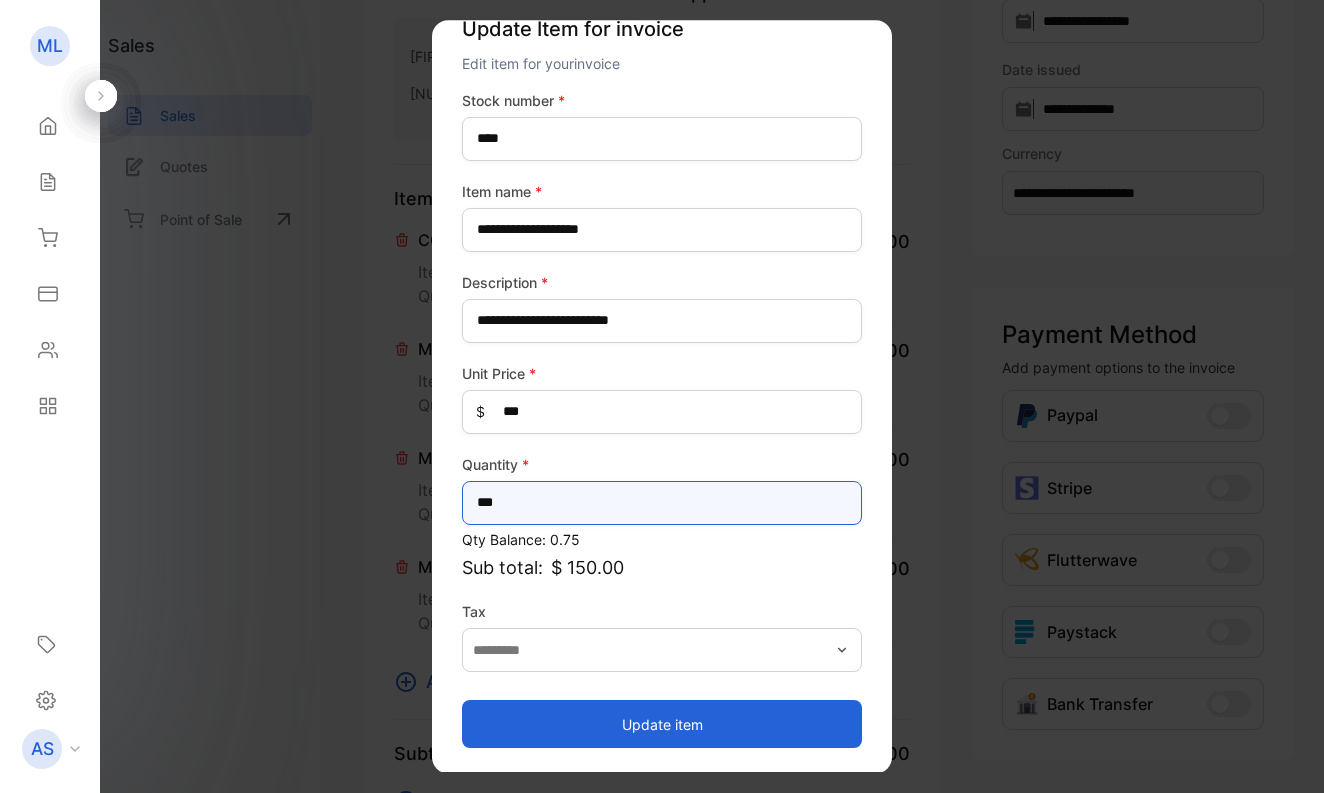 click on "[CREDIT_CARD_NUMBER]" at bounding box center (662, 503) 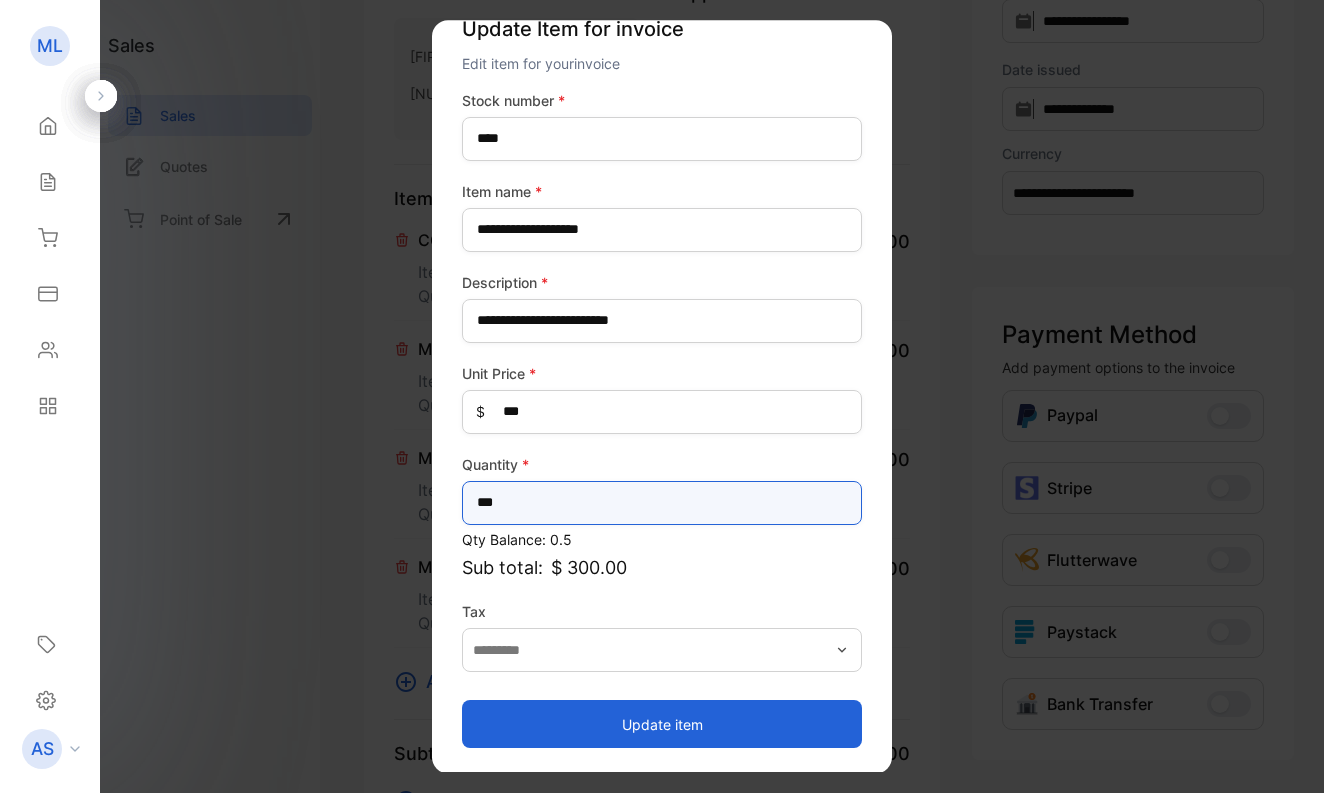 type on "[CREDIT_CARD_NUMBER]" 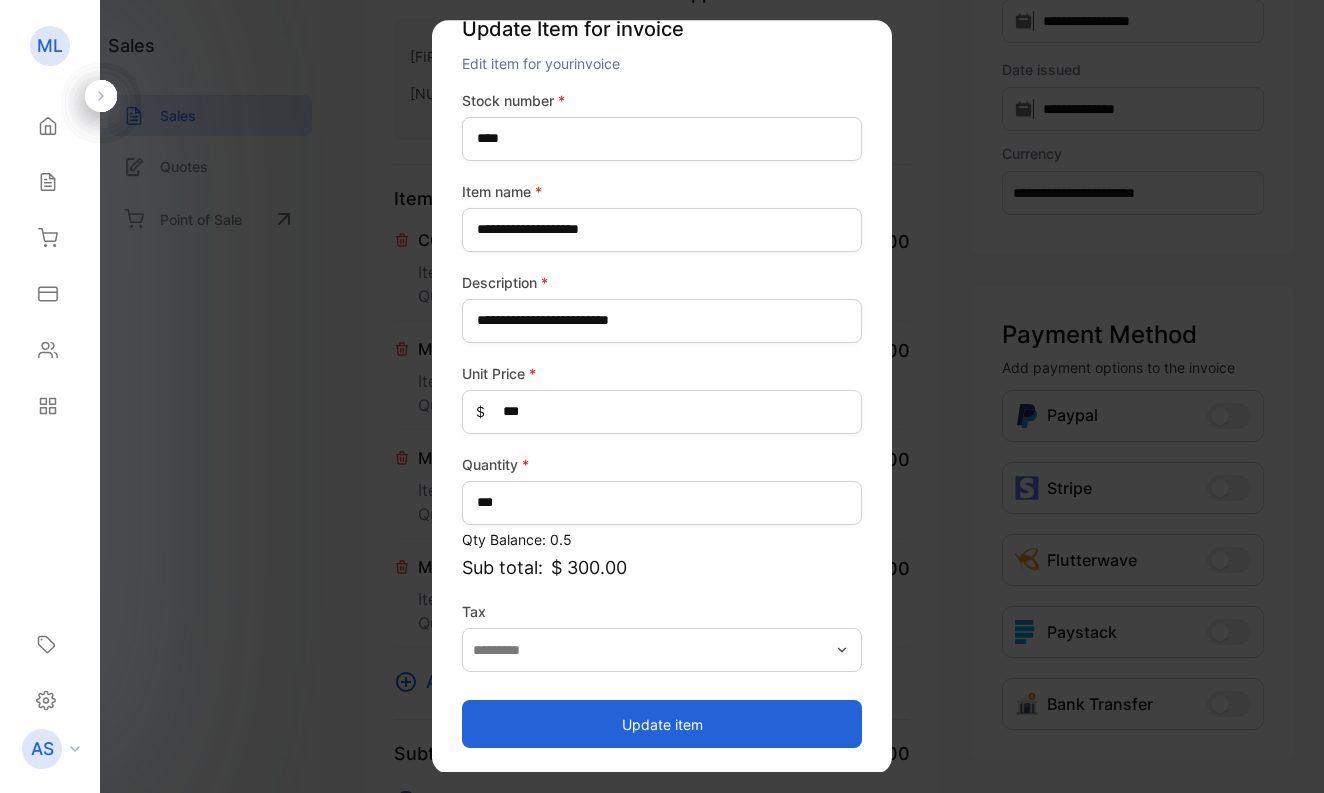 click on "Update item" at bounding box center (662, 724) 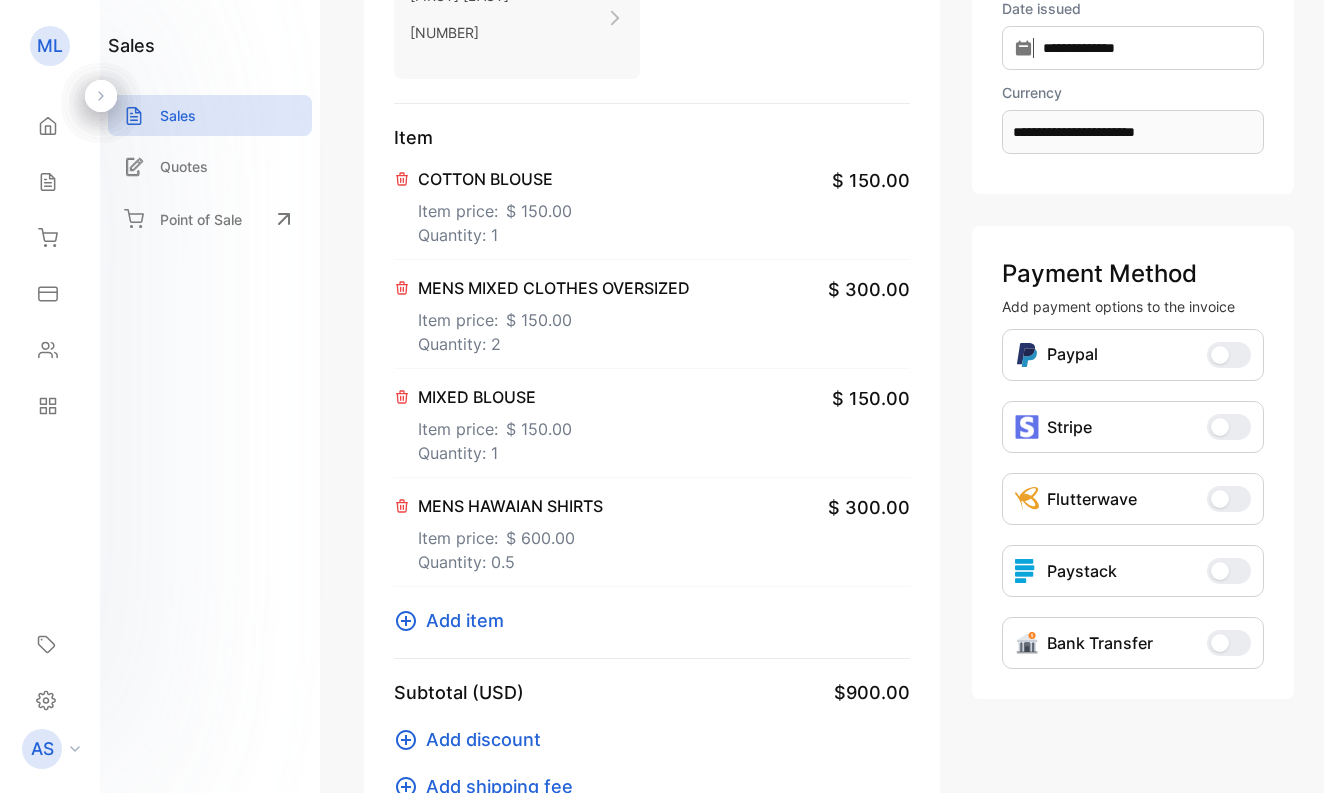 scroll, scrollTop: 301, scrollLeft: 0, axis: vertical 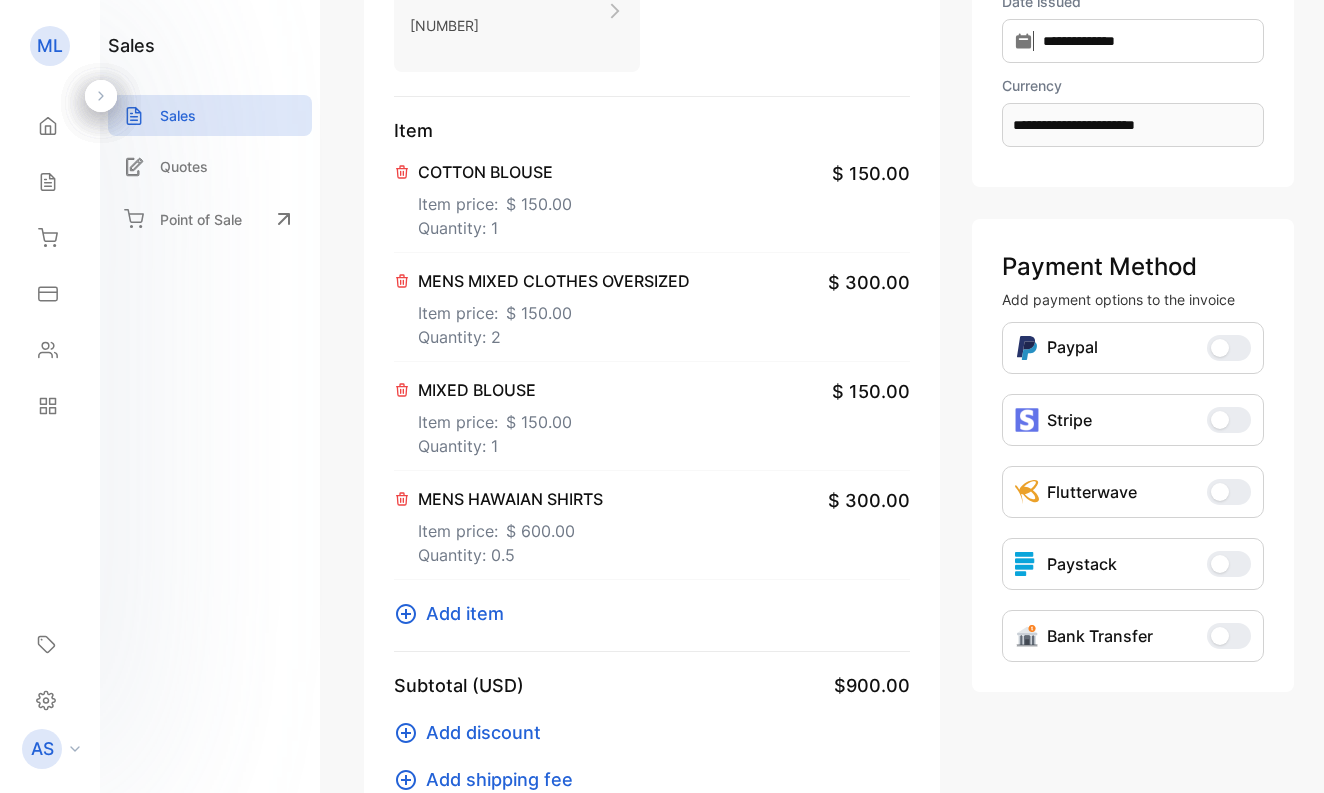 click on "Add item" at bounding box center (465, 613) 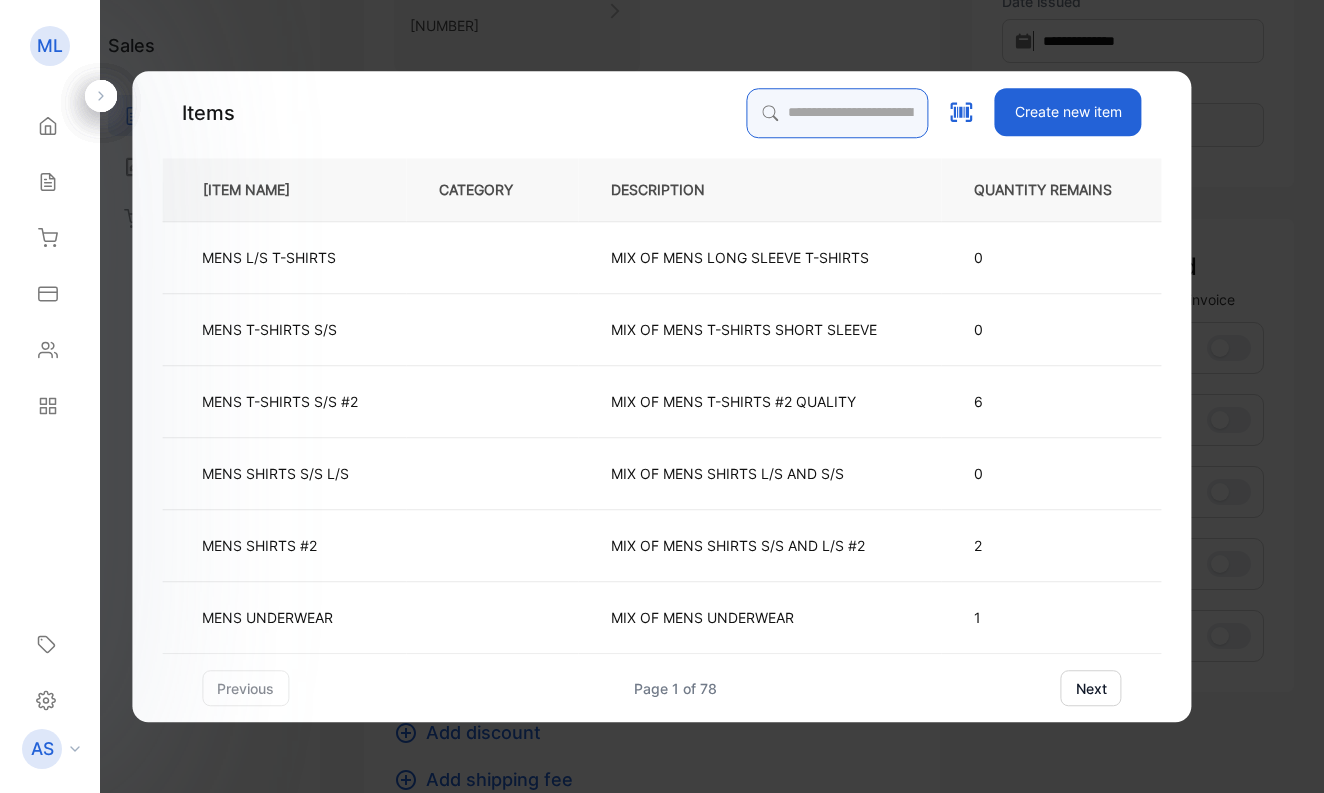click at bounding box center (838, 113) 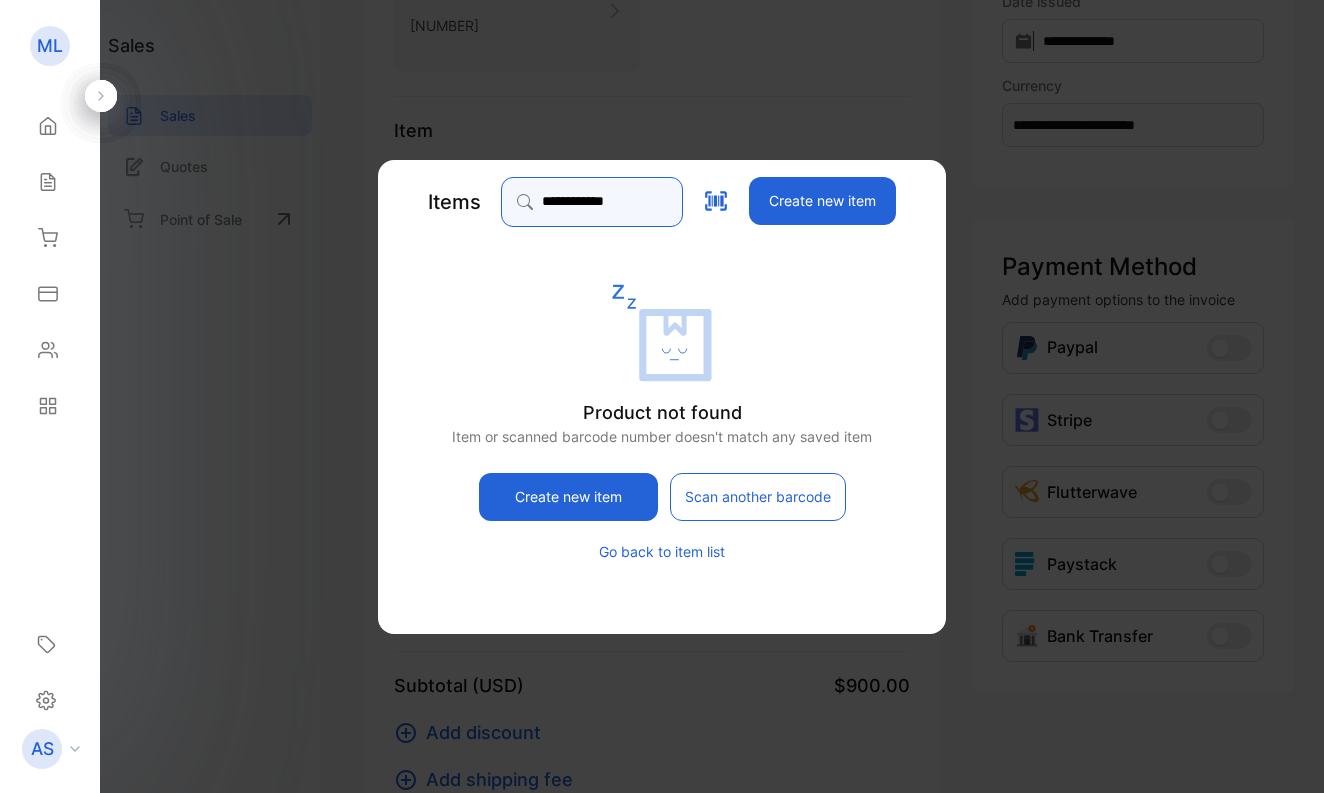 type on "**********" 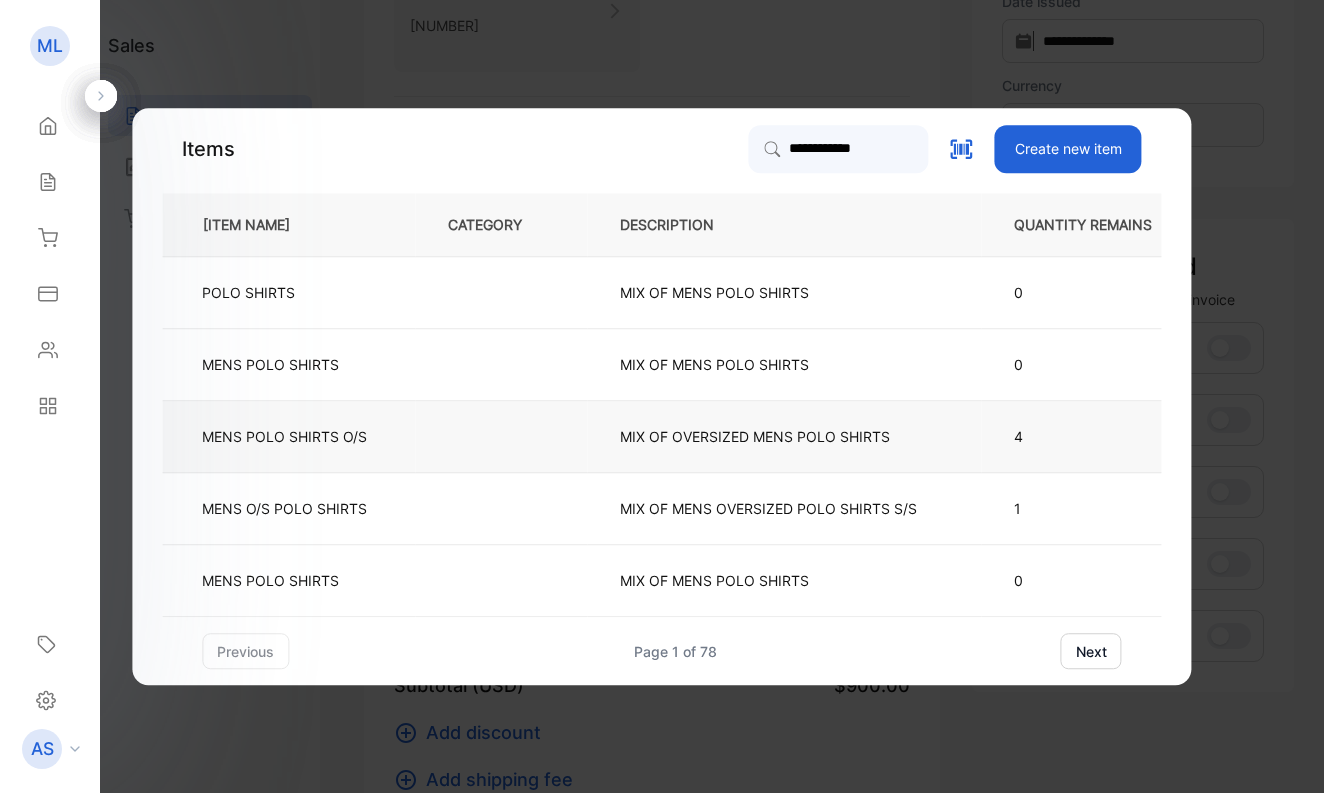 click on "MENS POLO SHIRTS O/S" at bounding box center [284, 436] 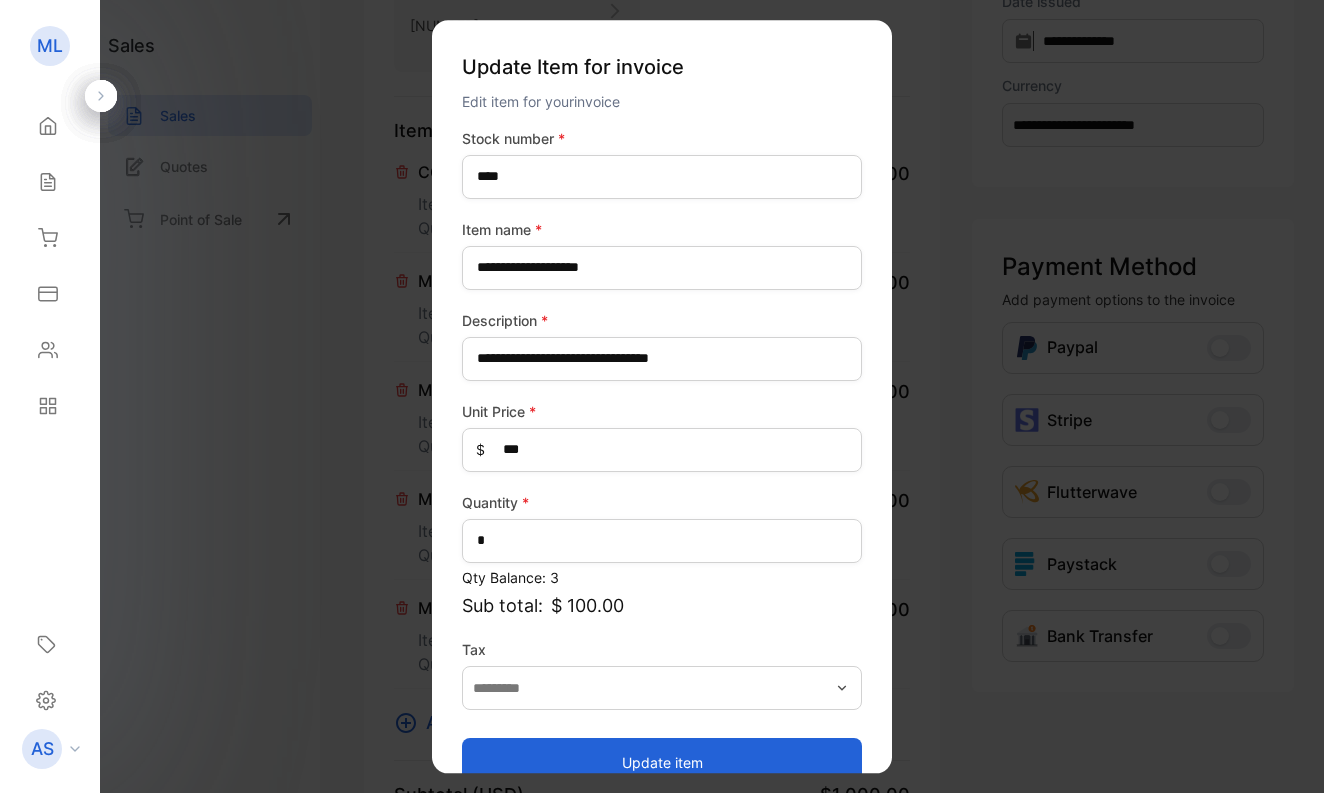 click on "Update item" at bounding box center (662, 762) 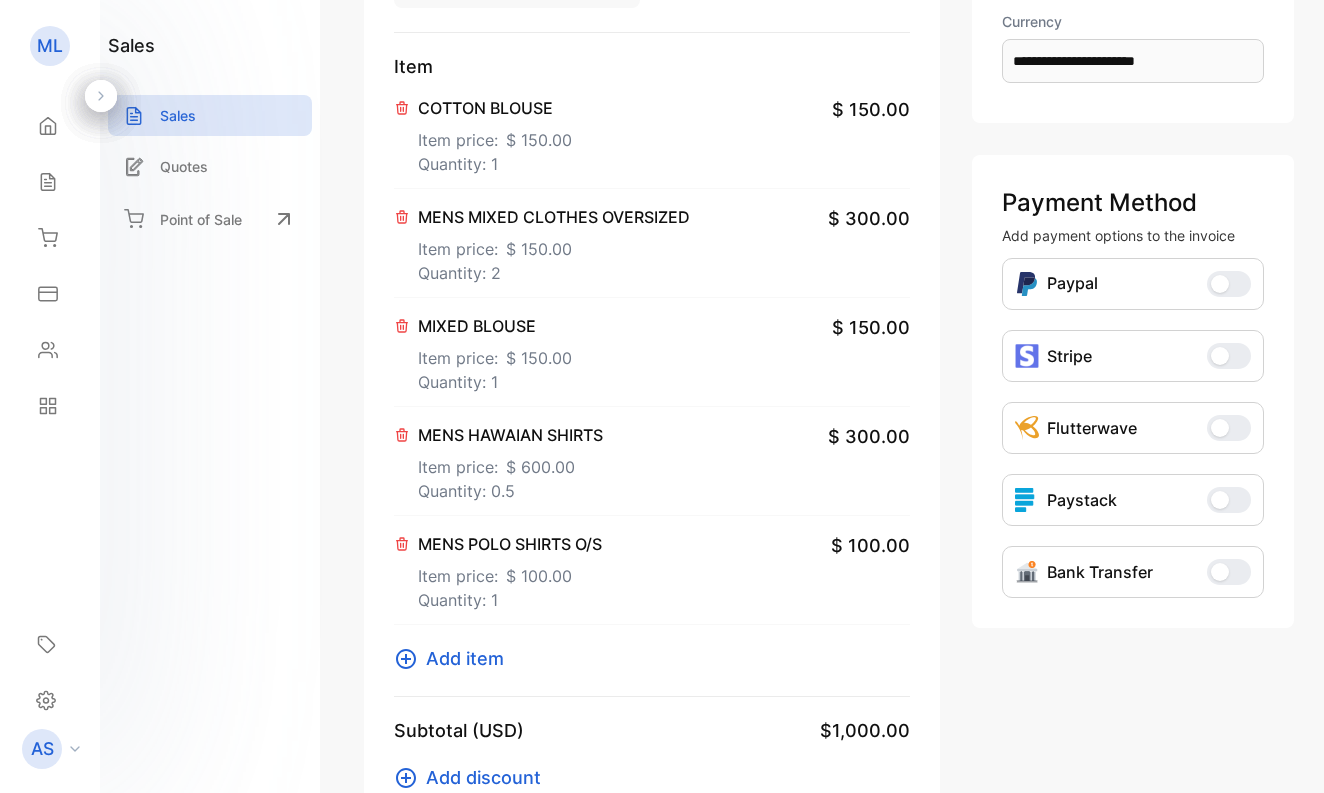 scroll, scrollTop: 377, scrollLeft: 0, axis: vertical 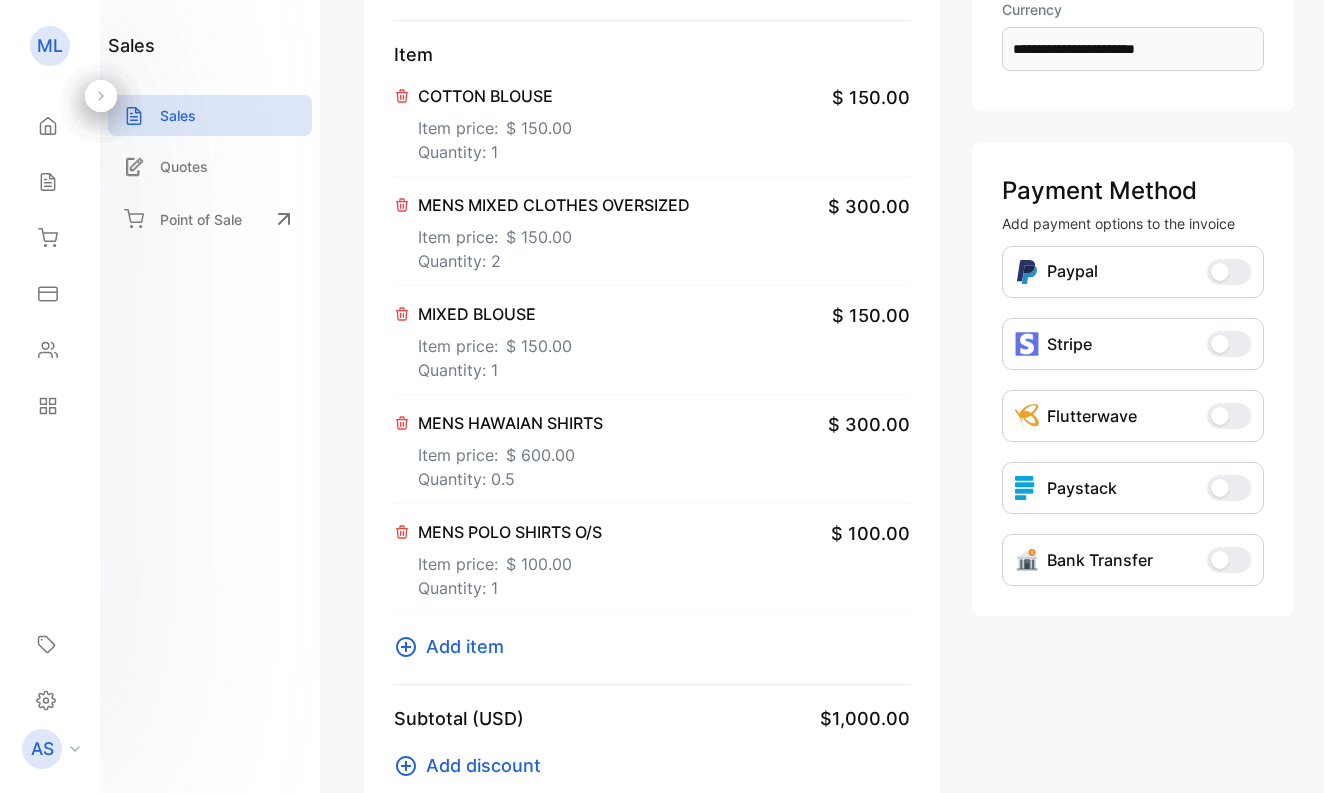 click on "Add item" at bounding box center (465, 646) 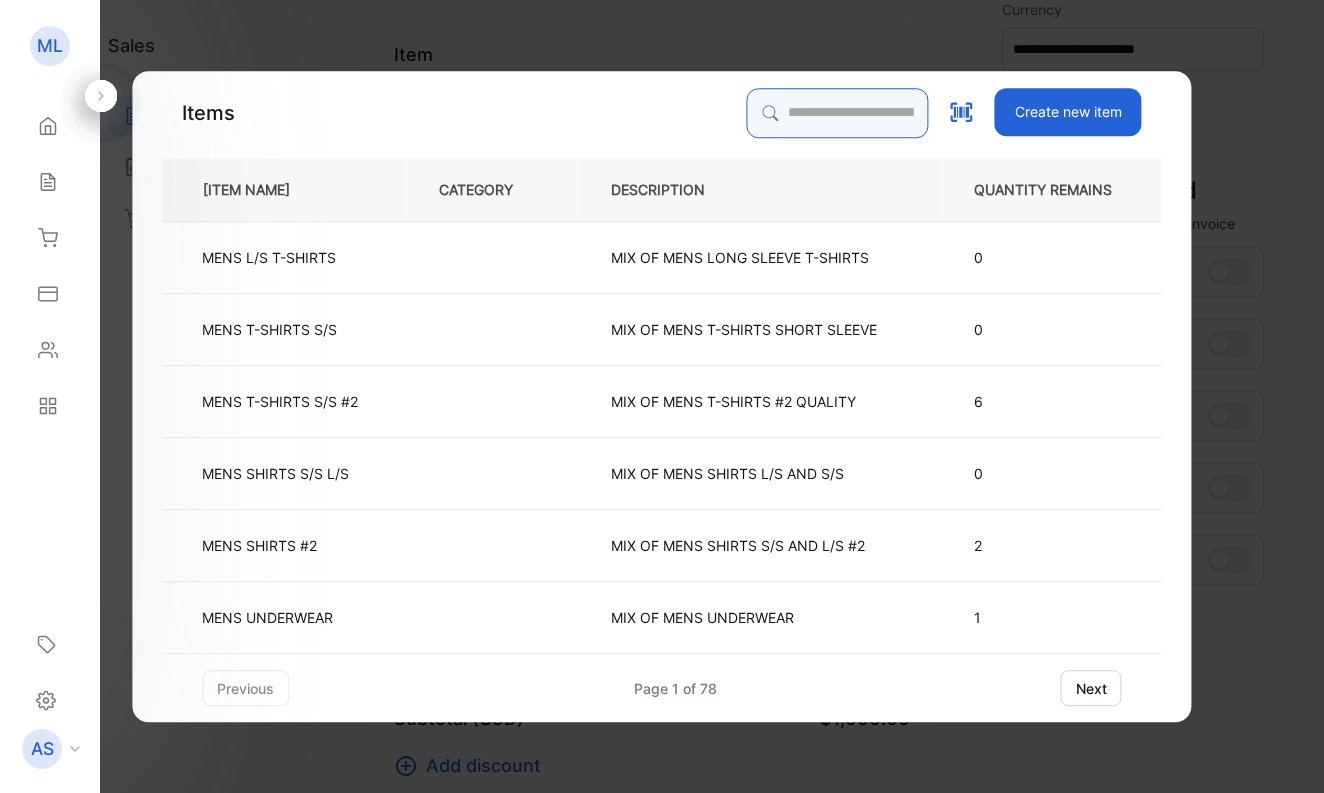 click at bounding box center (838, 113) 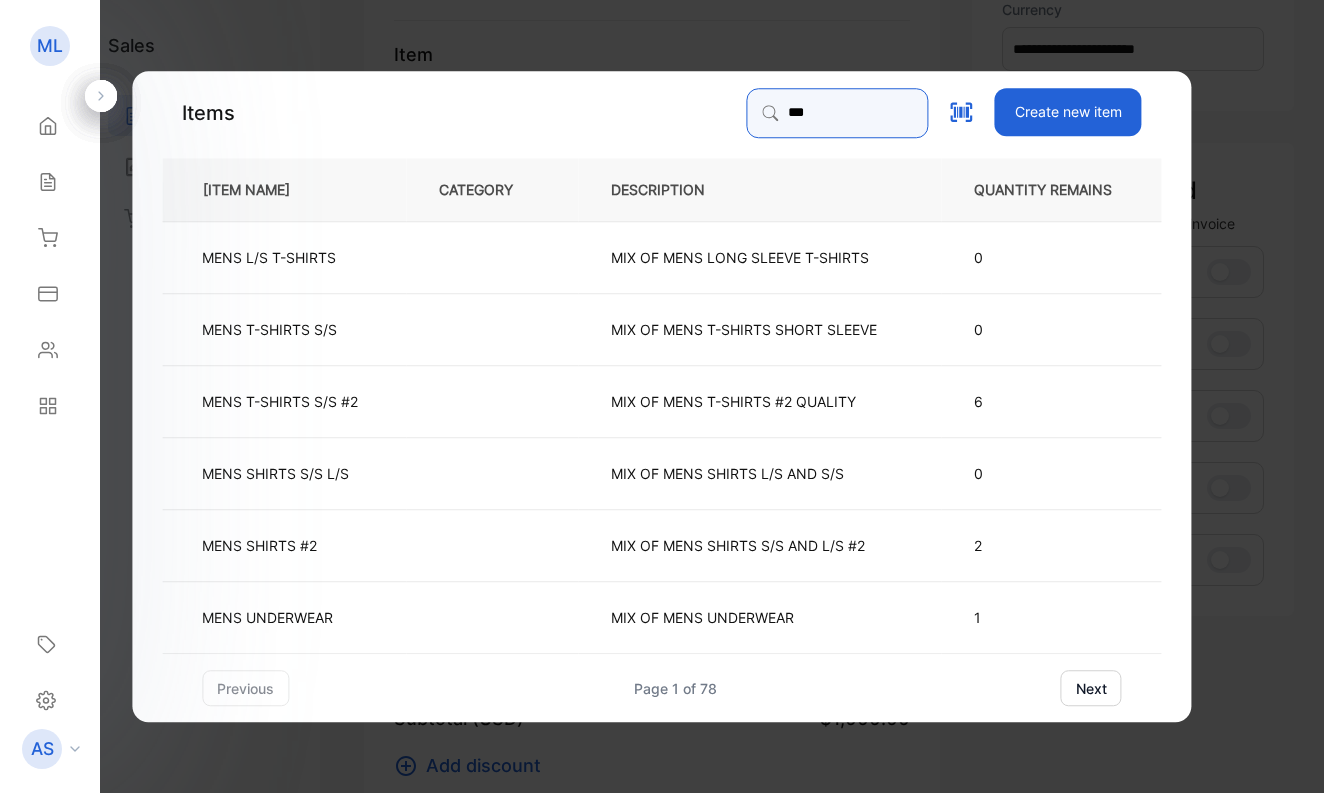 type on "[CREDIT_CARD_NUMBER]" 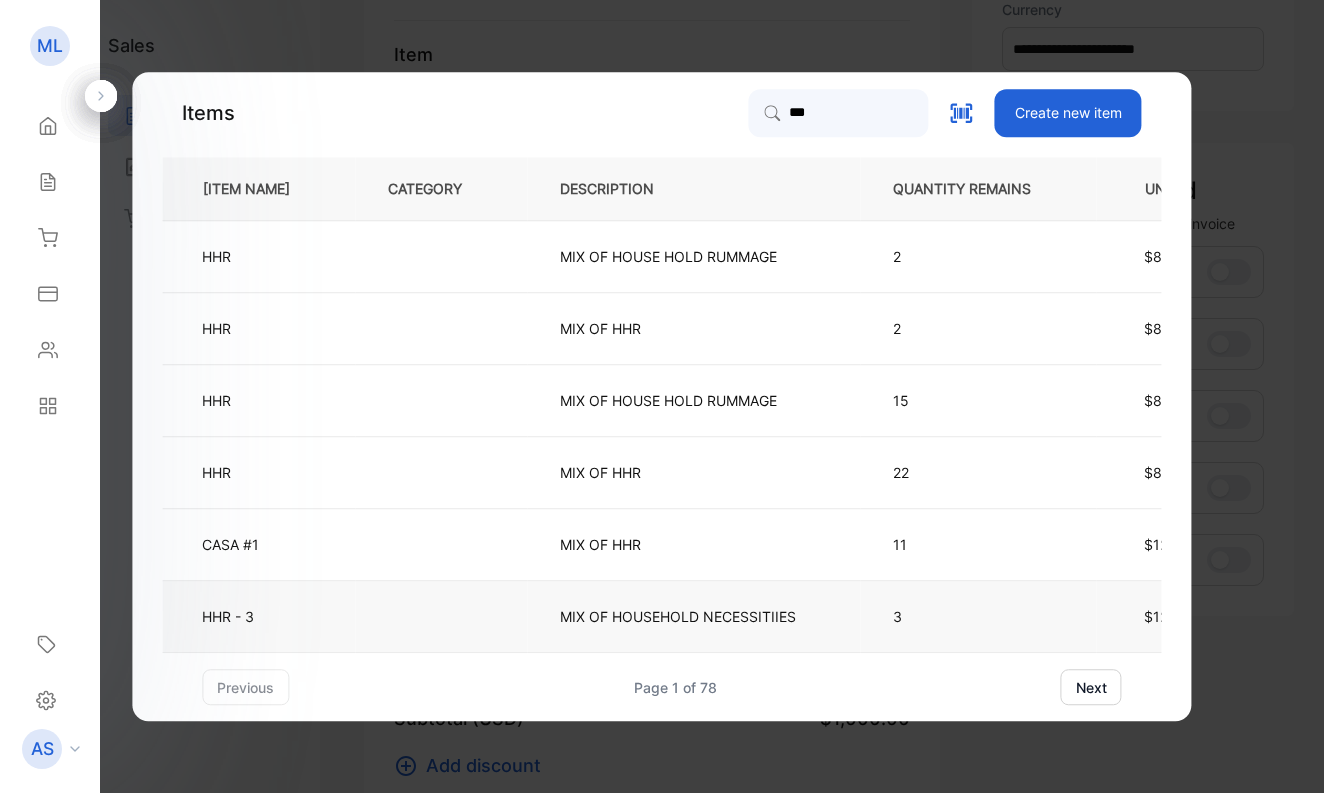 click on "HHR - 3" at bounding box center (230, 616) 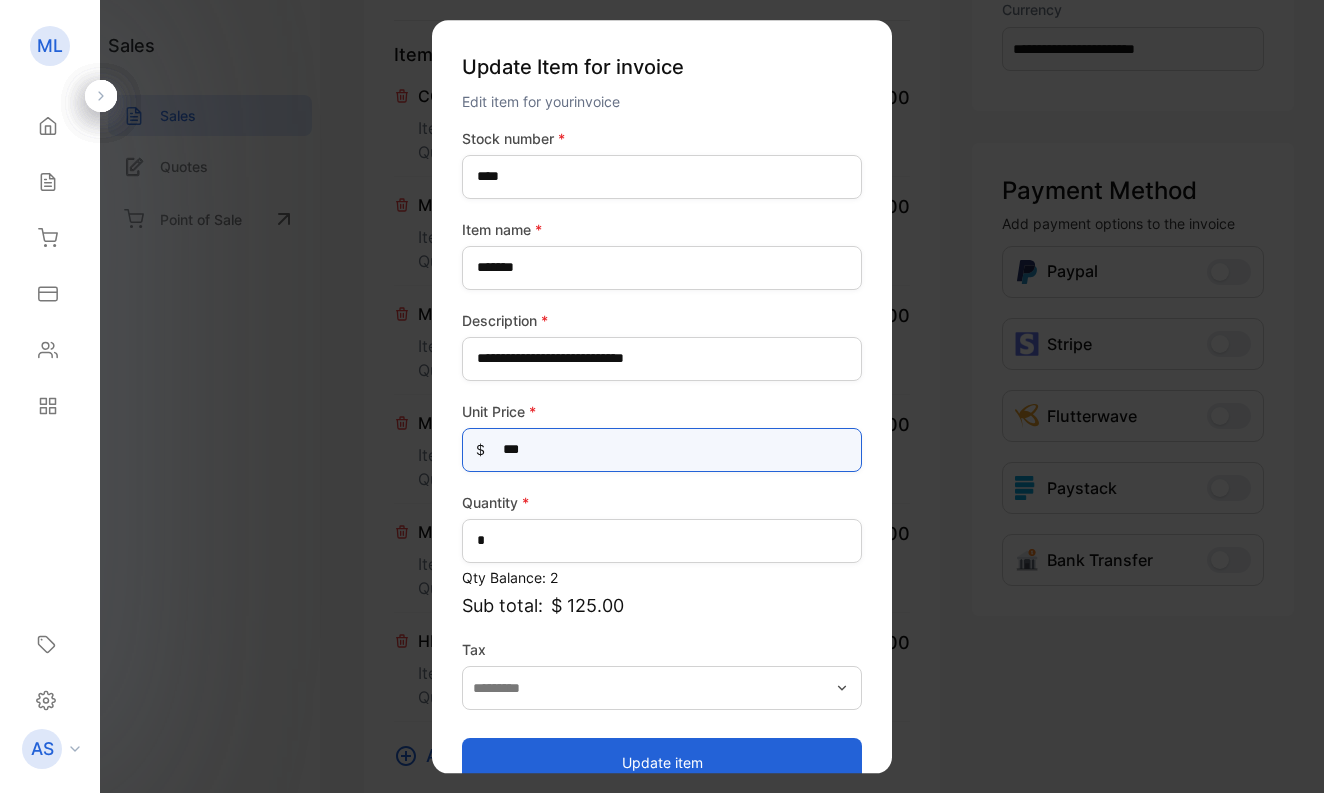 click on "[CREDIT_CARD_NUMBER]" at bounding box center (662, 450) 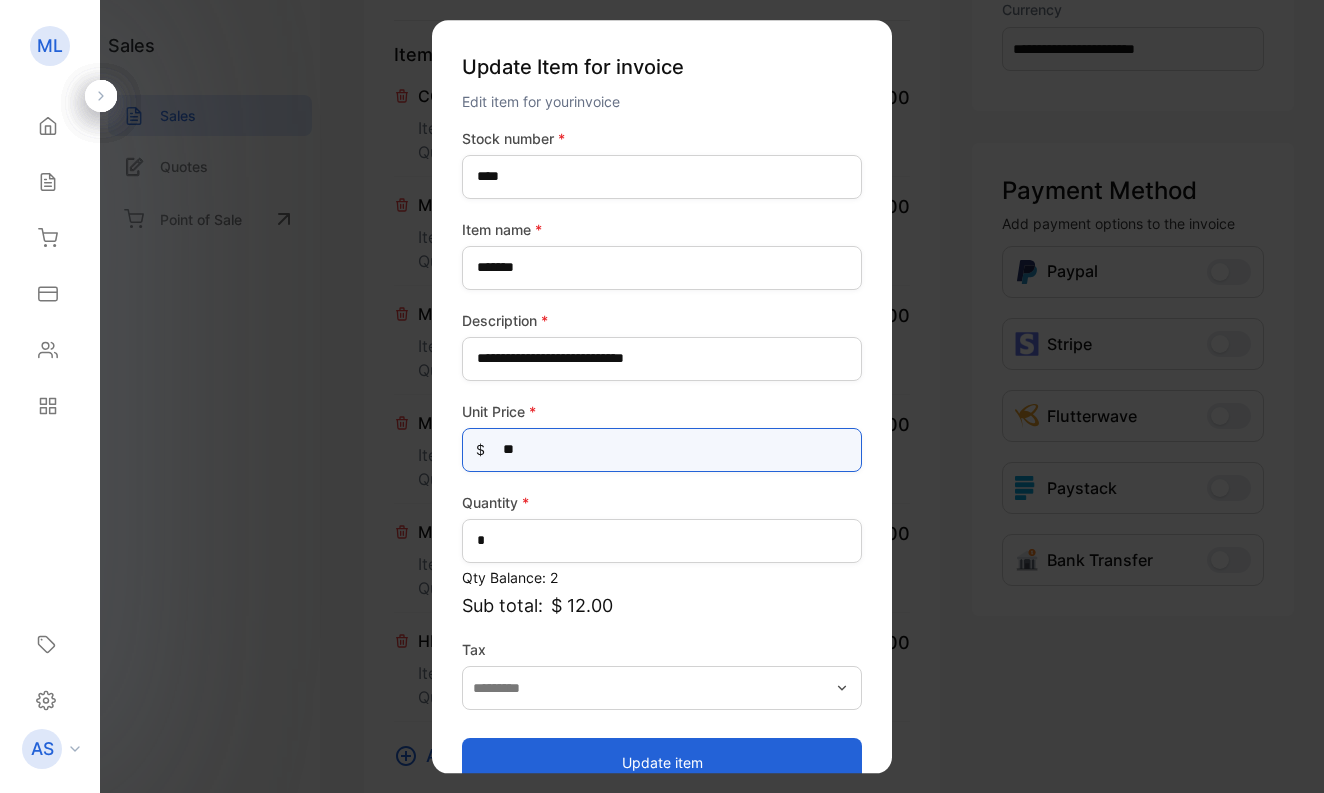 type on "*" 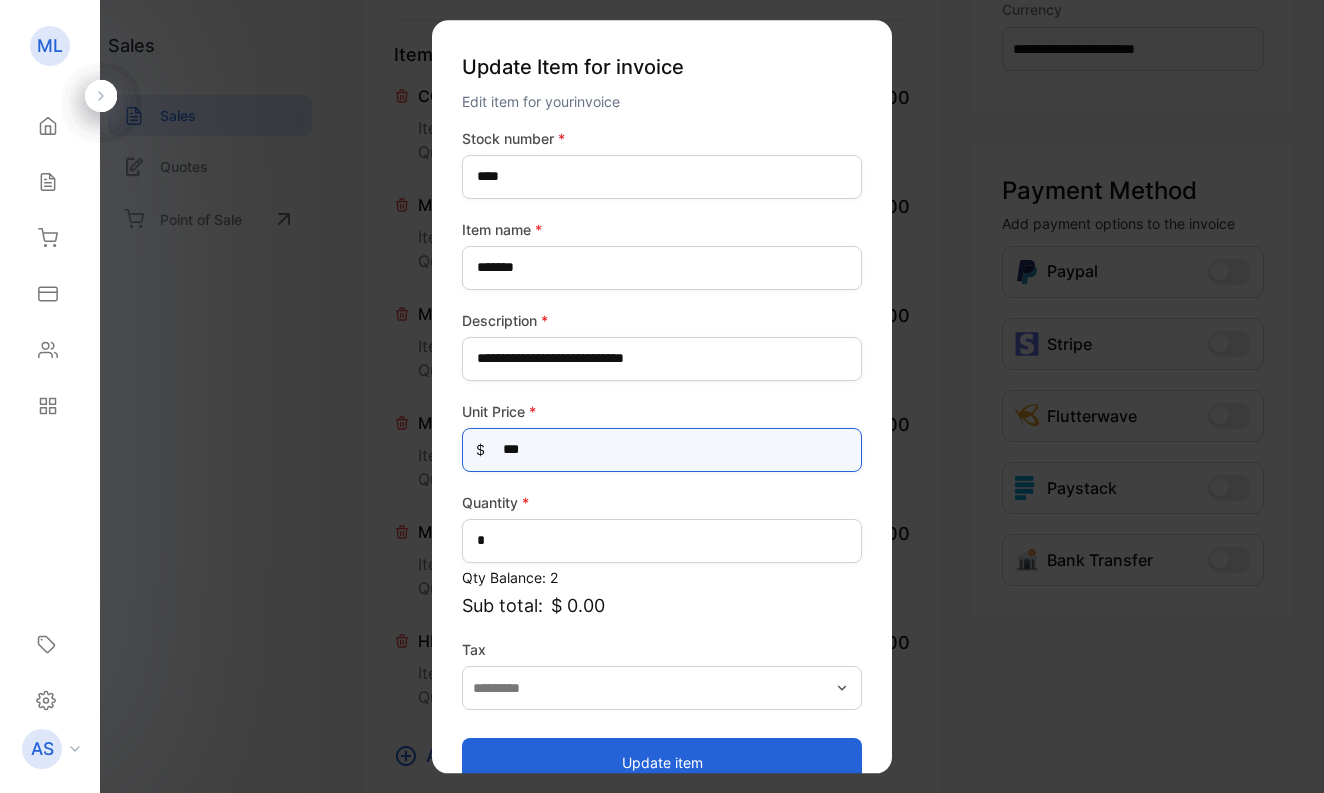 type on "****" 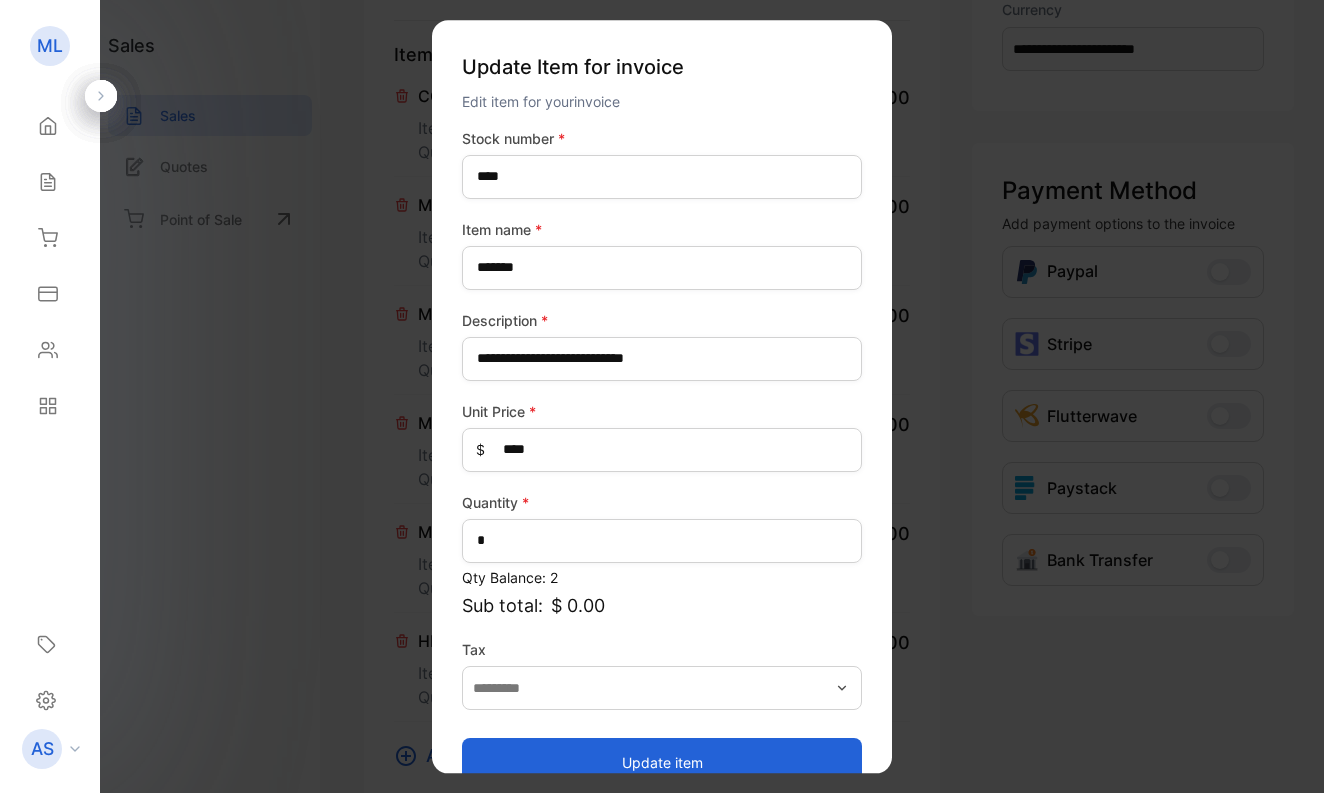 click on "Update item" at bounding box center [662, 762] 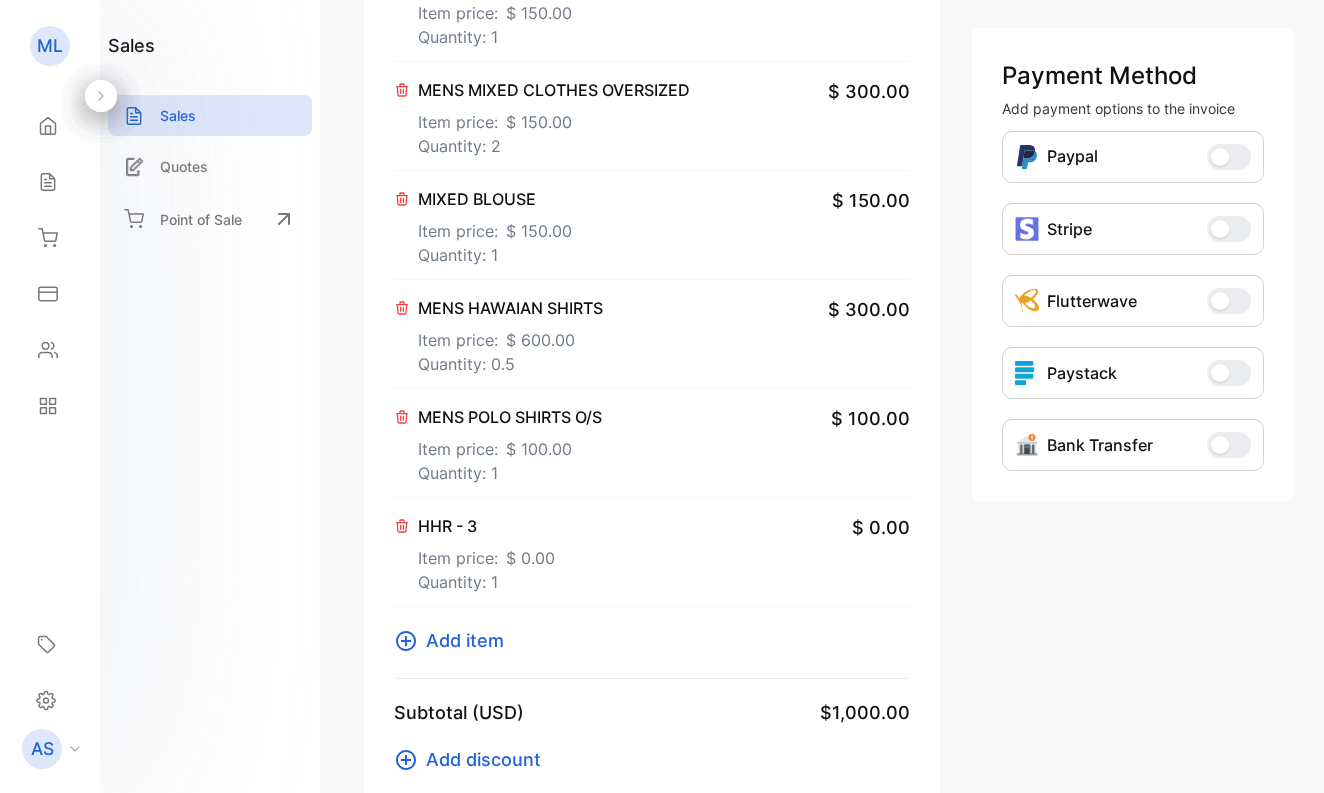 scroll, scrollTop: 636, scrollLeft: 0, axis: vertical 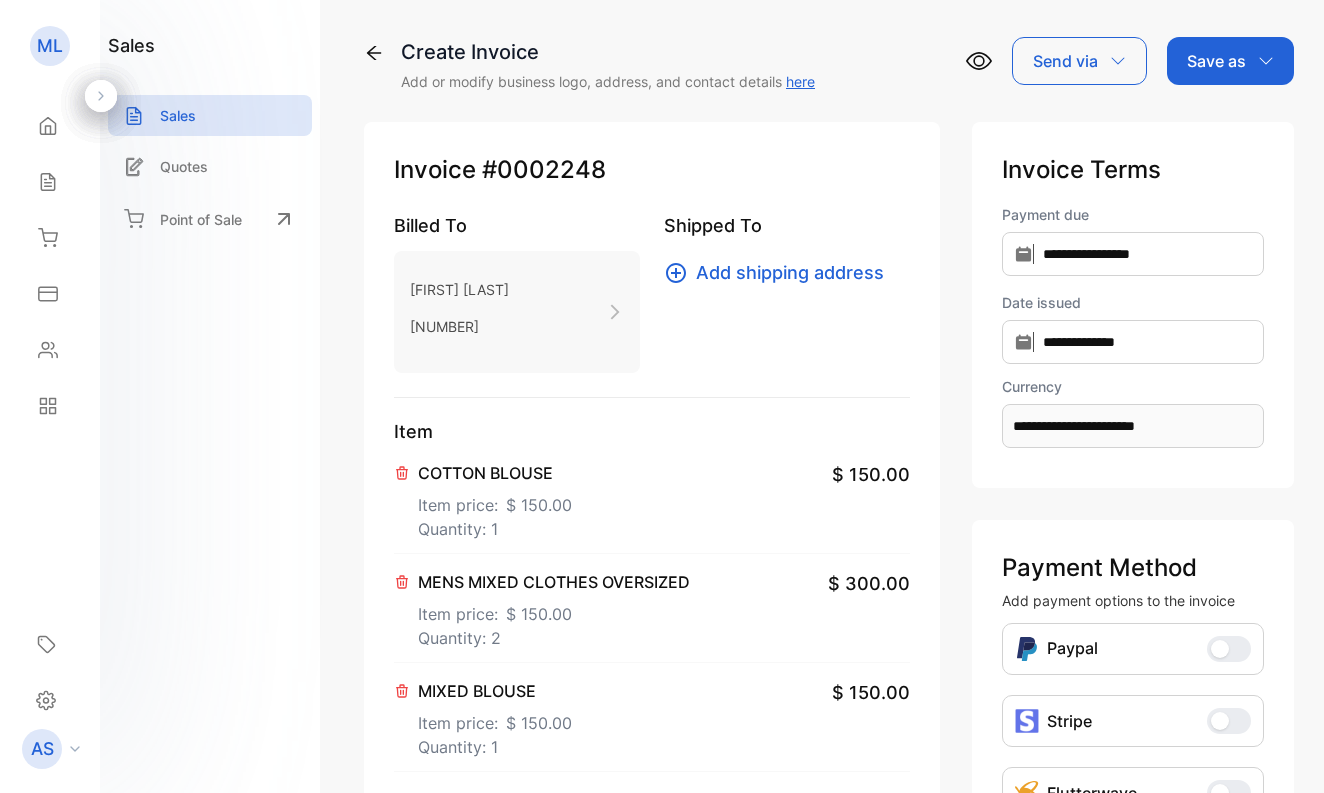 click on "Save as" at bounding box center (1216, 61) 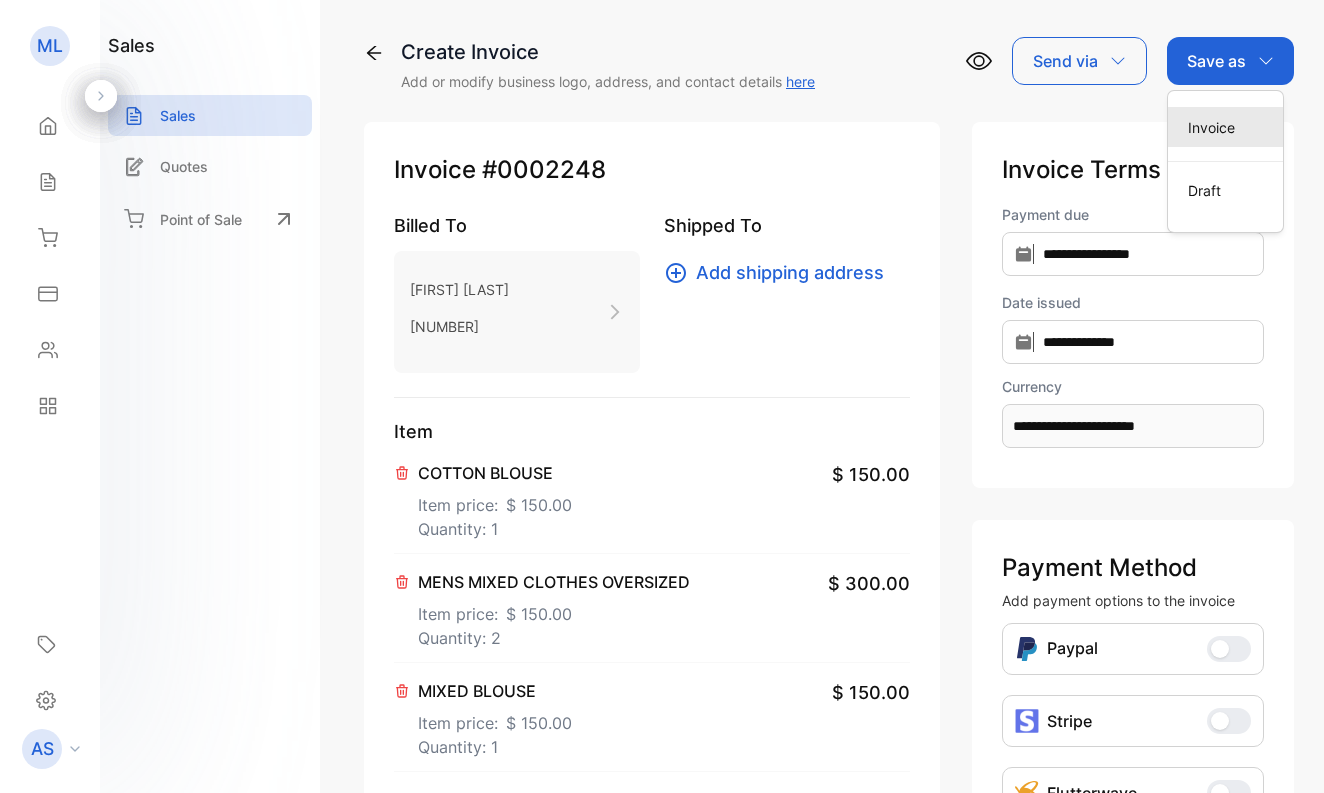 click on "Invoice" at bounding box center [1225, 127] 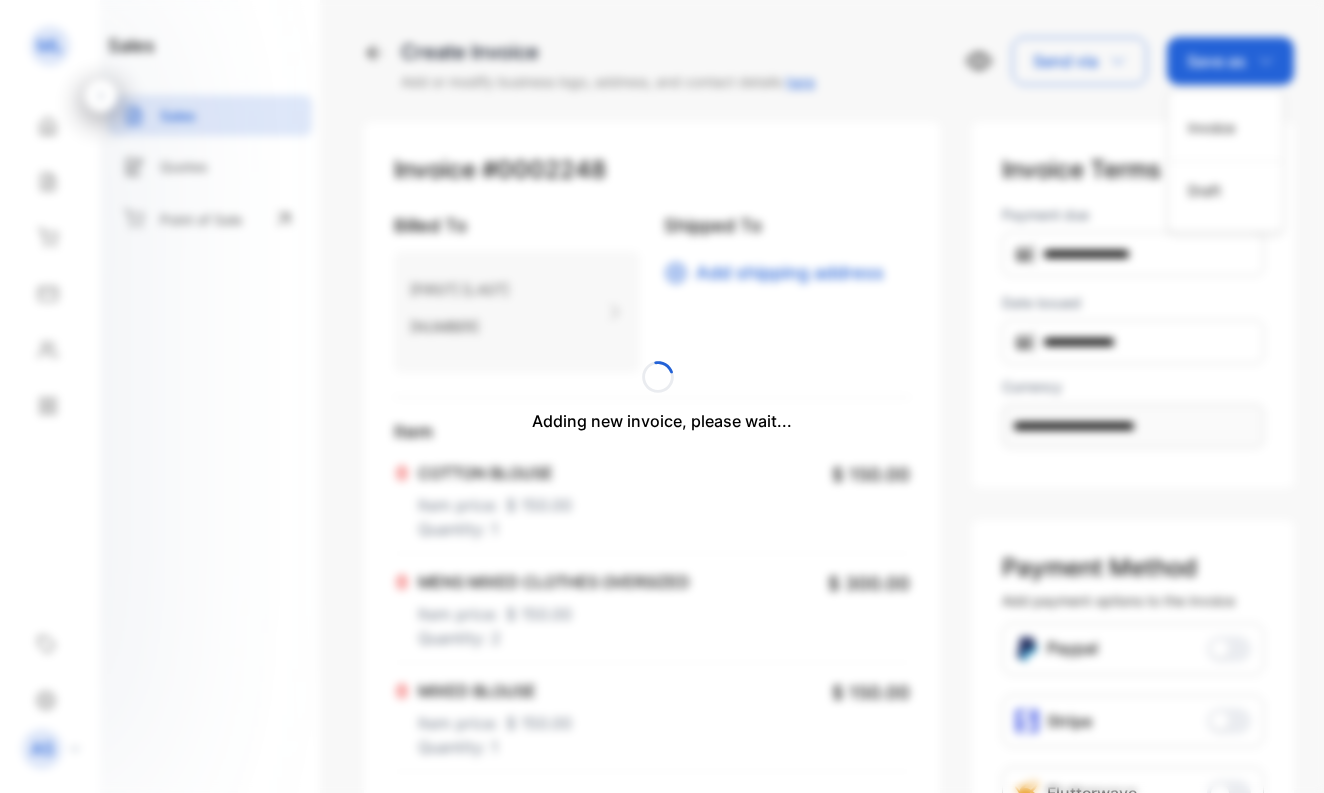 type 